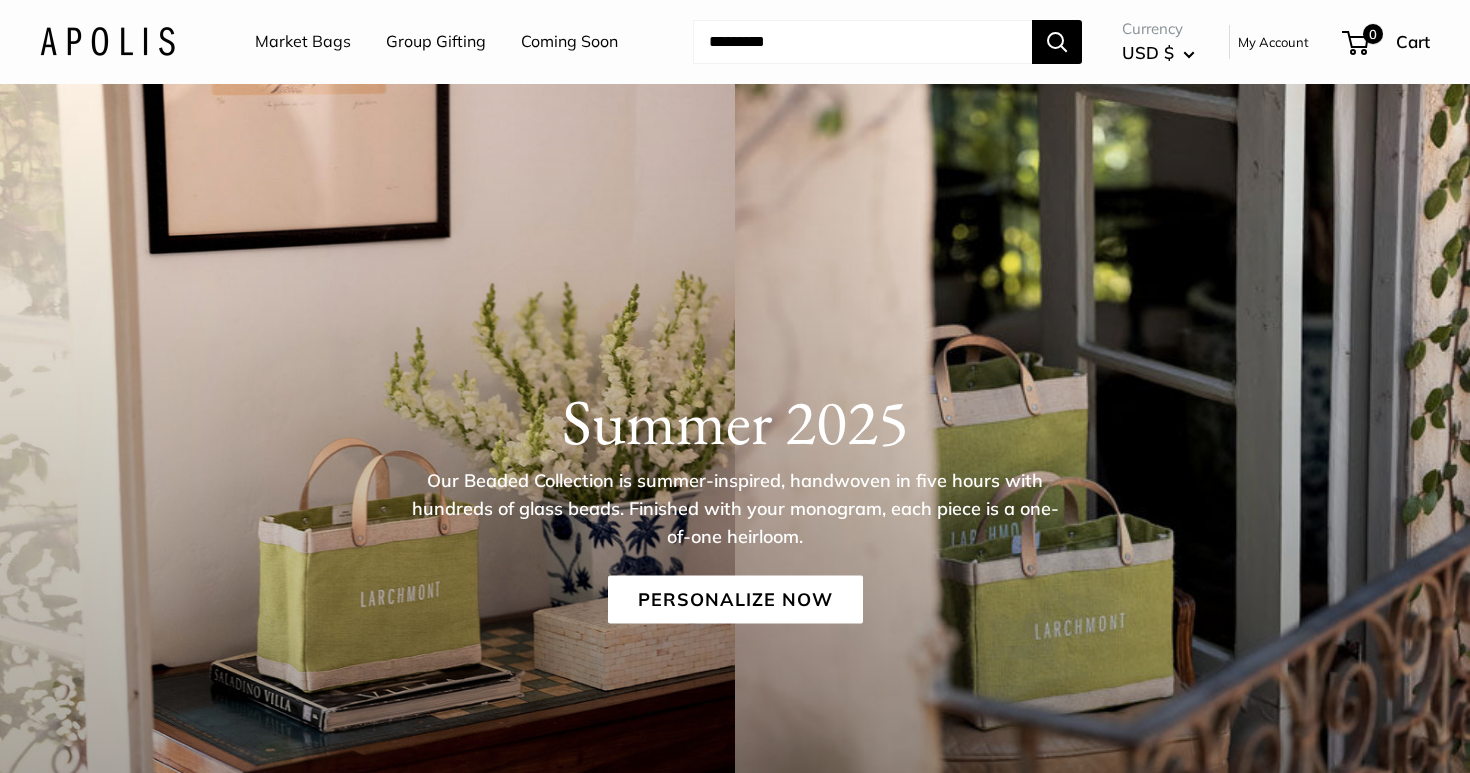 scroll, scrollTop: 0, scrollLeft: 0, axis: both 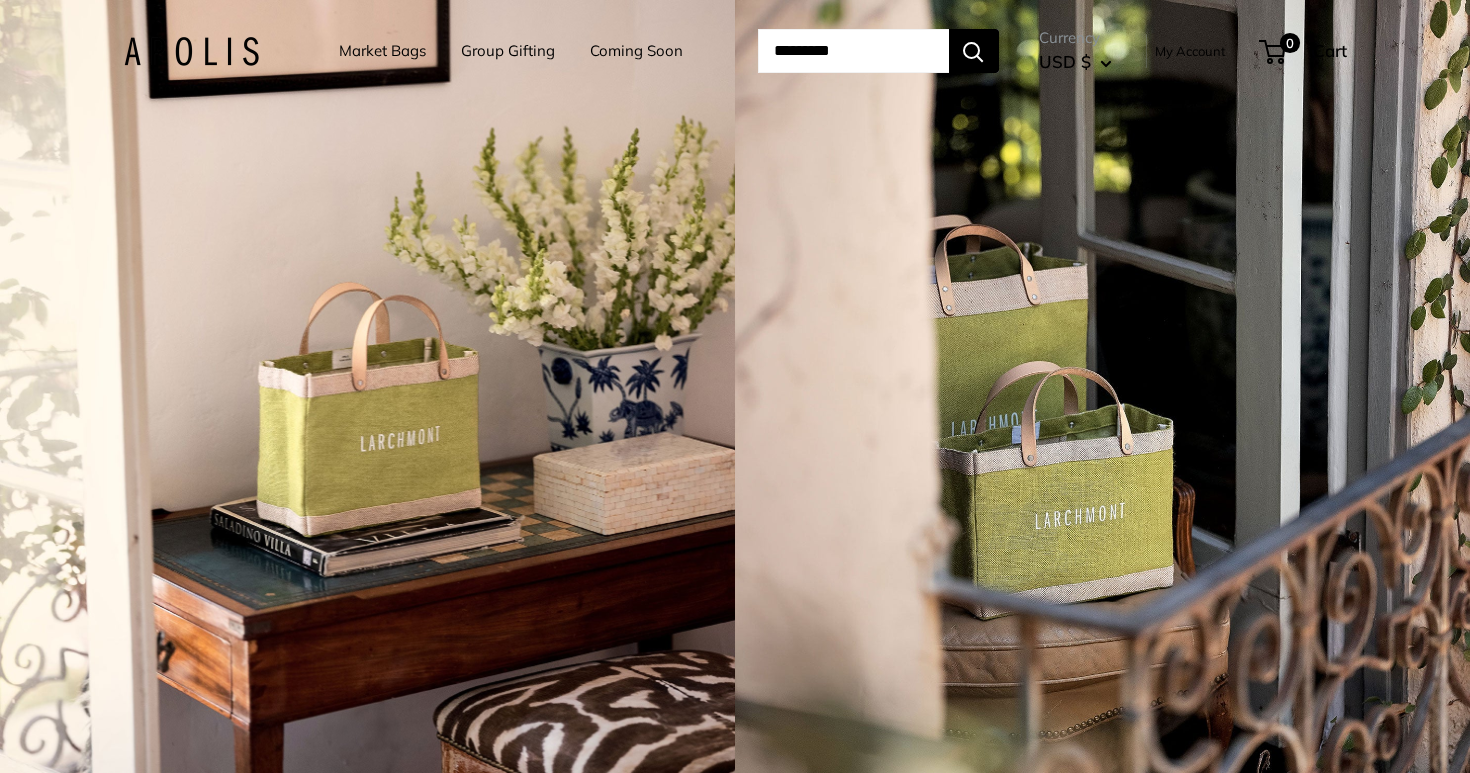 click on "Coming Soon" at bounding box center (636, 51) 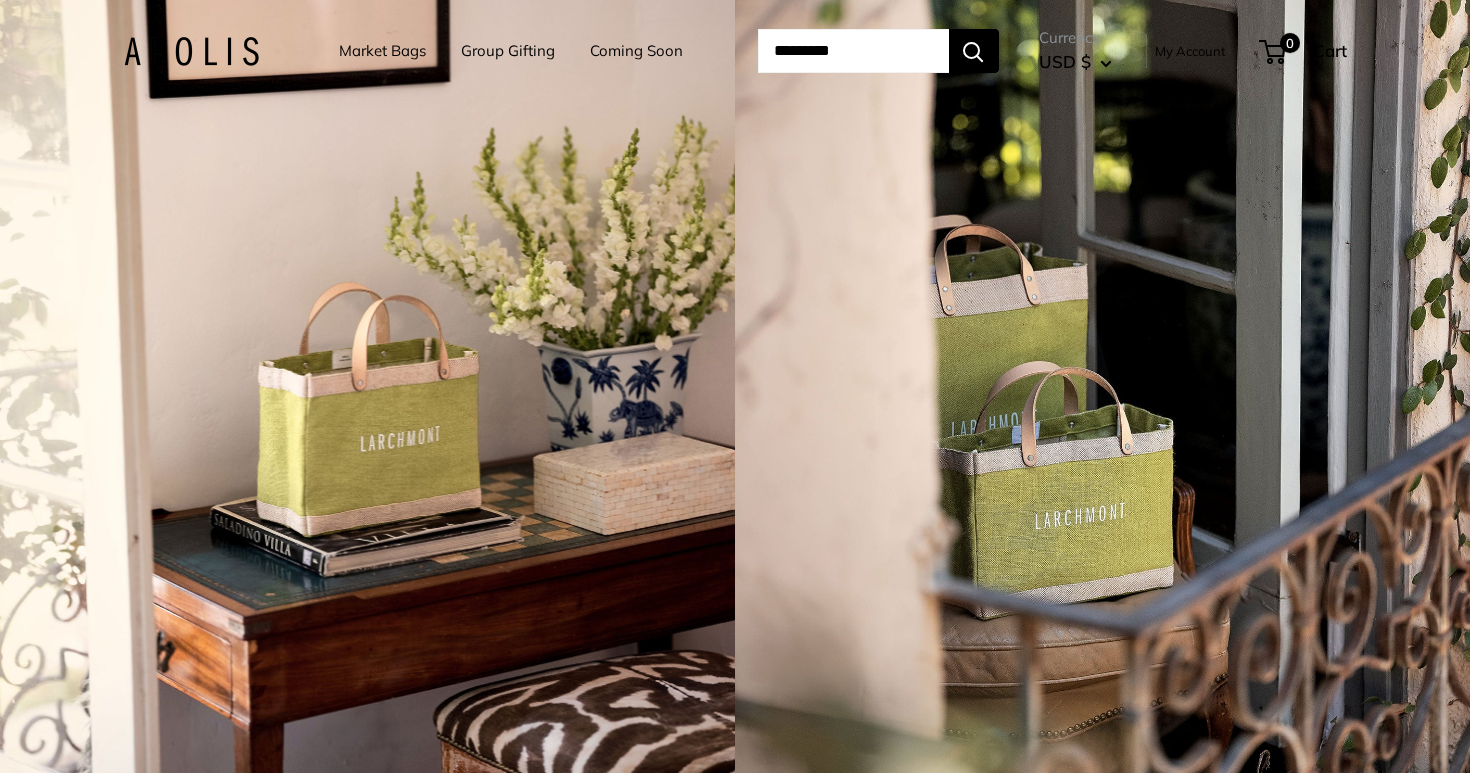 scroll, scrollTop: 0, scrollLeft: 0, axis: both 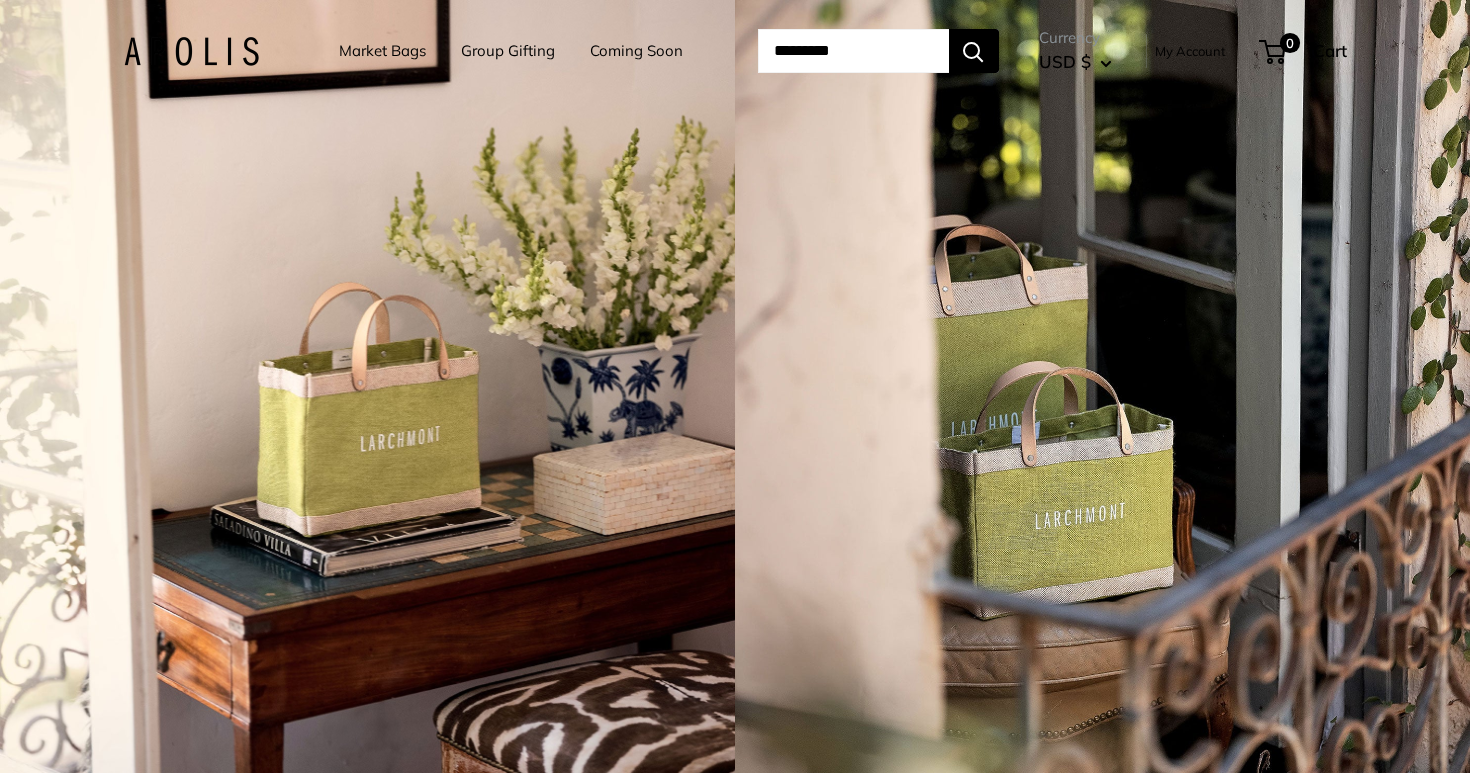 click on "Market Bags" at bounding box center [382, 51] 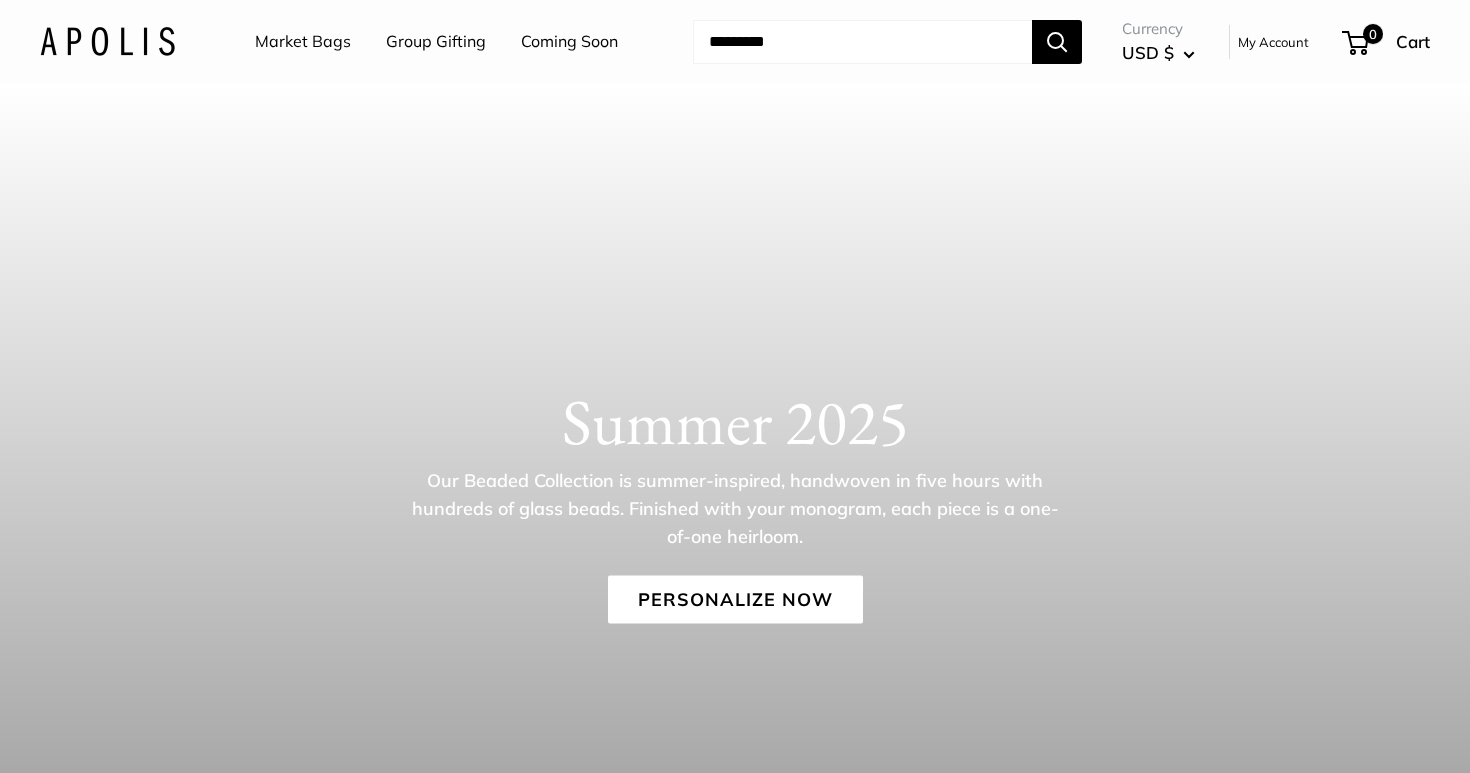 scroll, scrollTop: 0, scrollLeft: 0, axis: both 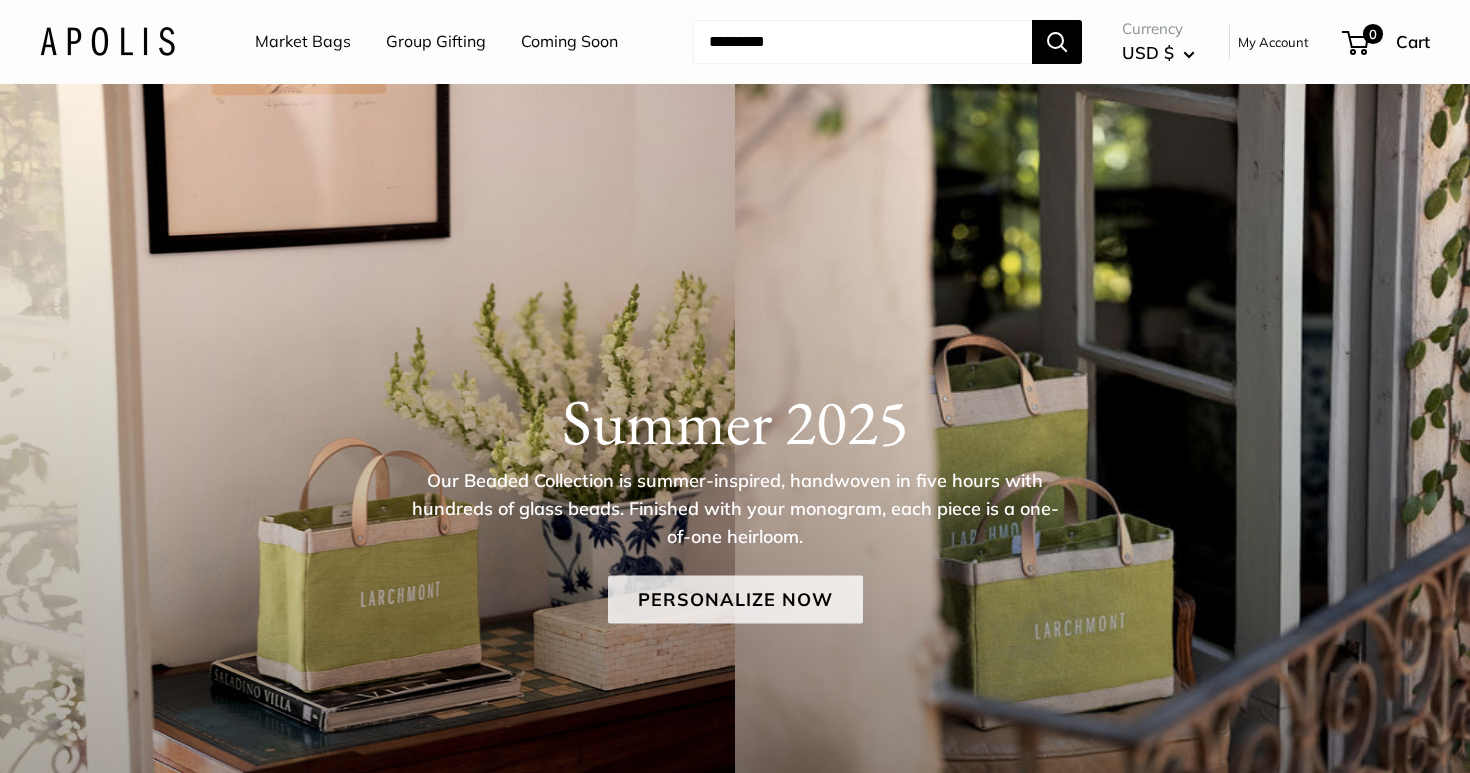 click on "Personalize Now" at bounding box center [735, 600] 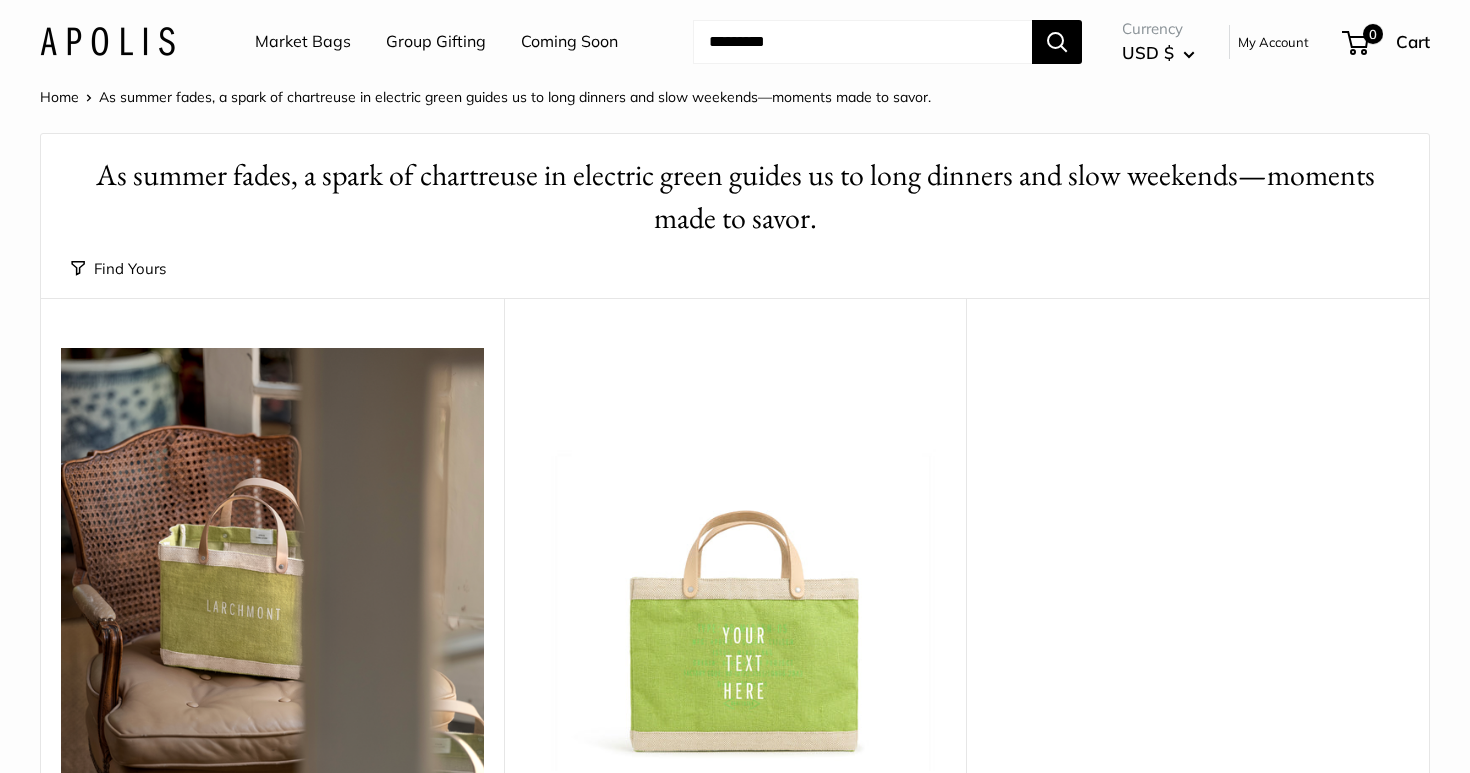 scroll, scrollTop: 0, scrollLeft: 0, axis: both 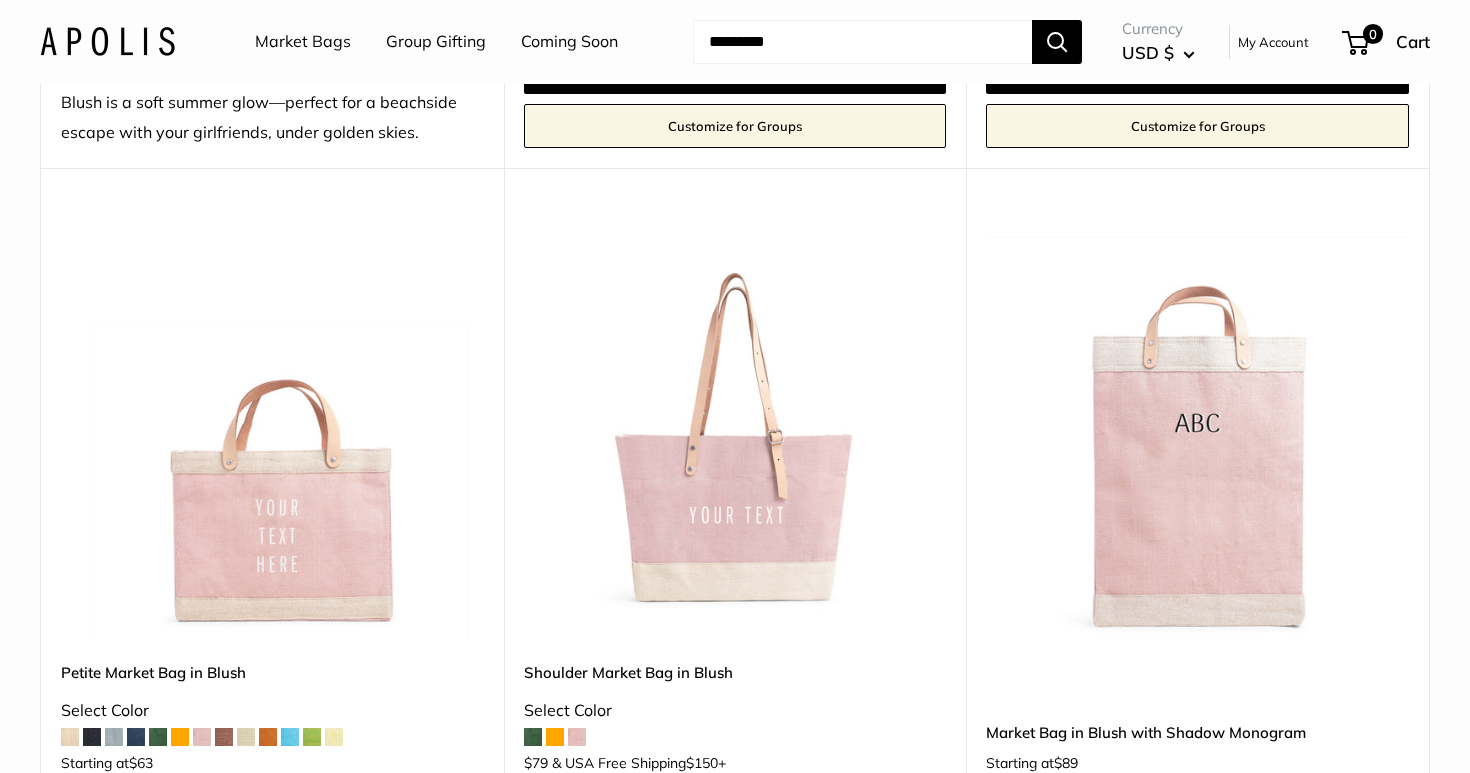 click at bounding box center [533, 737] 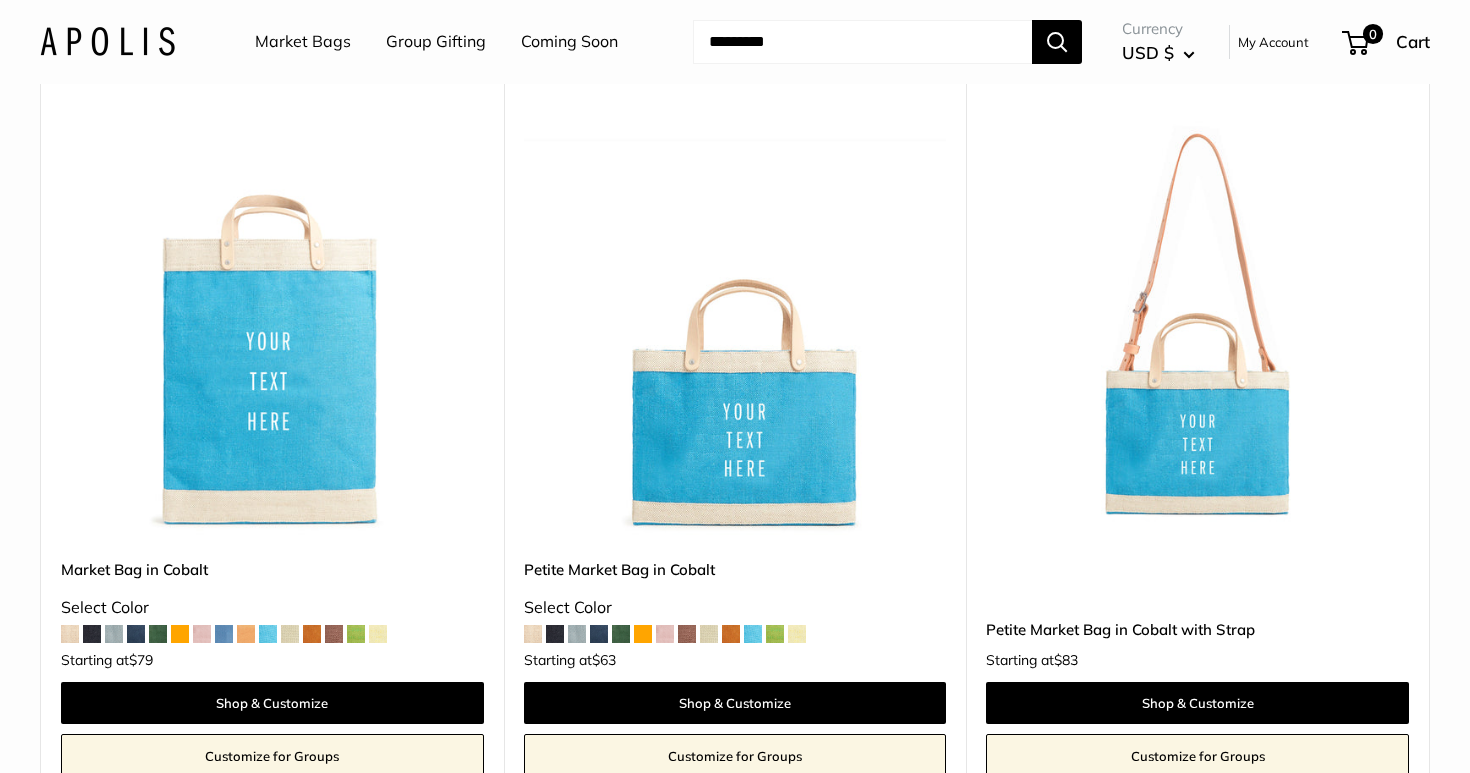 scroll, scrollTop: 5445, scrollLeft: 0, axis: vertical 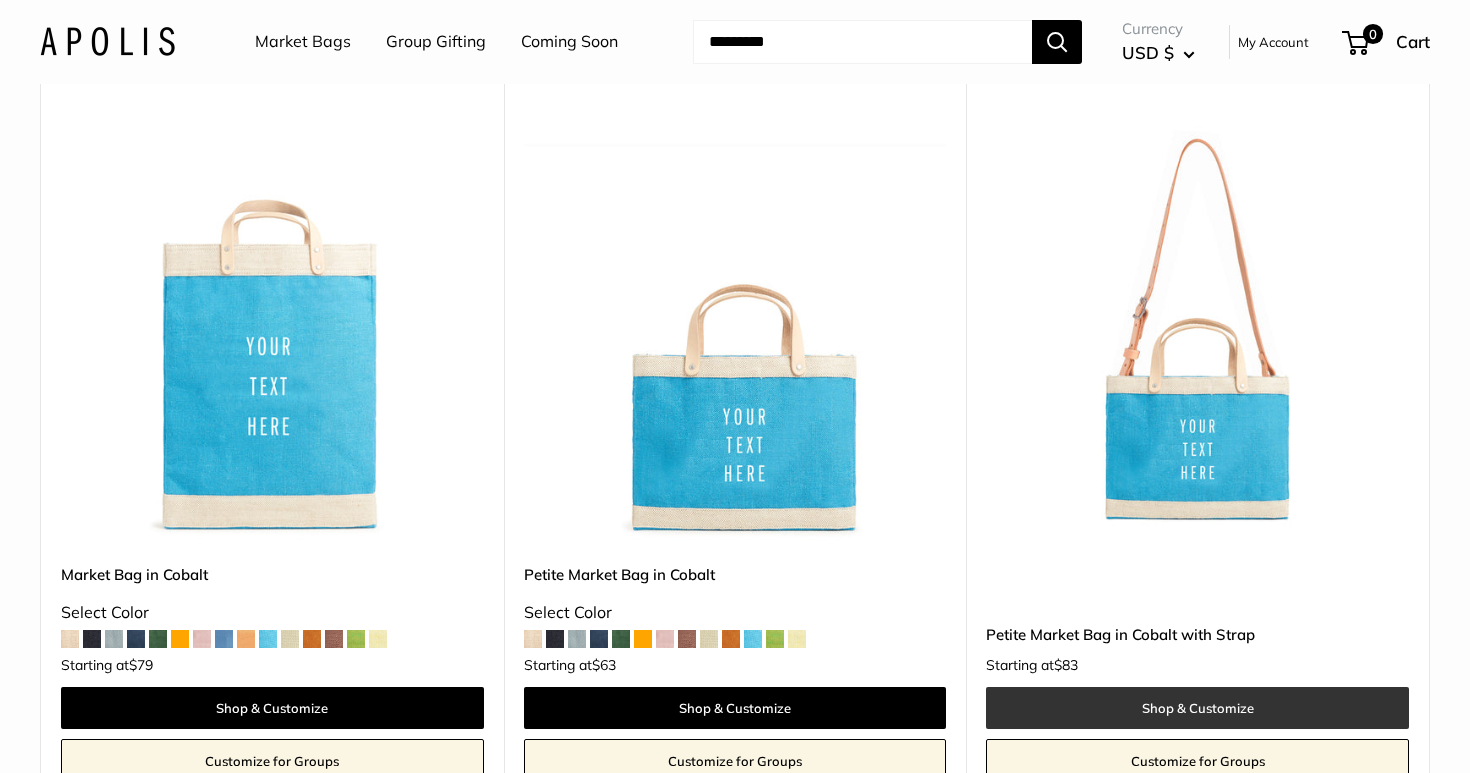 click on "Shop & Customize" at bounding box center [1197, 708] 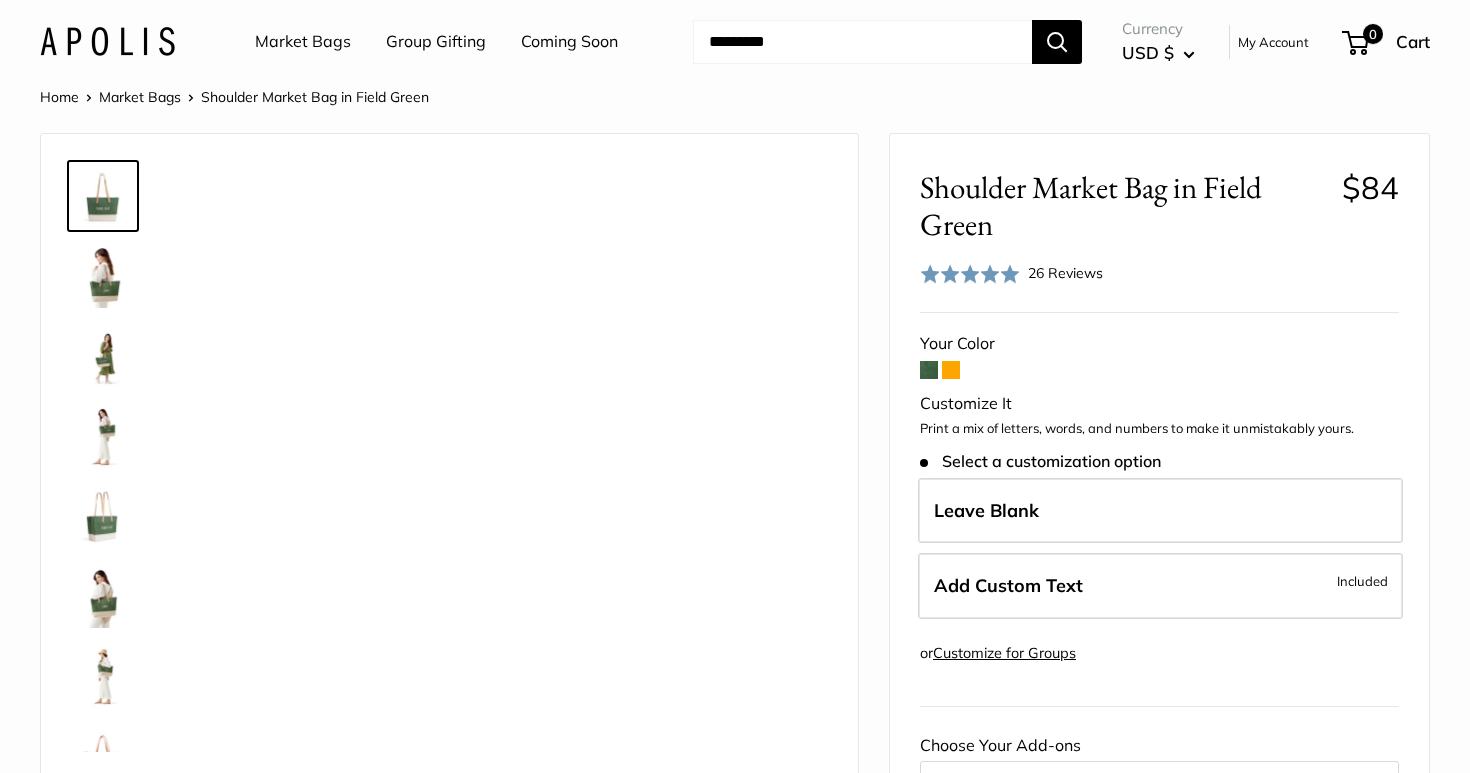 scroll, scrollTop: 0, scrollLeft: 0, axis: both 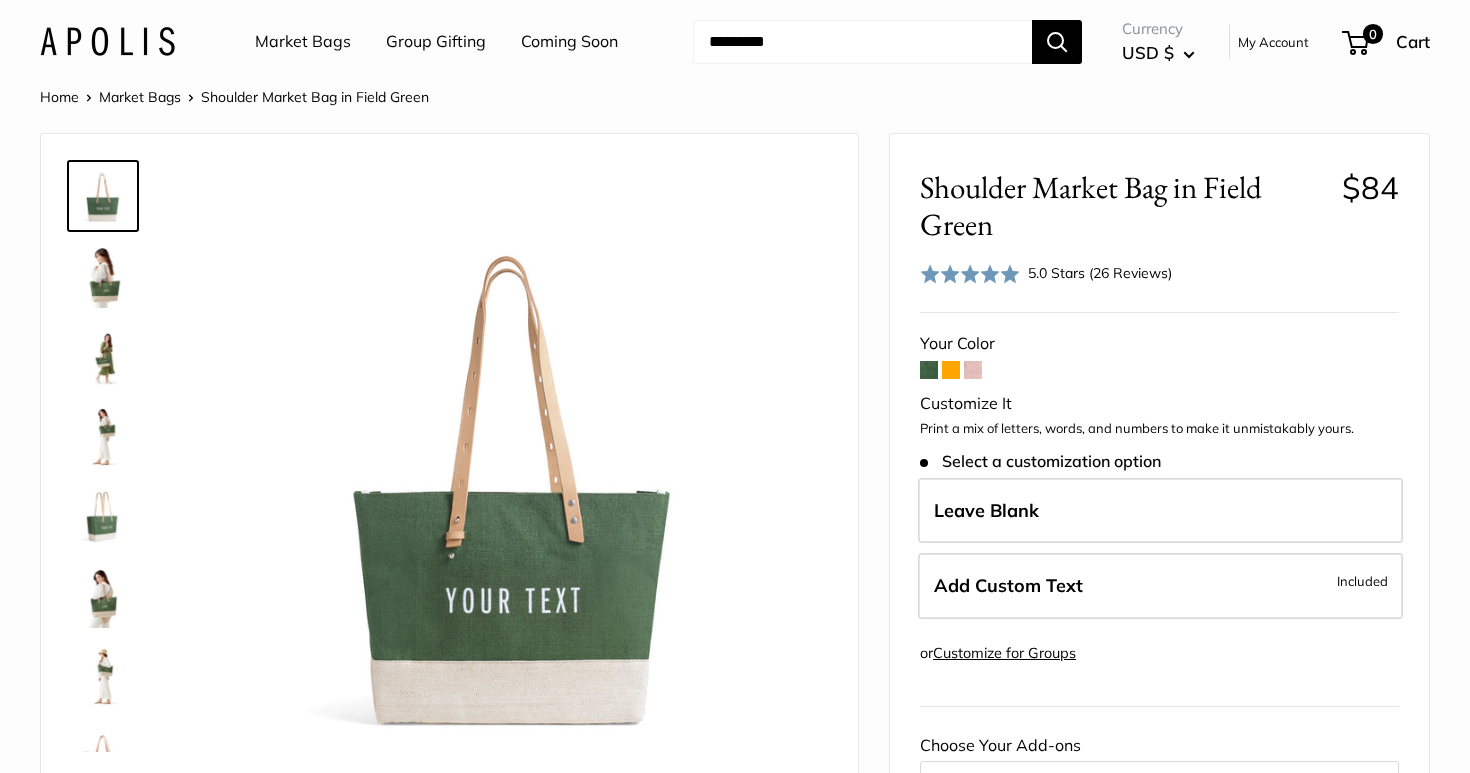 click at bounding box center [103, 276] 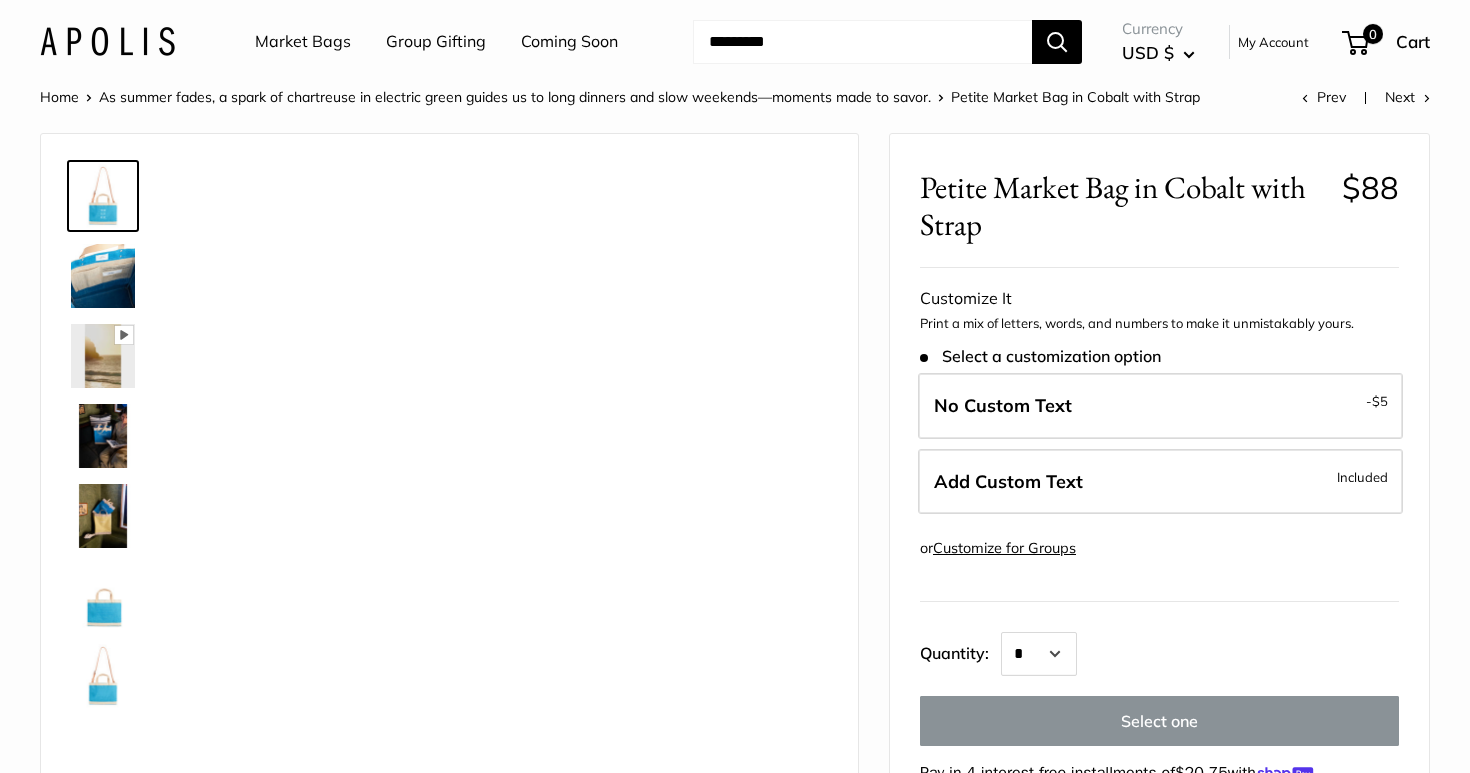 scroll, scrollTop: 0, scrollLeft: 0, axis: both 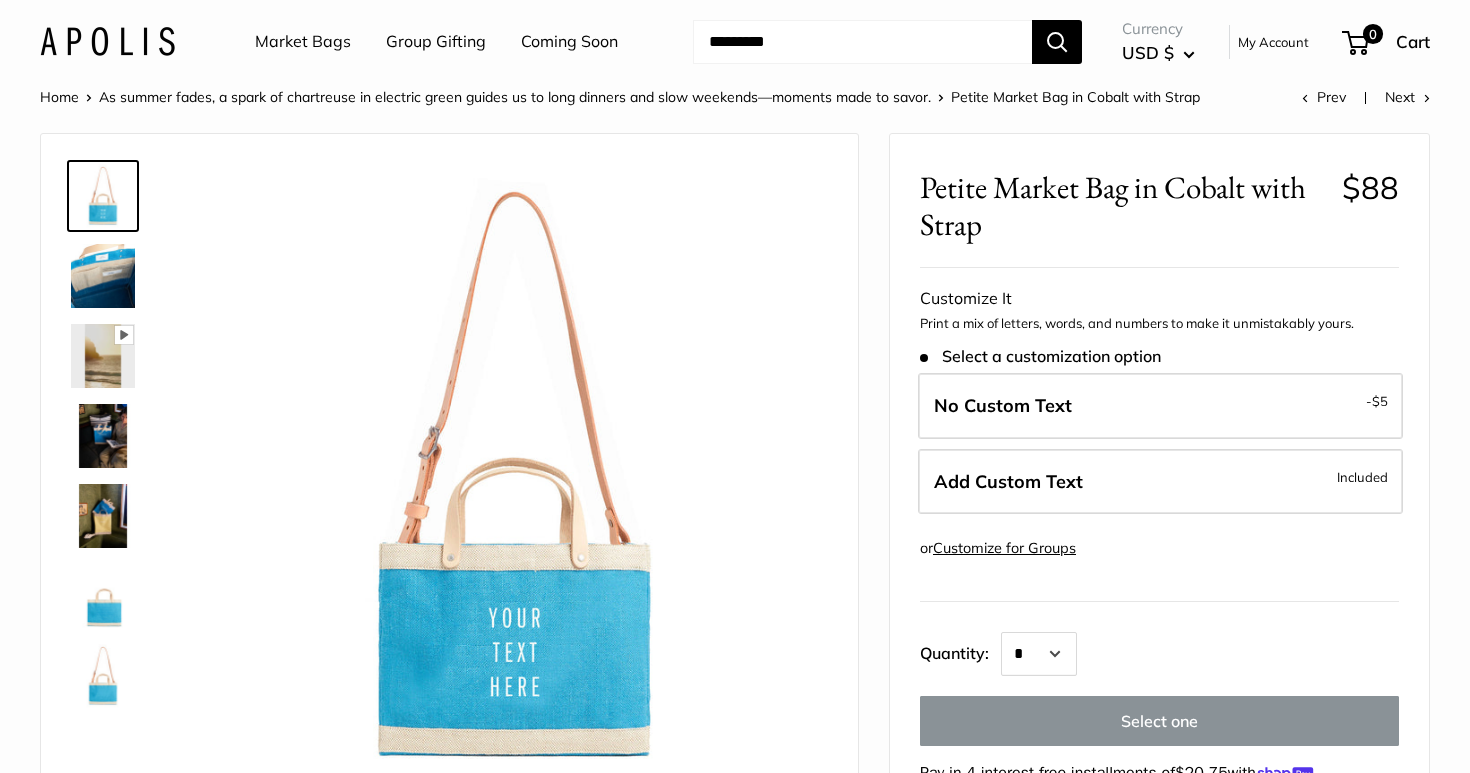 click at bounding box center (103, 356) 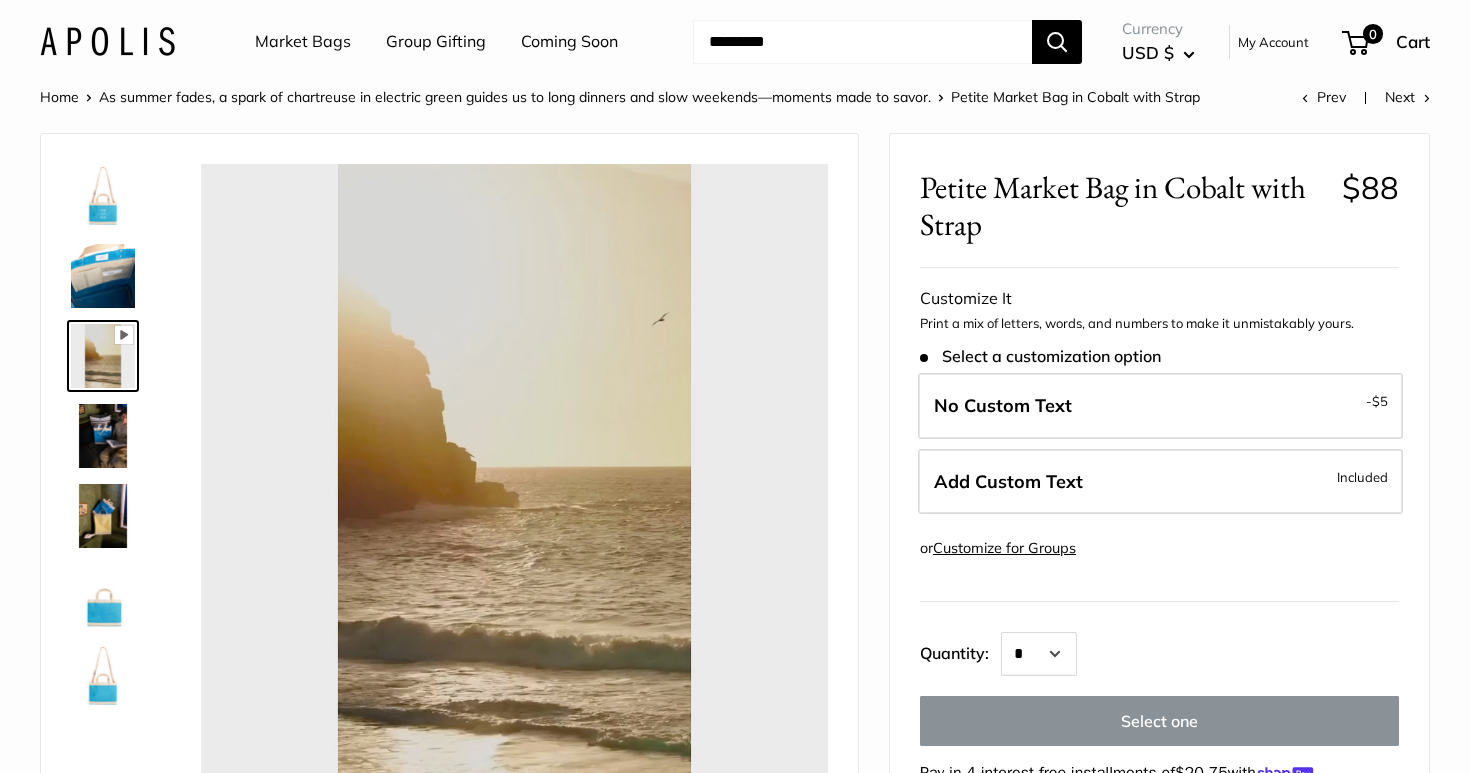 type on "*" 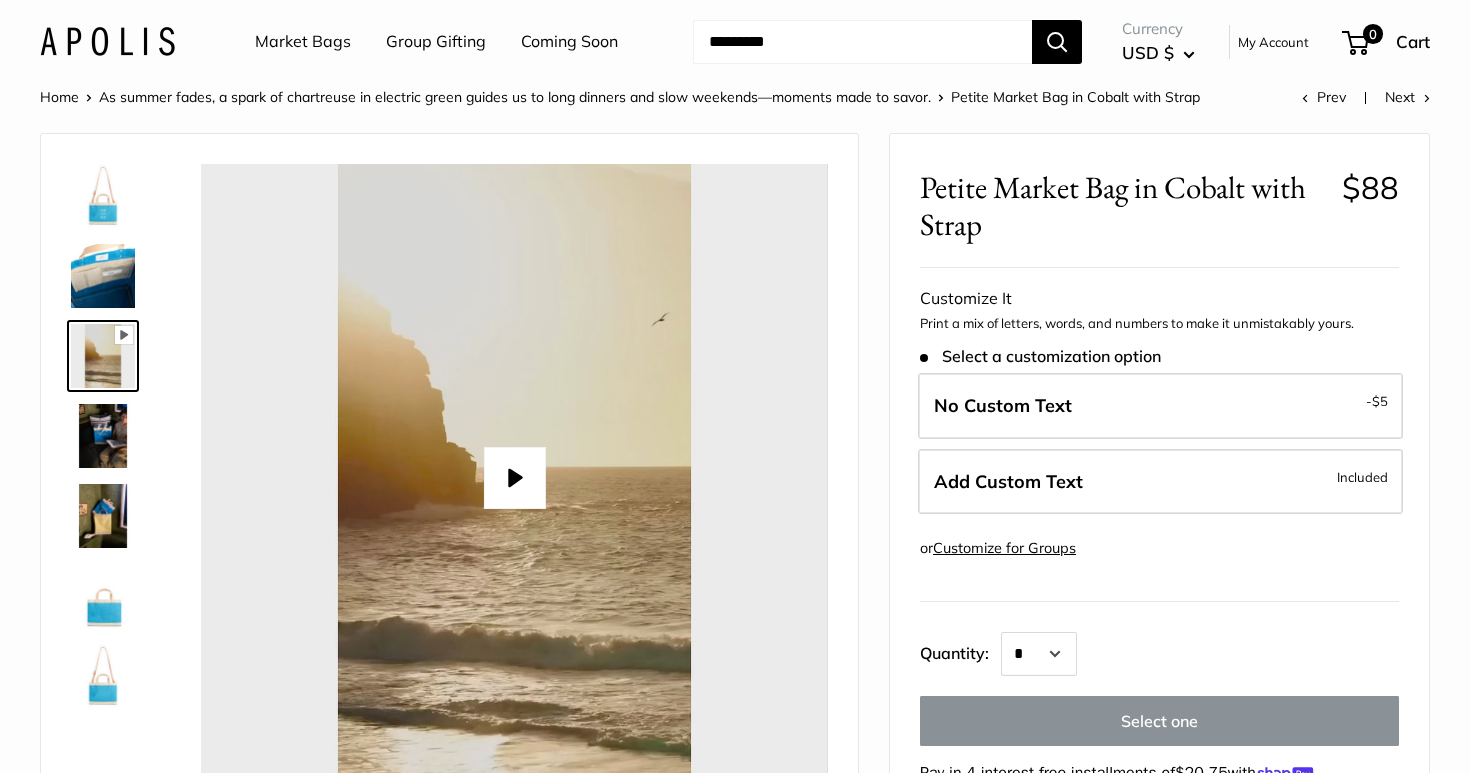 click at bounding box center (103, 516) 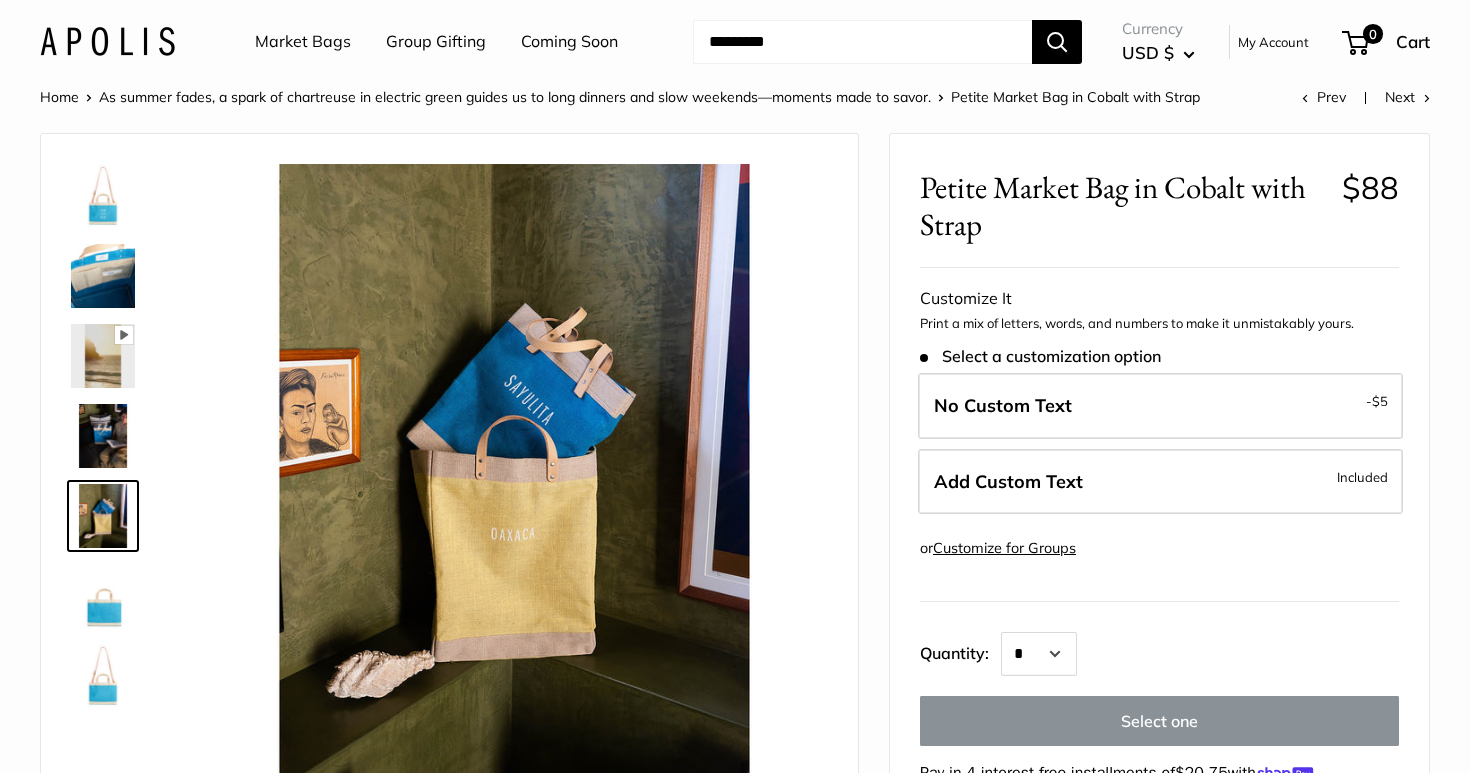 click at bounding box center (103, 436) 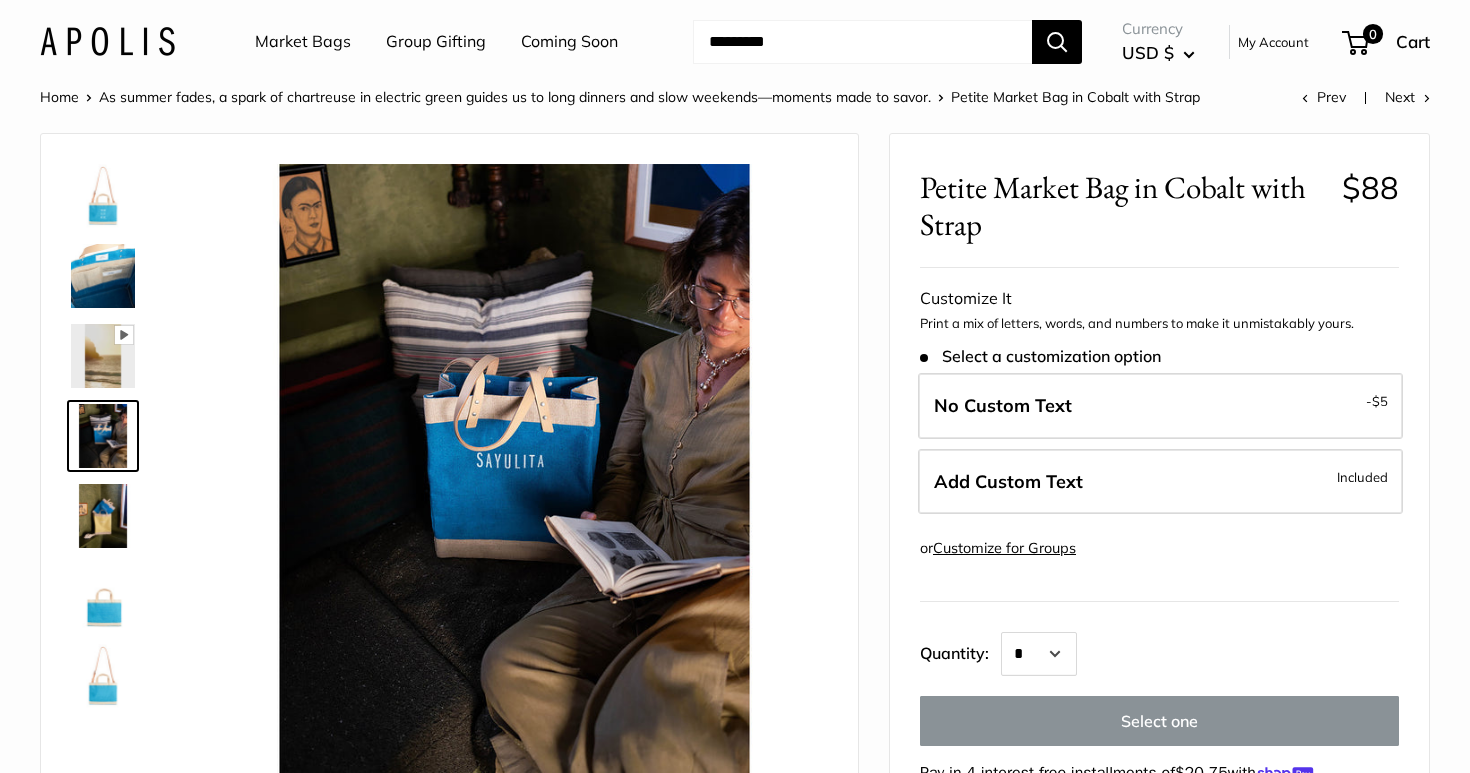 click at bounding box center (103, 596) 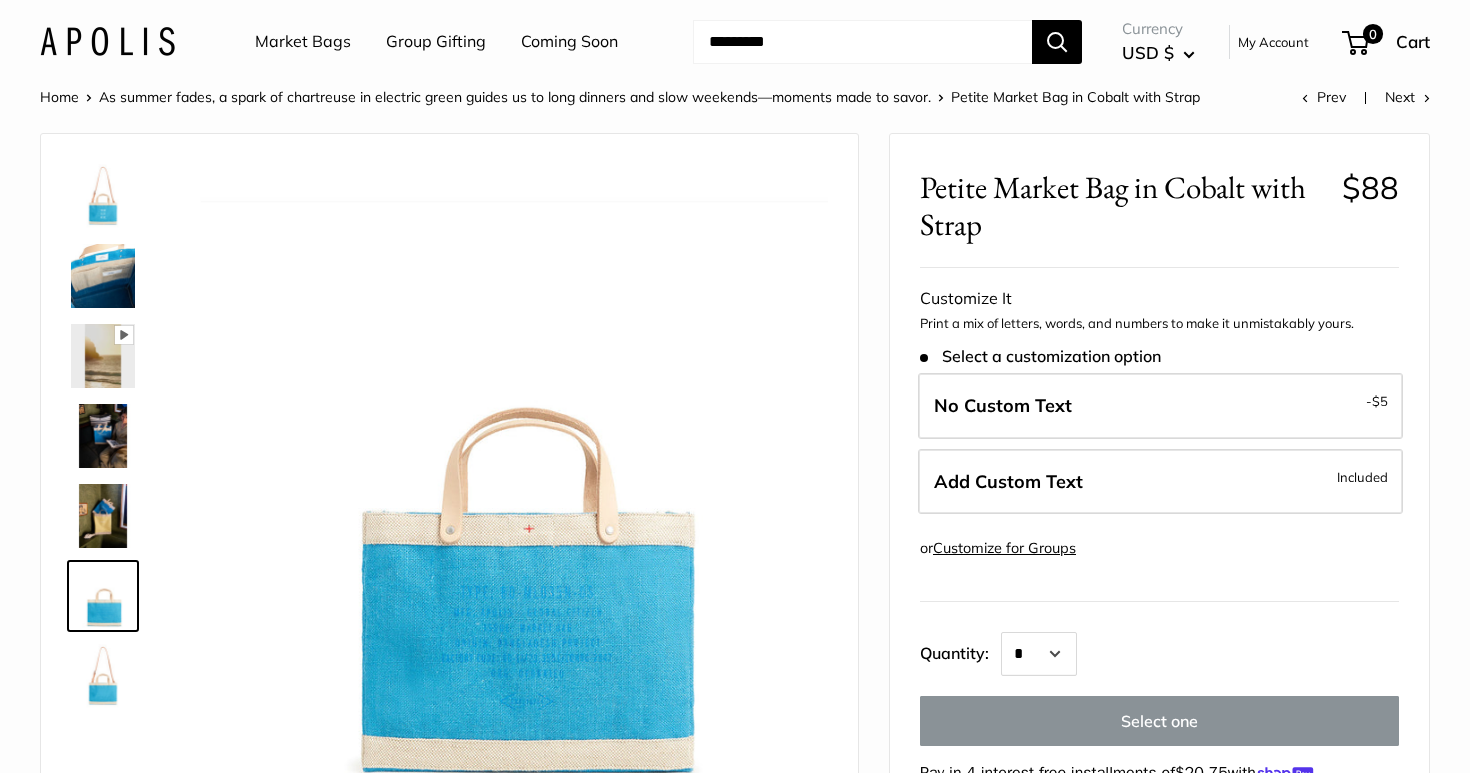 click at bounding box center [103, 676] 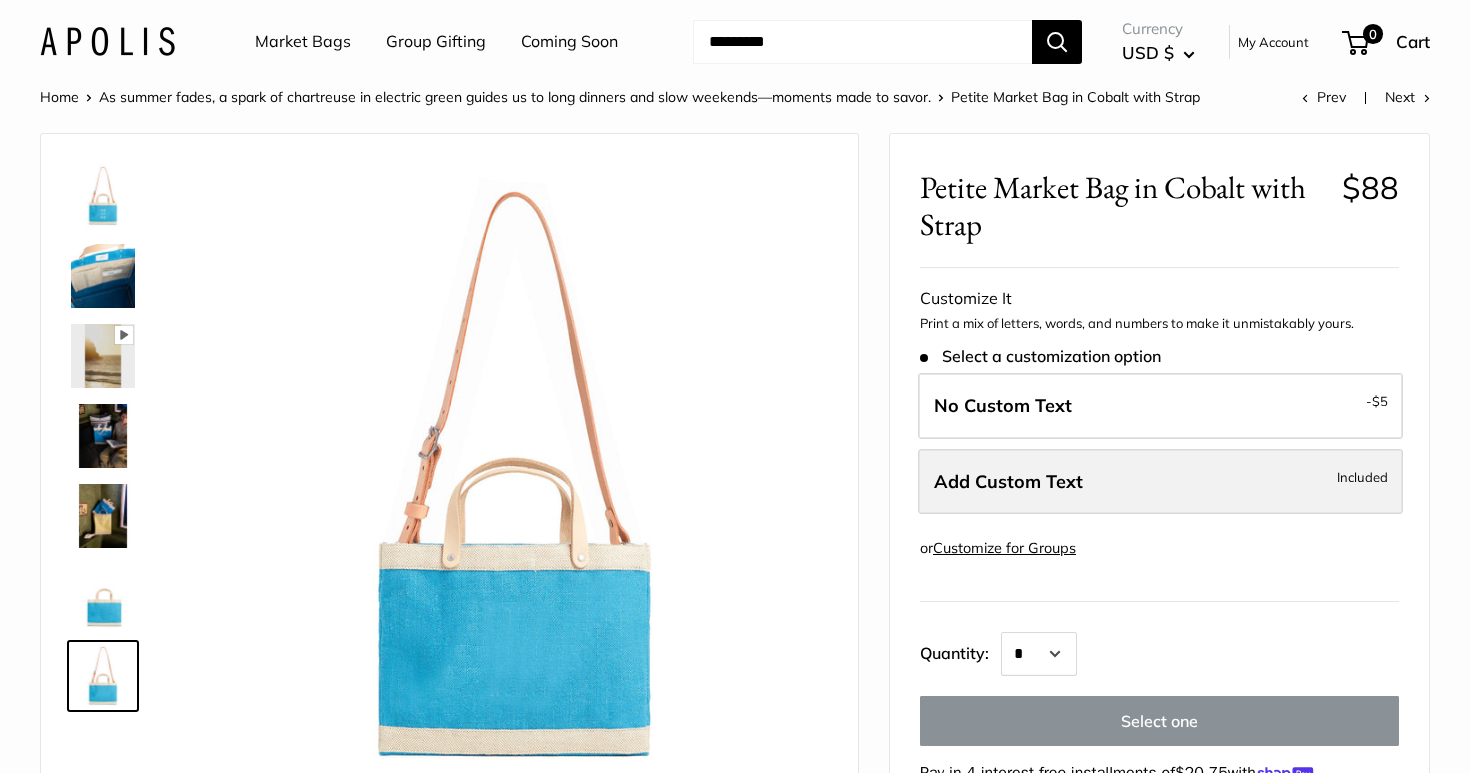 click on "Add Custom Text" at bounding box center (1008, 481) 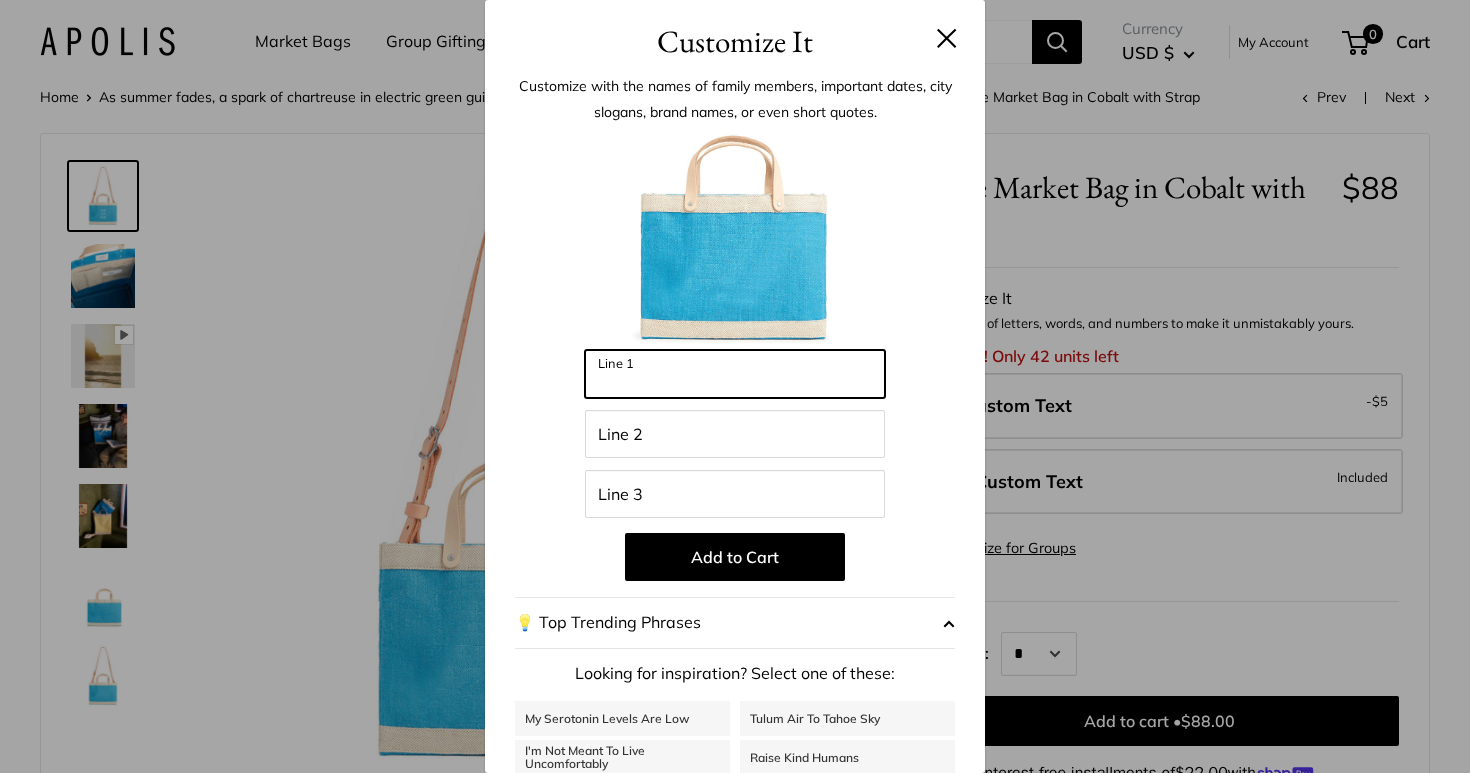 click on "Line 1" at bounding box center (735, 374) 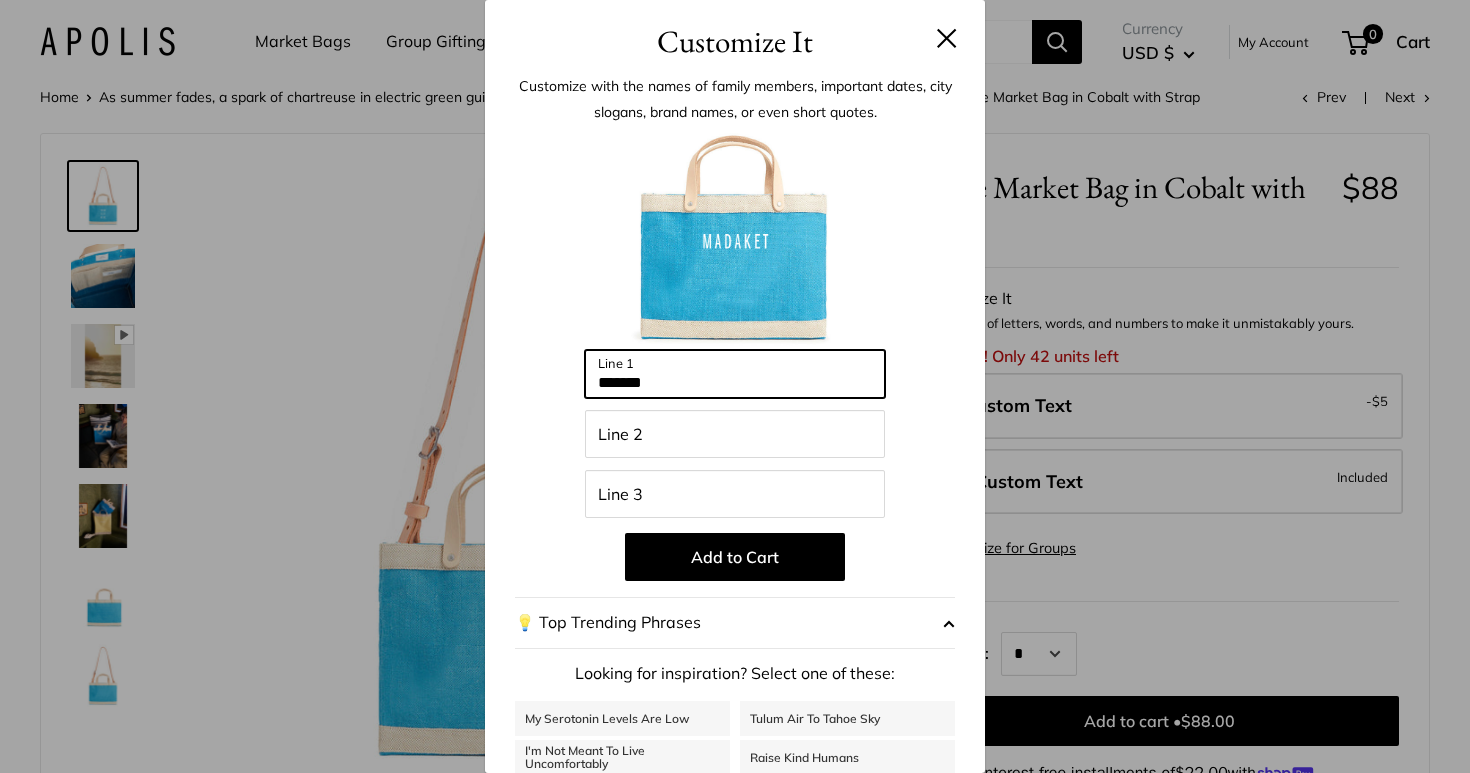 type on "*******" 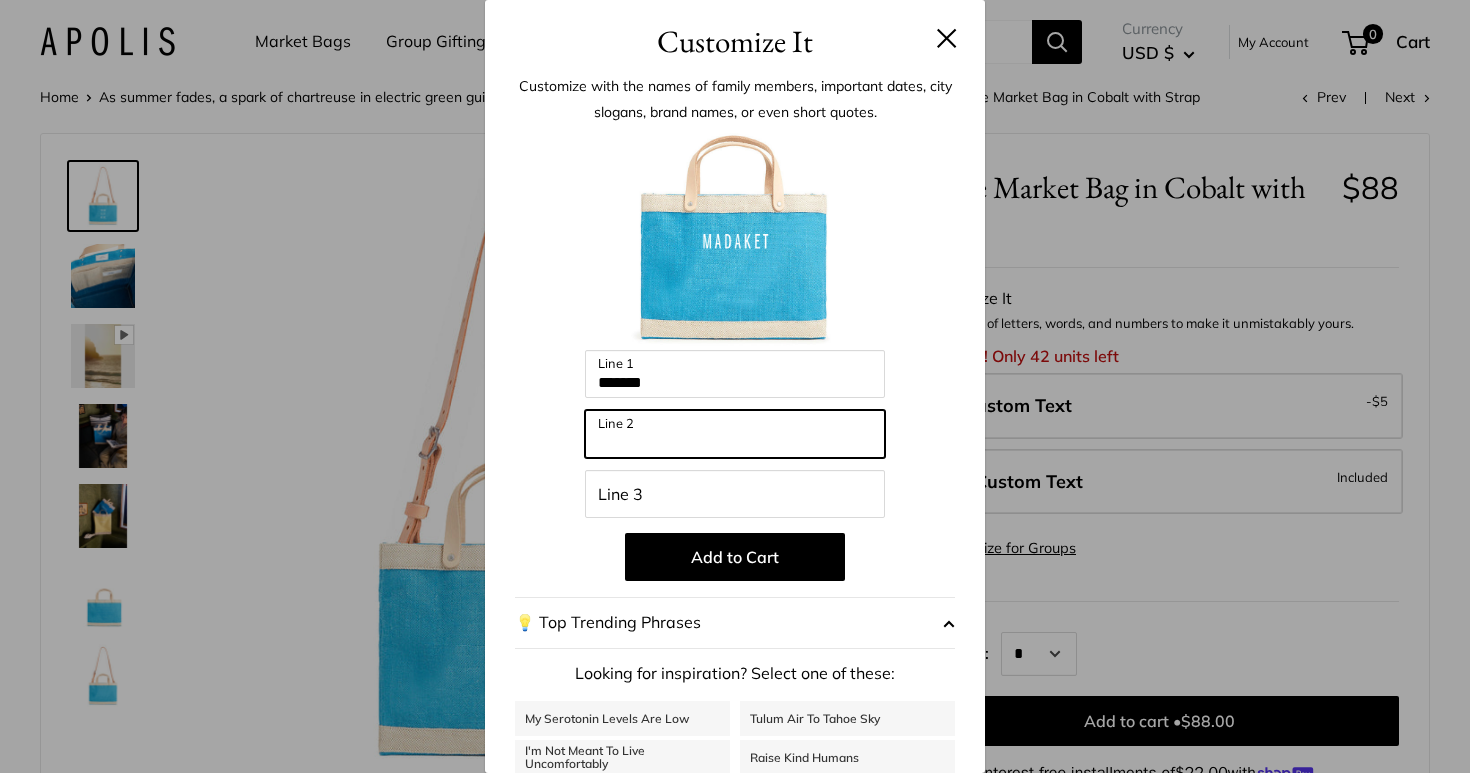 click on "Line 2" at bounding box center (735, 434) 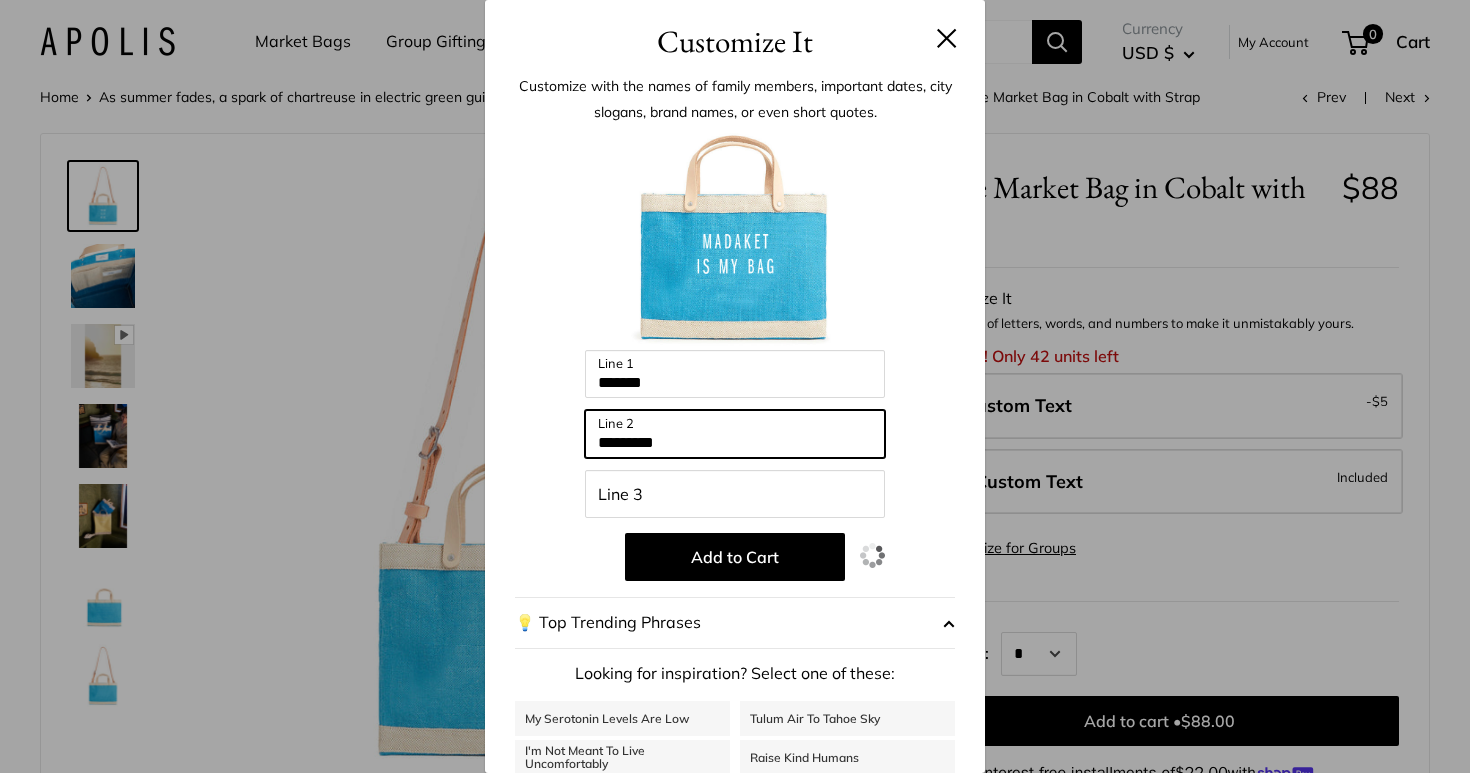 type on "*********" 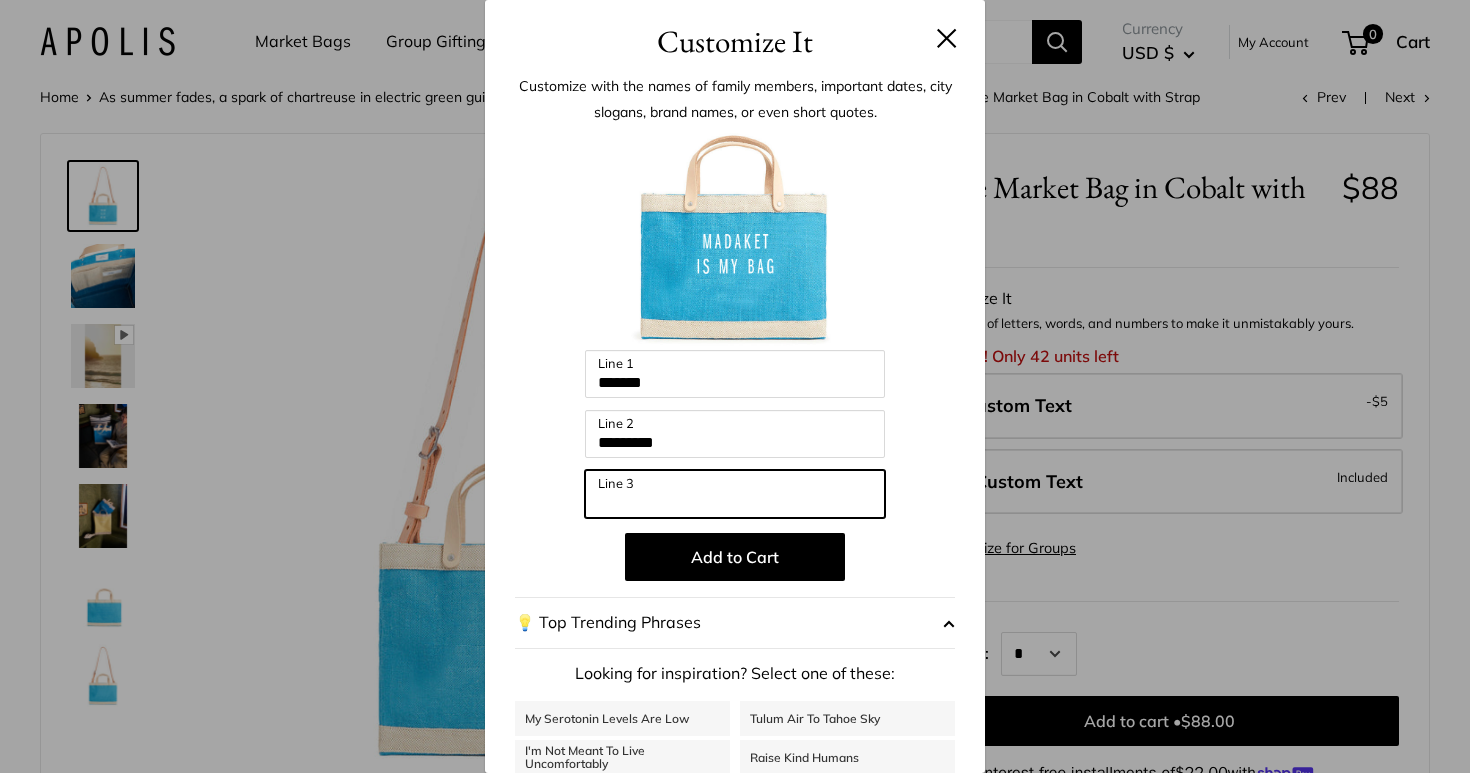 click on "Line 3" at bounding box center [735, 494] 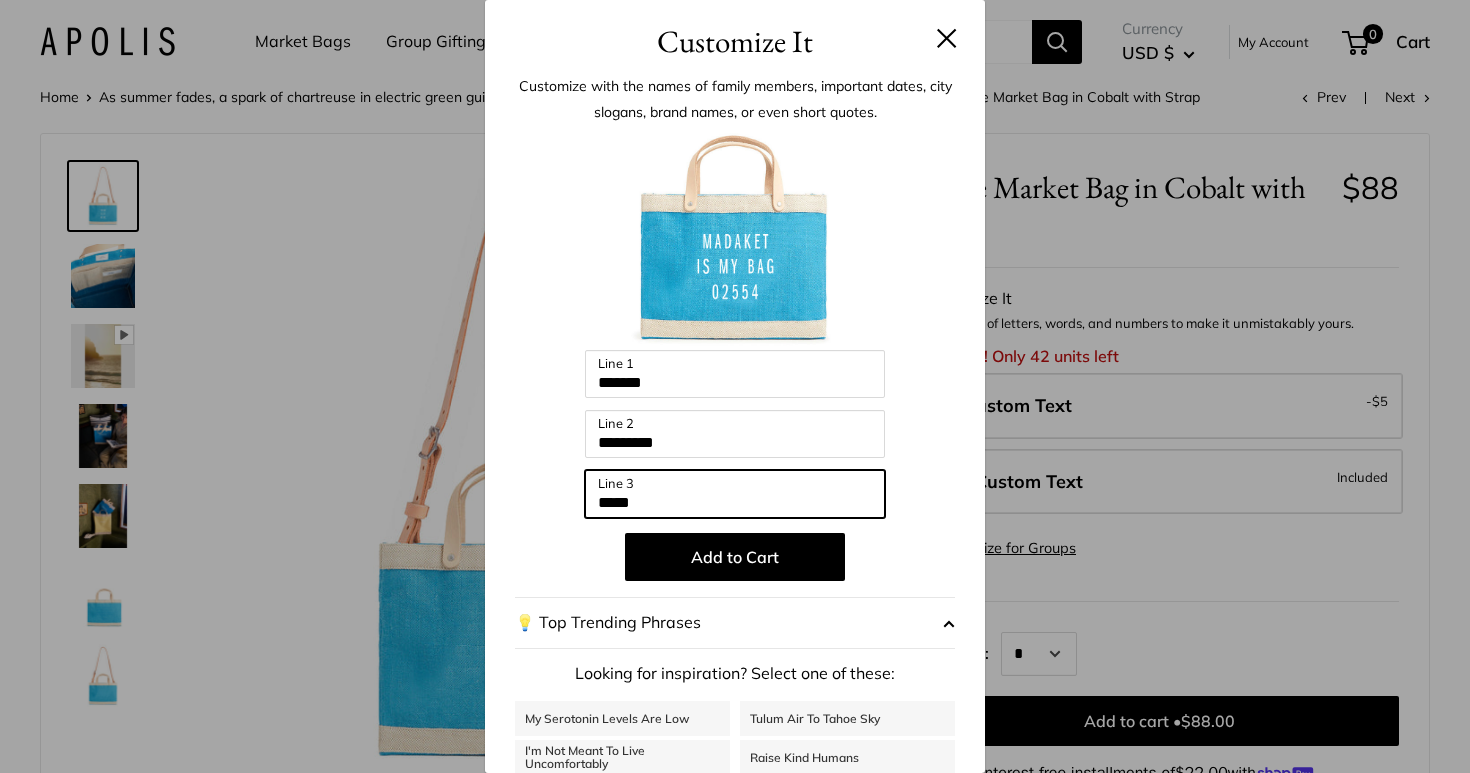 type on "*****" 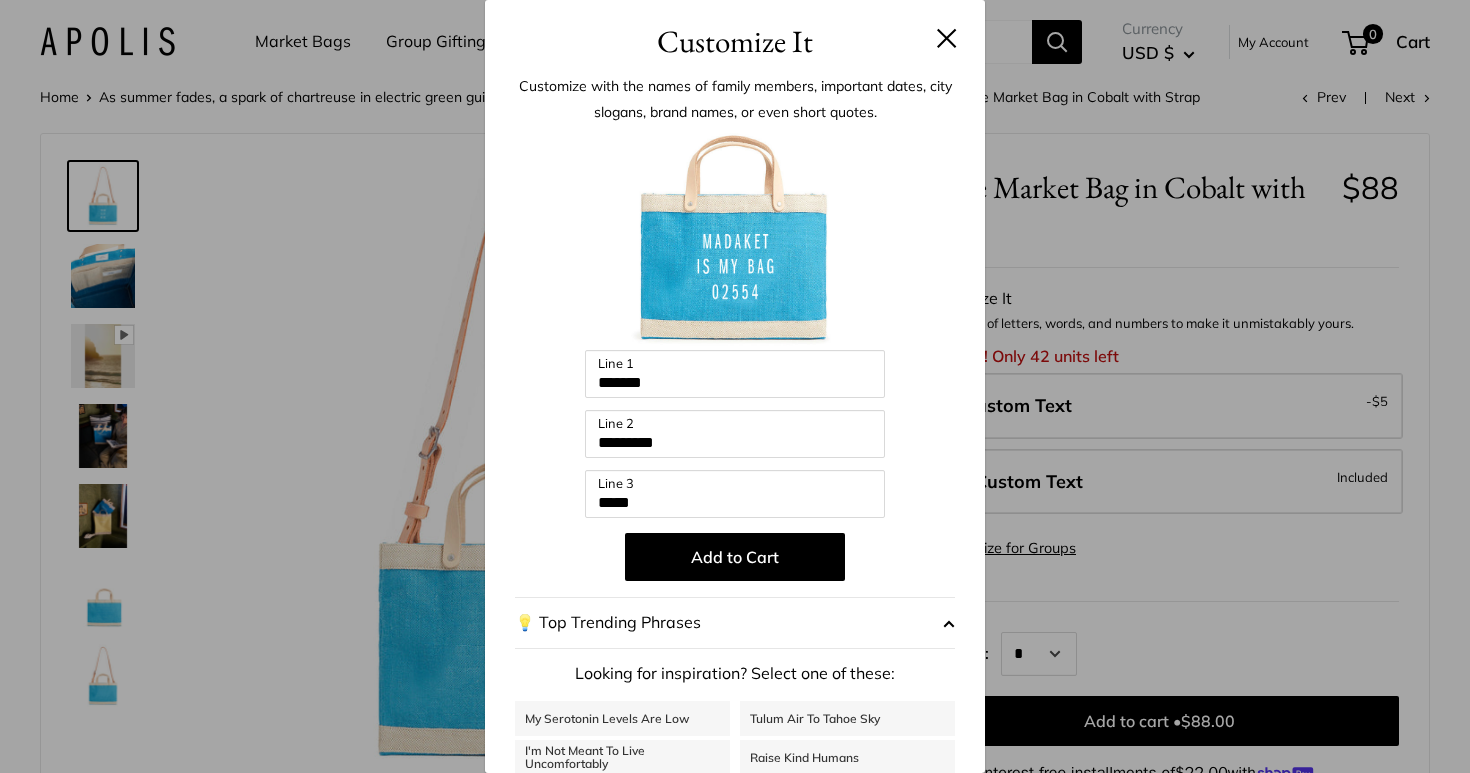 click at bounding box center (949, 623) 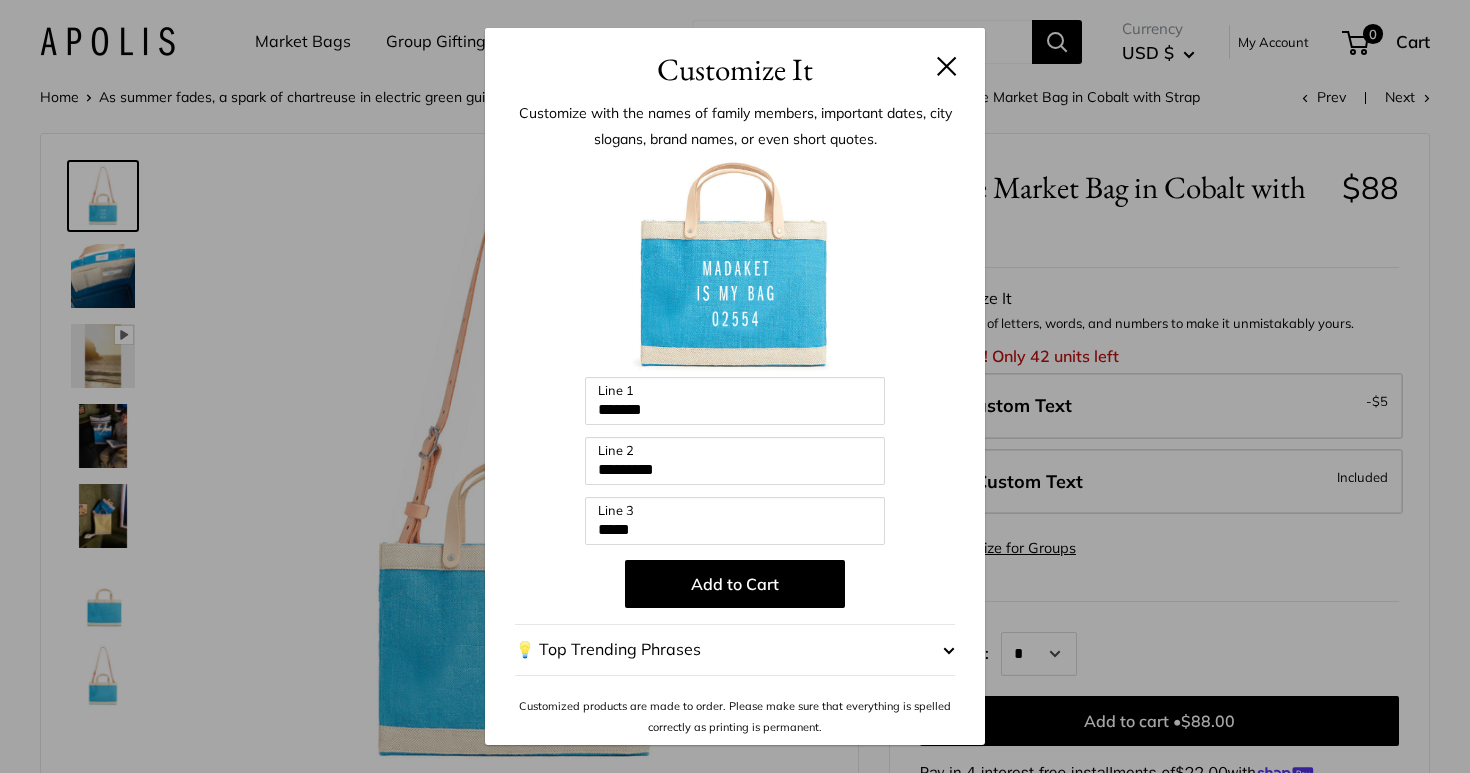 click at bounding box center (947, 66) 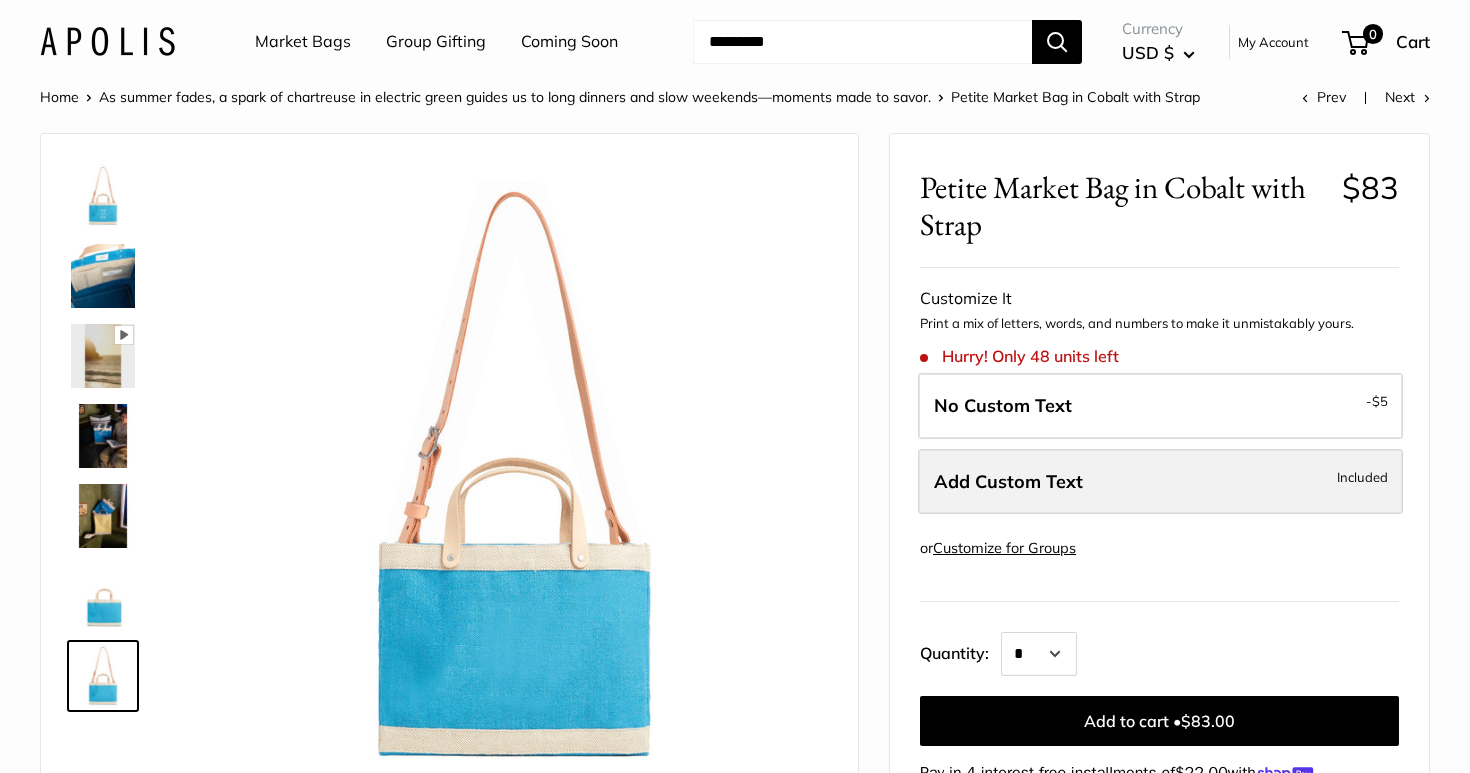 click on "Add Custom Text
Included" at bounding box center (1160, 482) 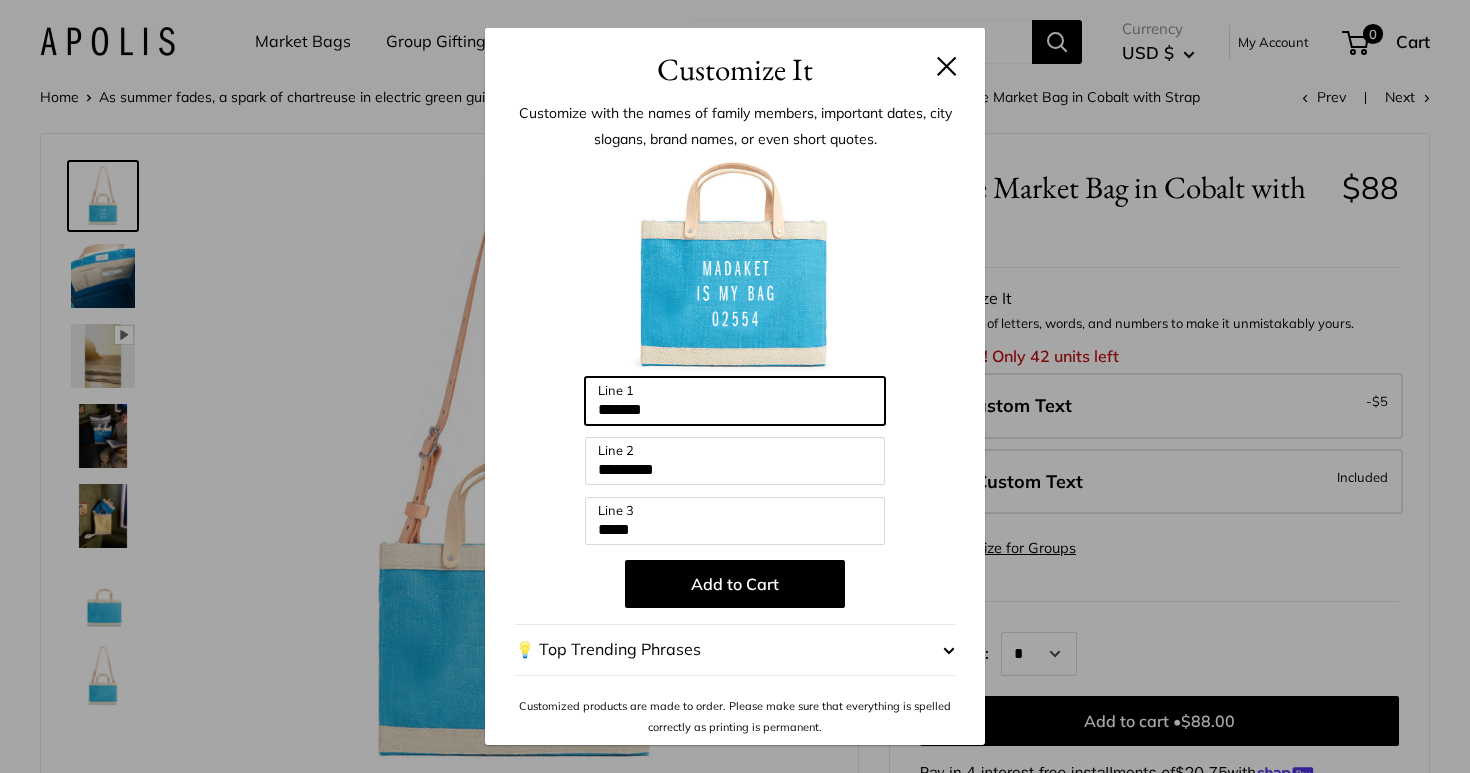 click on "*******" at bounding box center (735, 401) 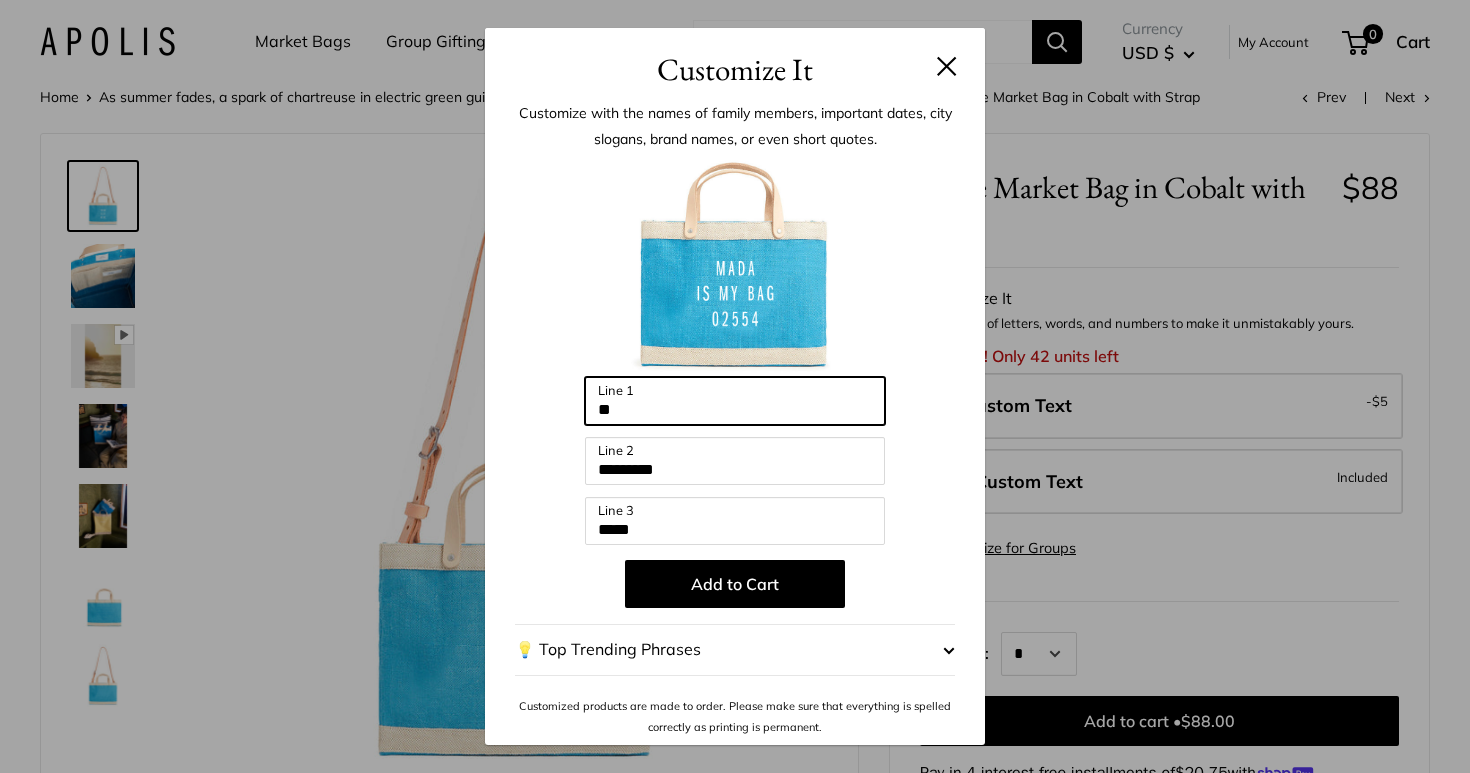 type on "*" 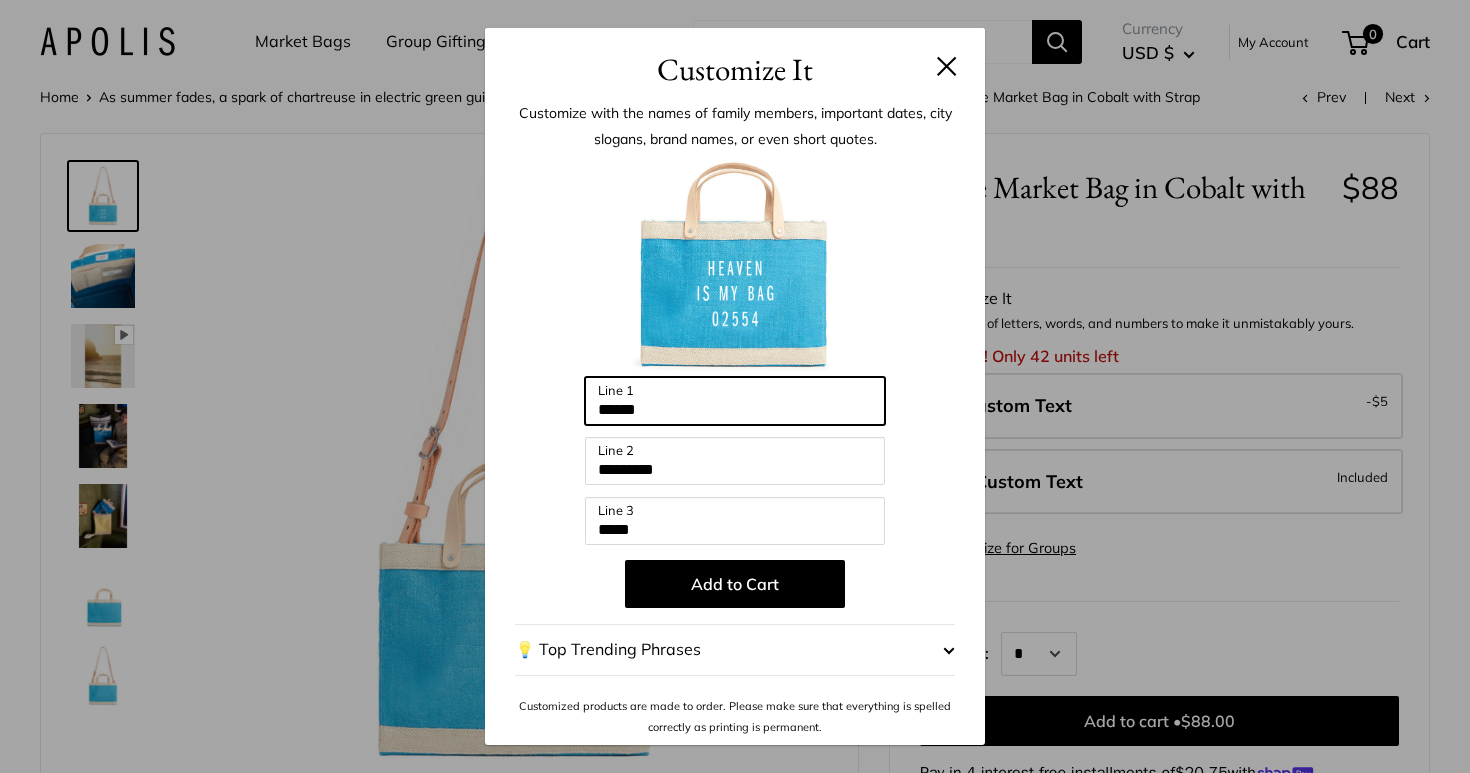 type on "******" 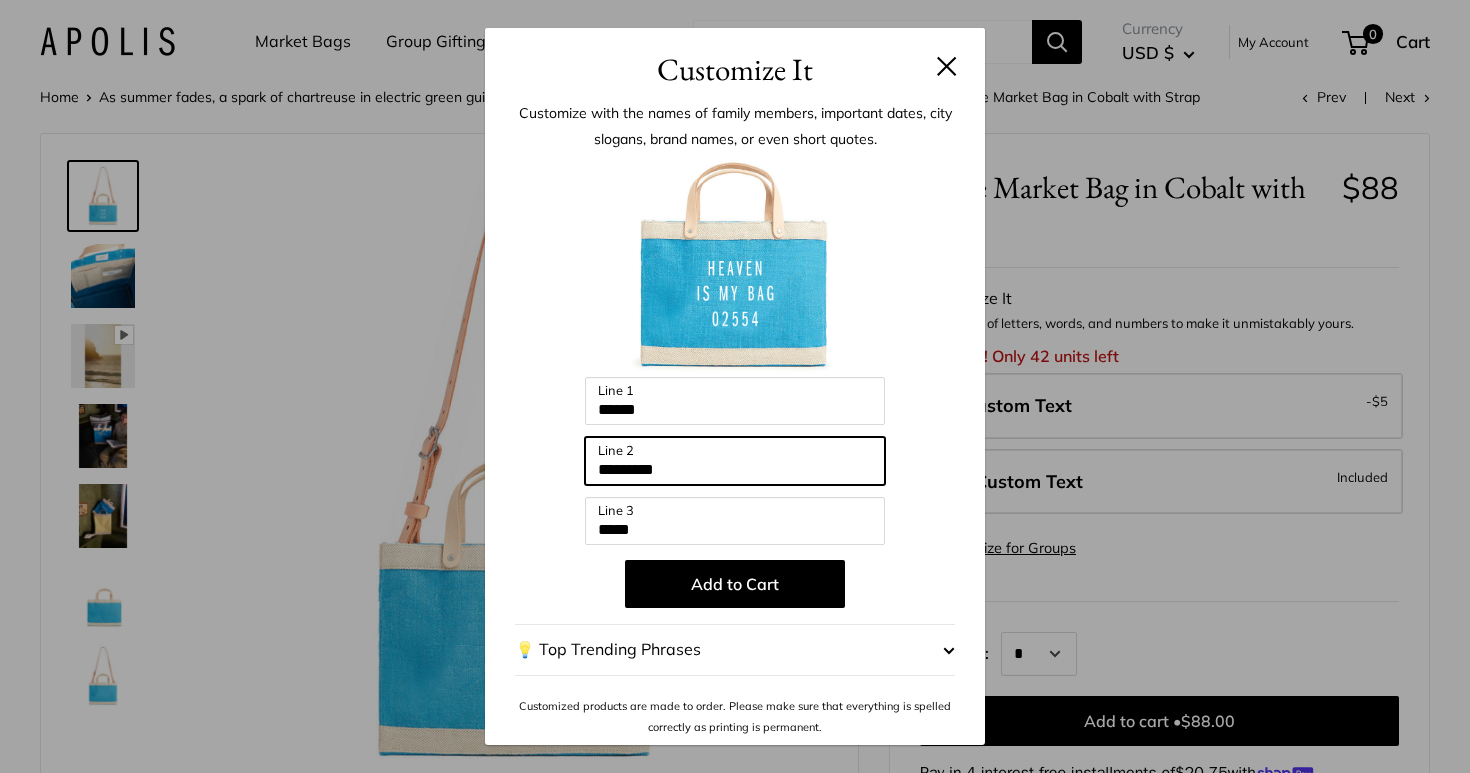 click on "*********" at bounding box center [735, 461] 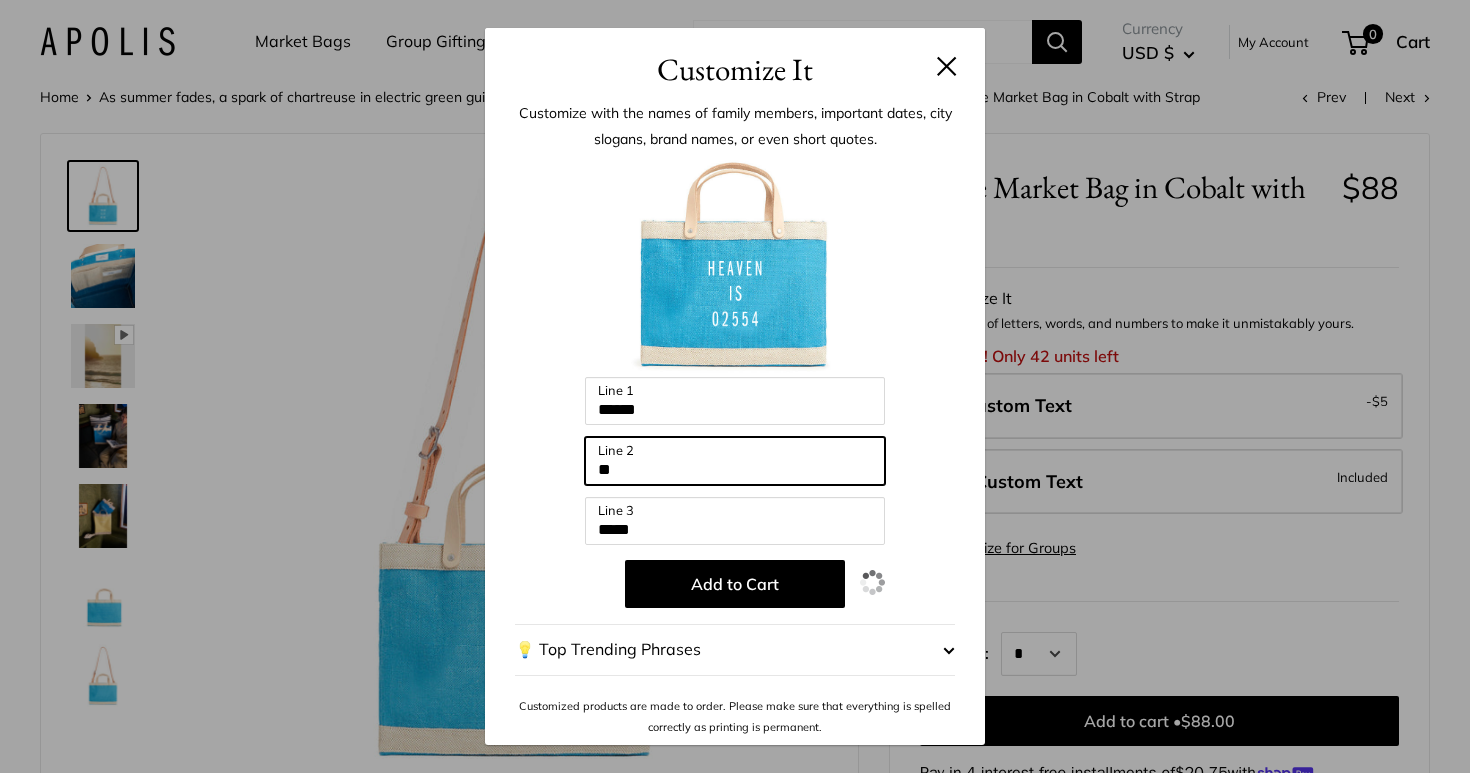 type on "*" 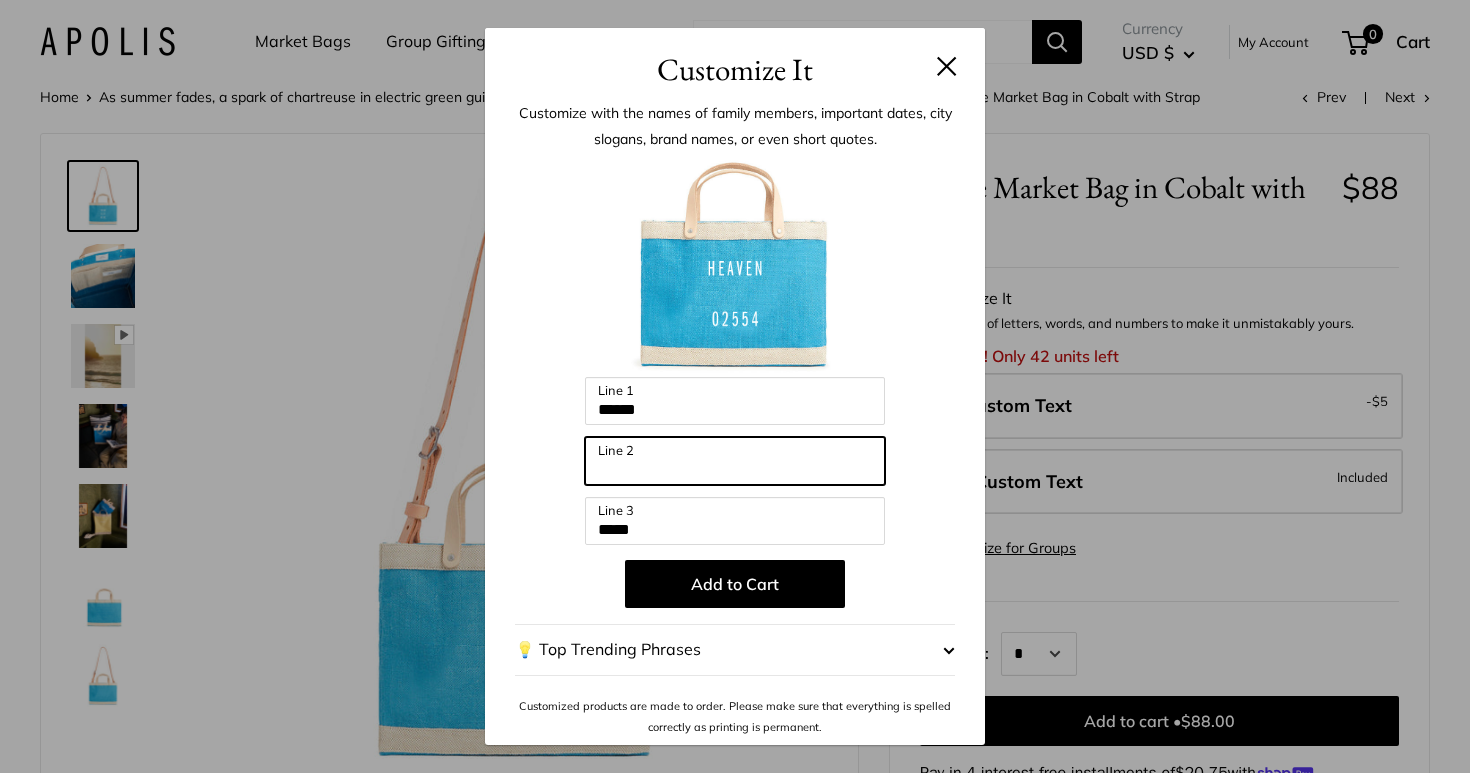 type 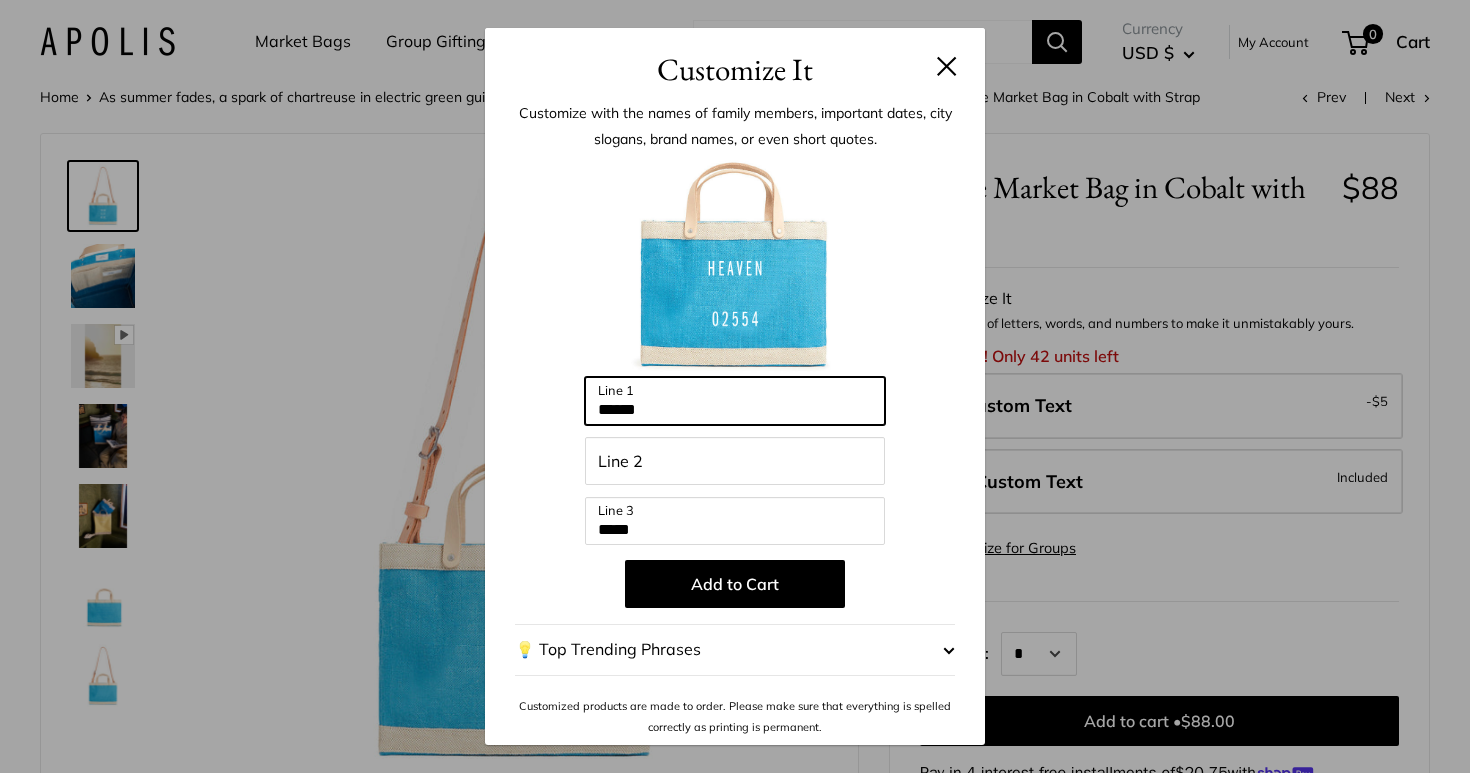 click on "******" at bounding box center (735, 401) 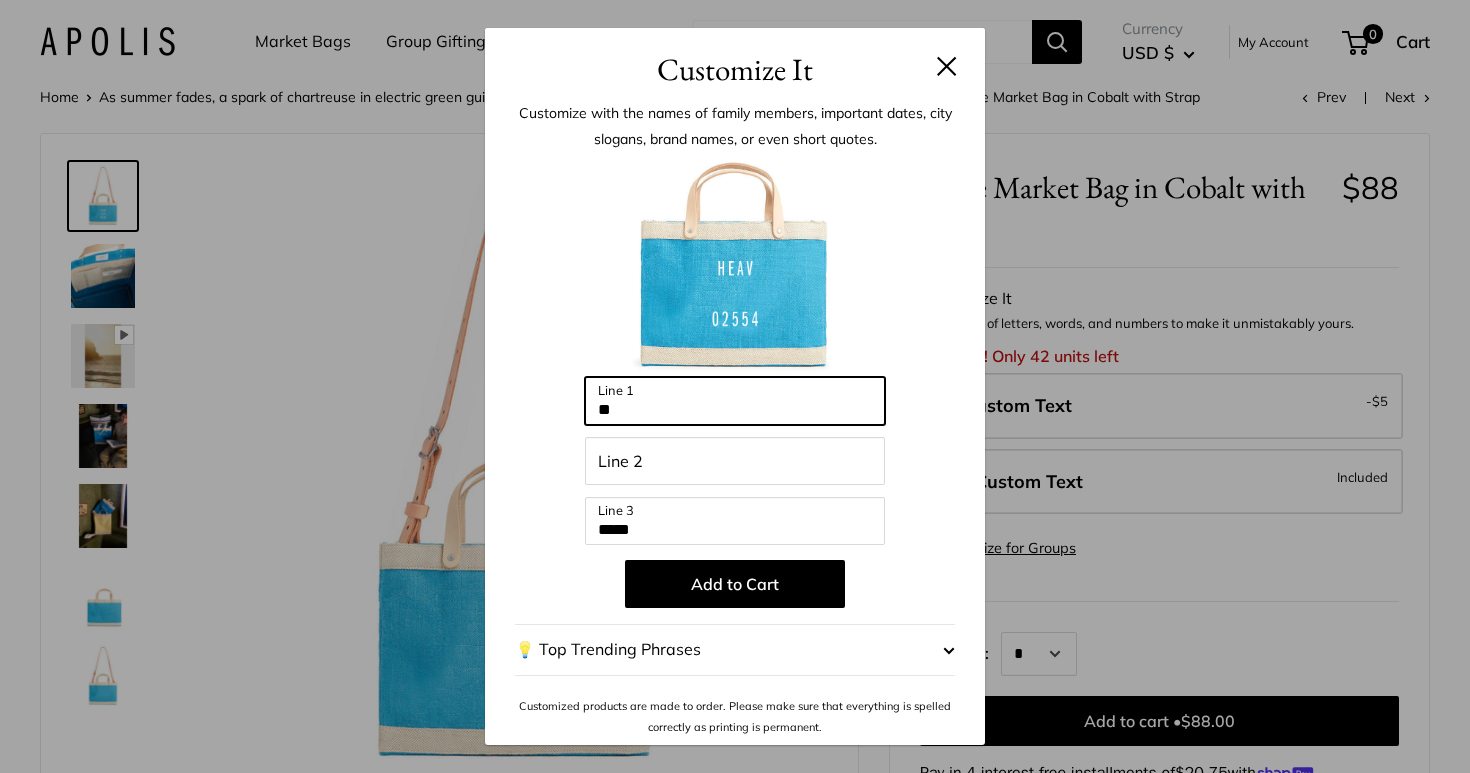 type on "*" 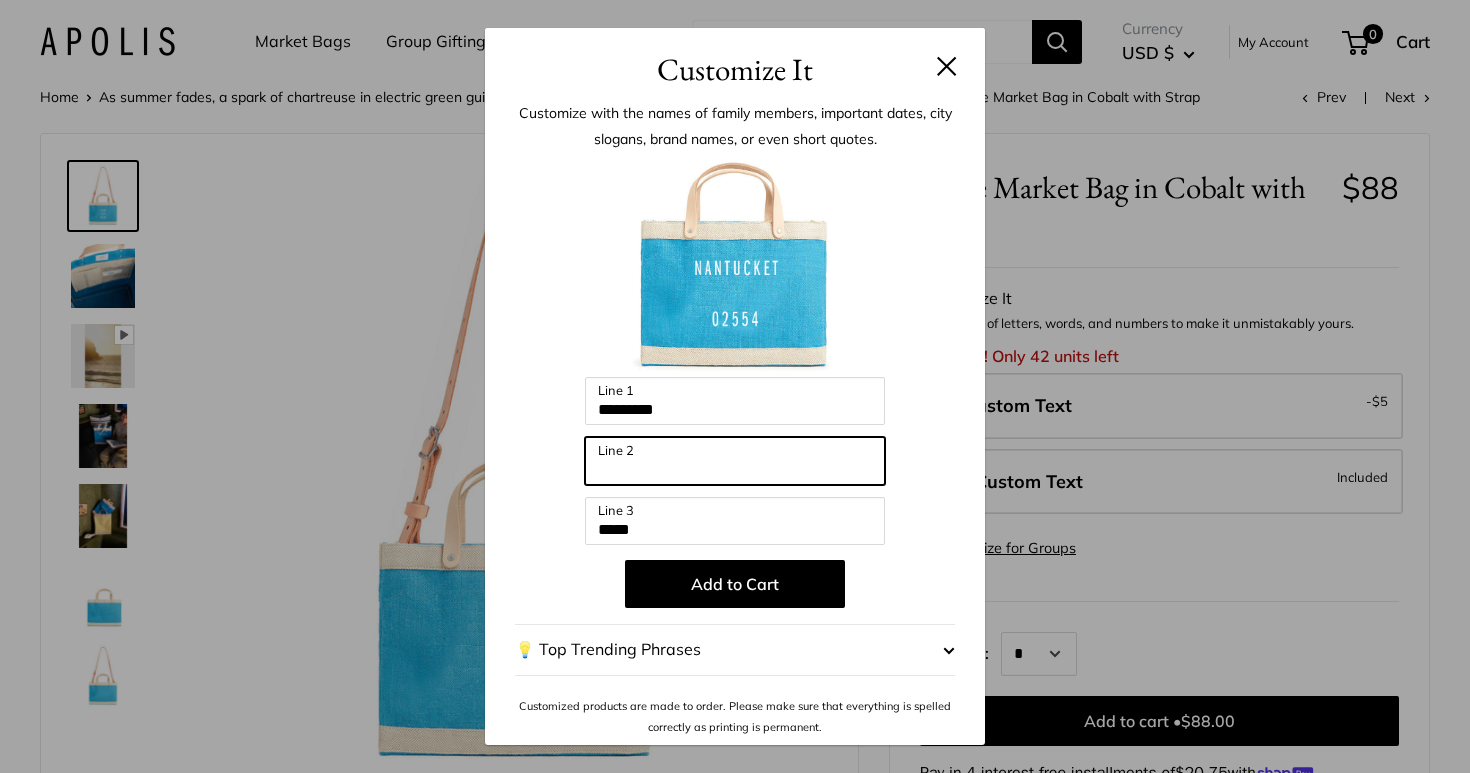 click on "Line 2" at bounding box center (735, 461) 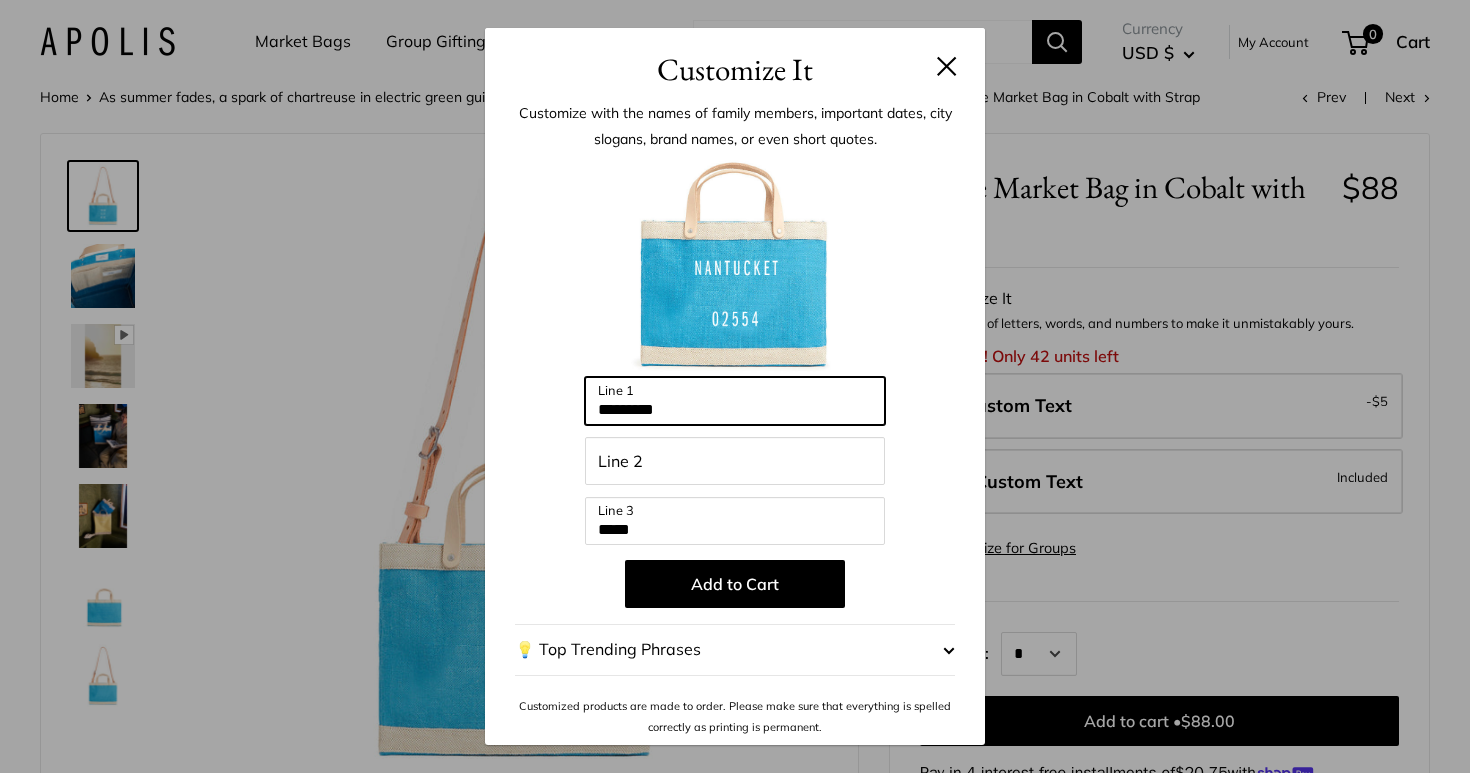 click on "*********" at bounding box center (735, 401) 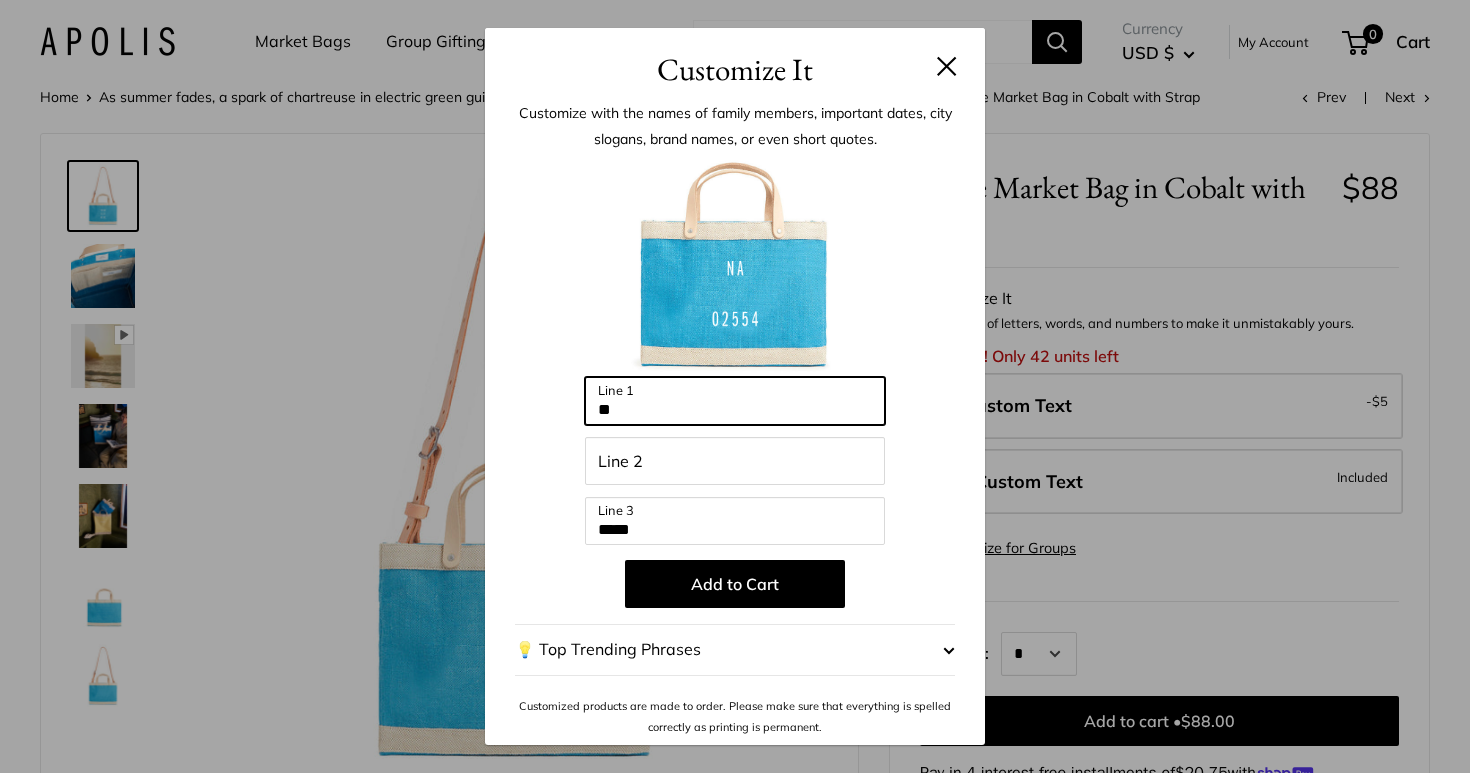 type on "*" 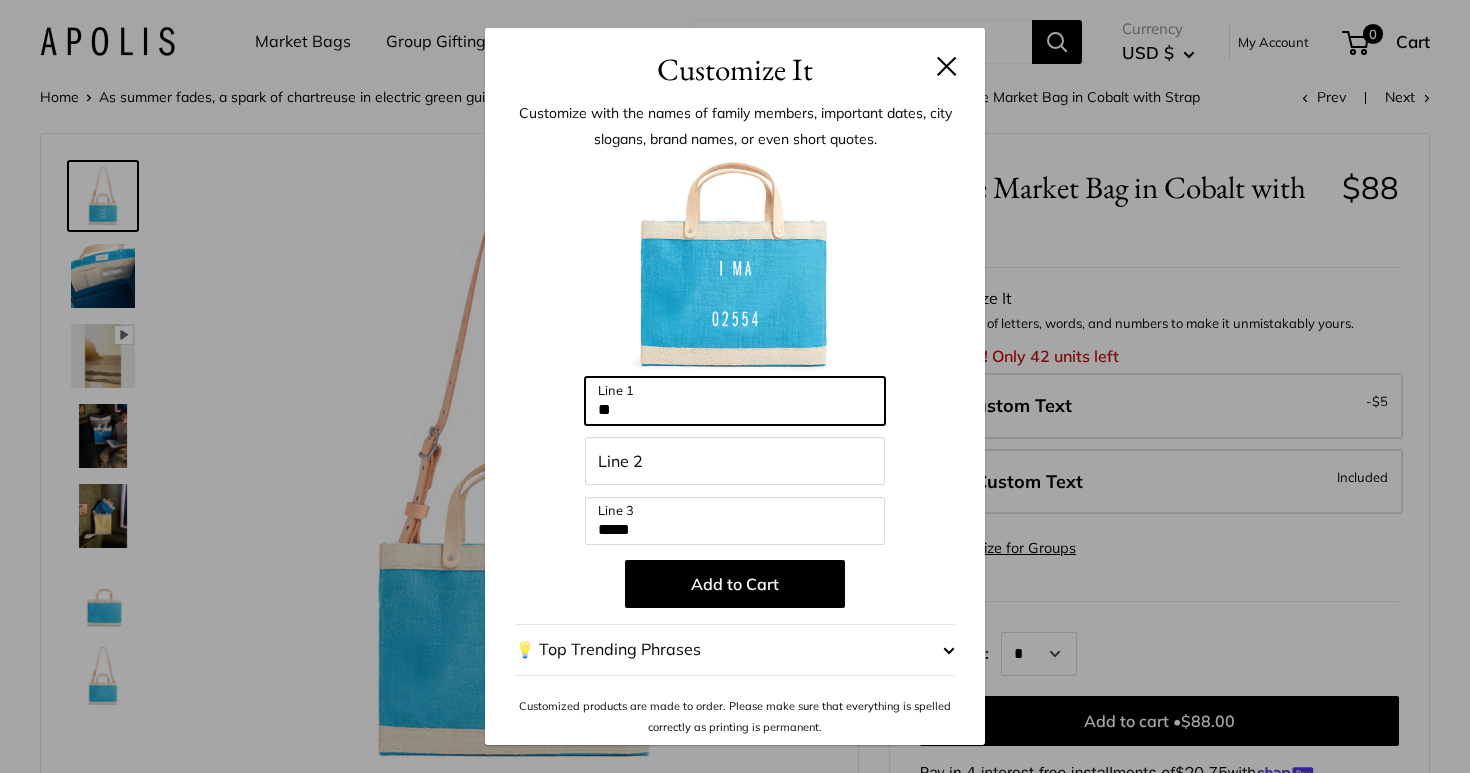 type on "*" 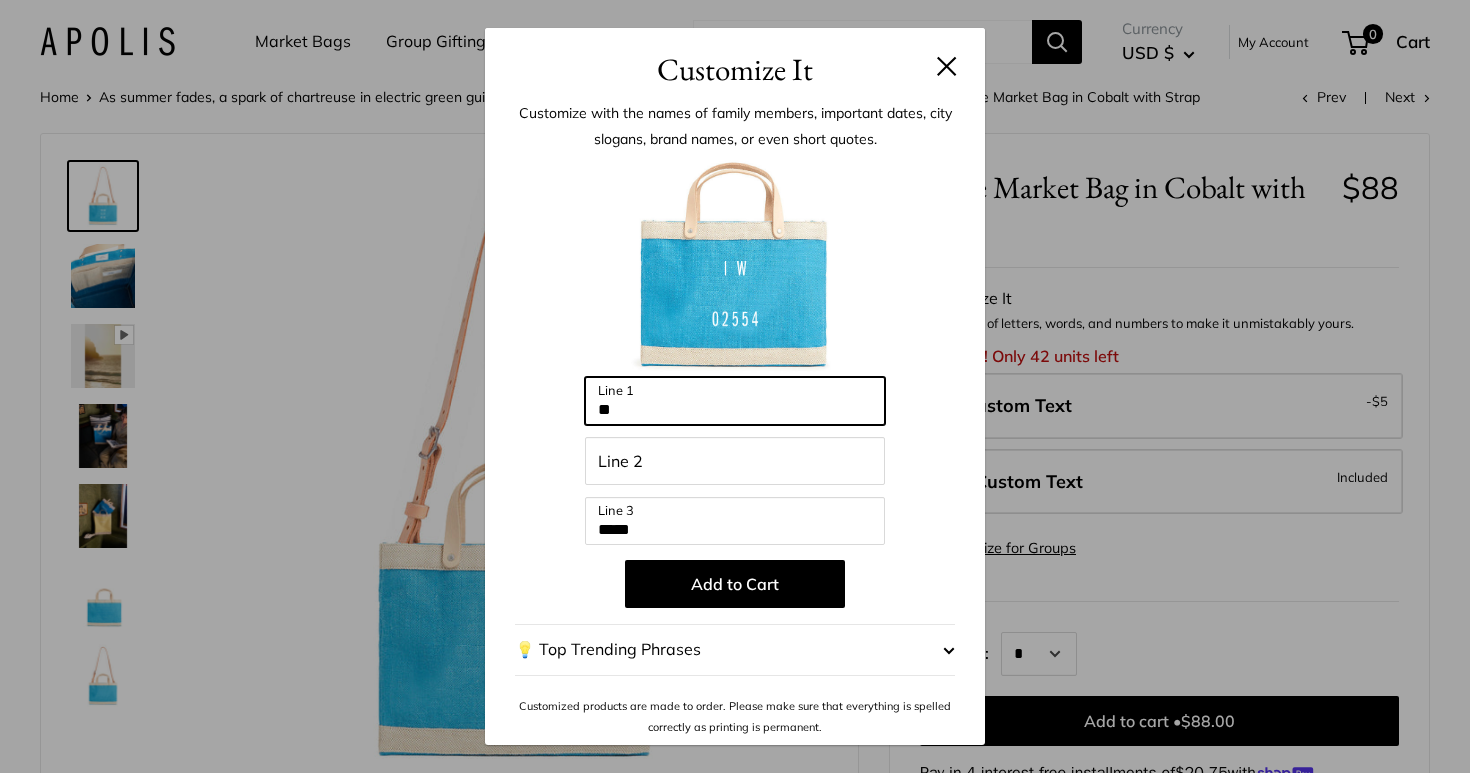 type on "*" 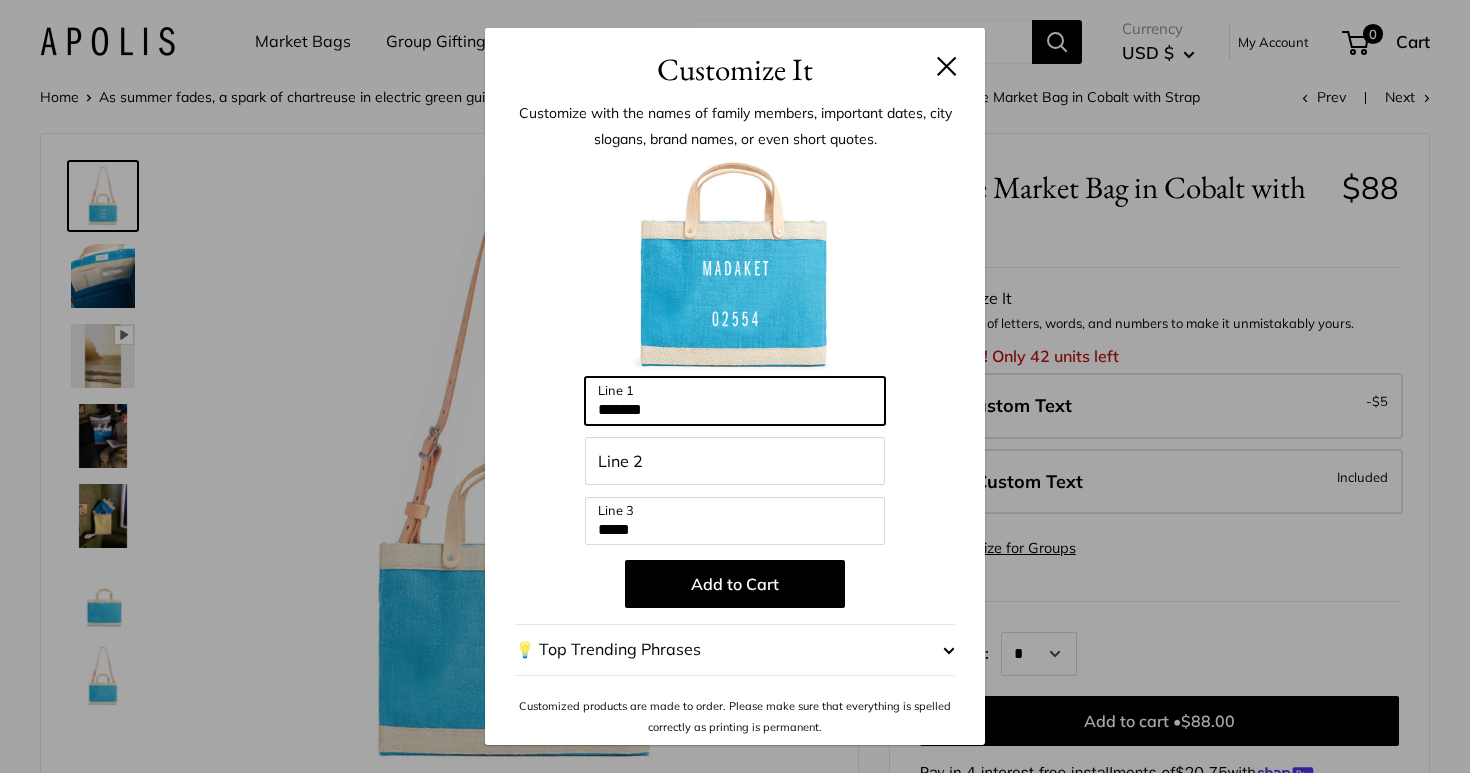 type on "*******" 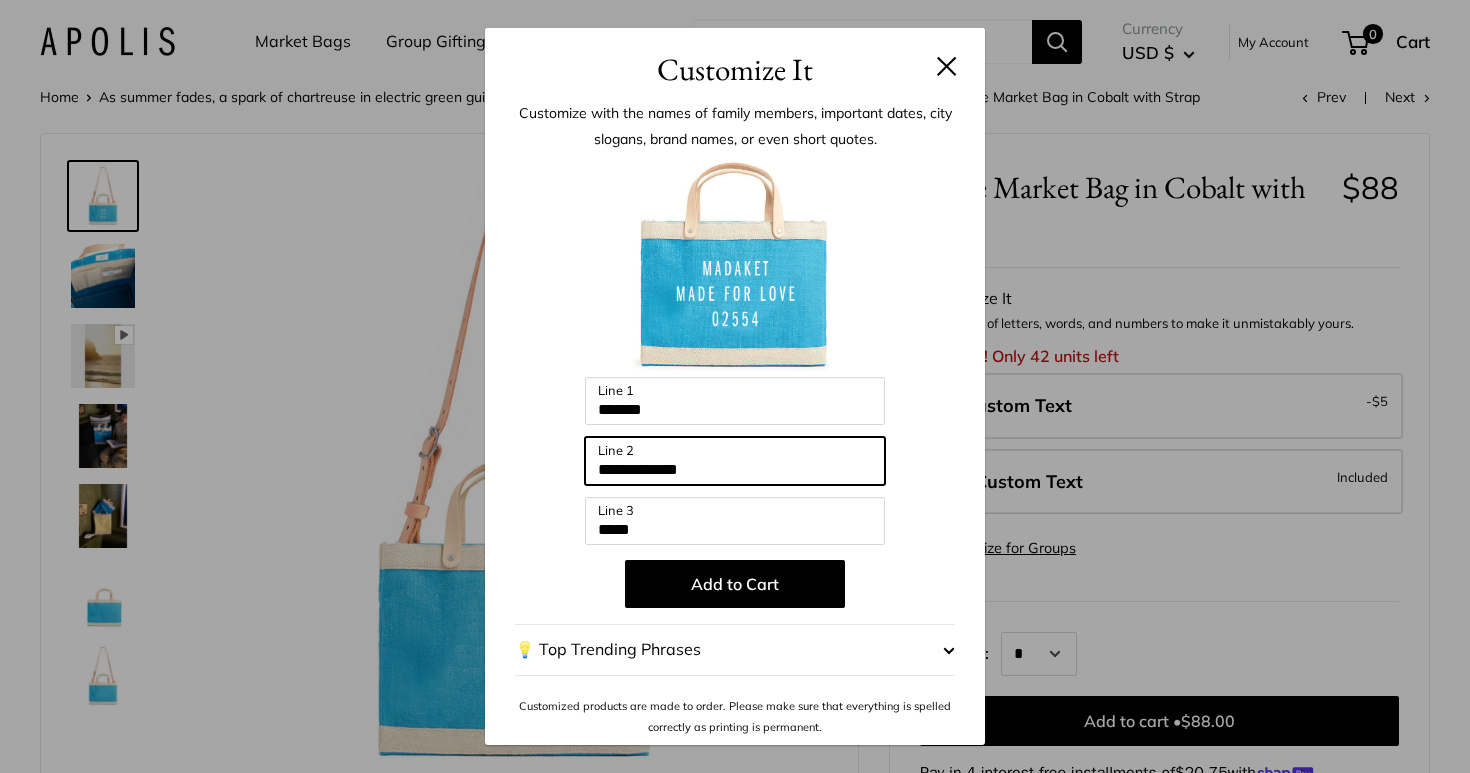type on "**********" 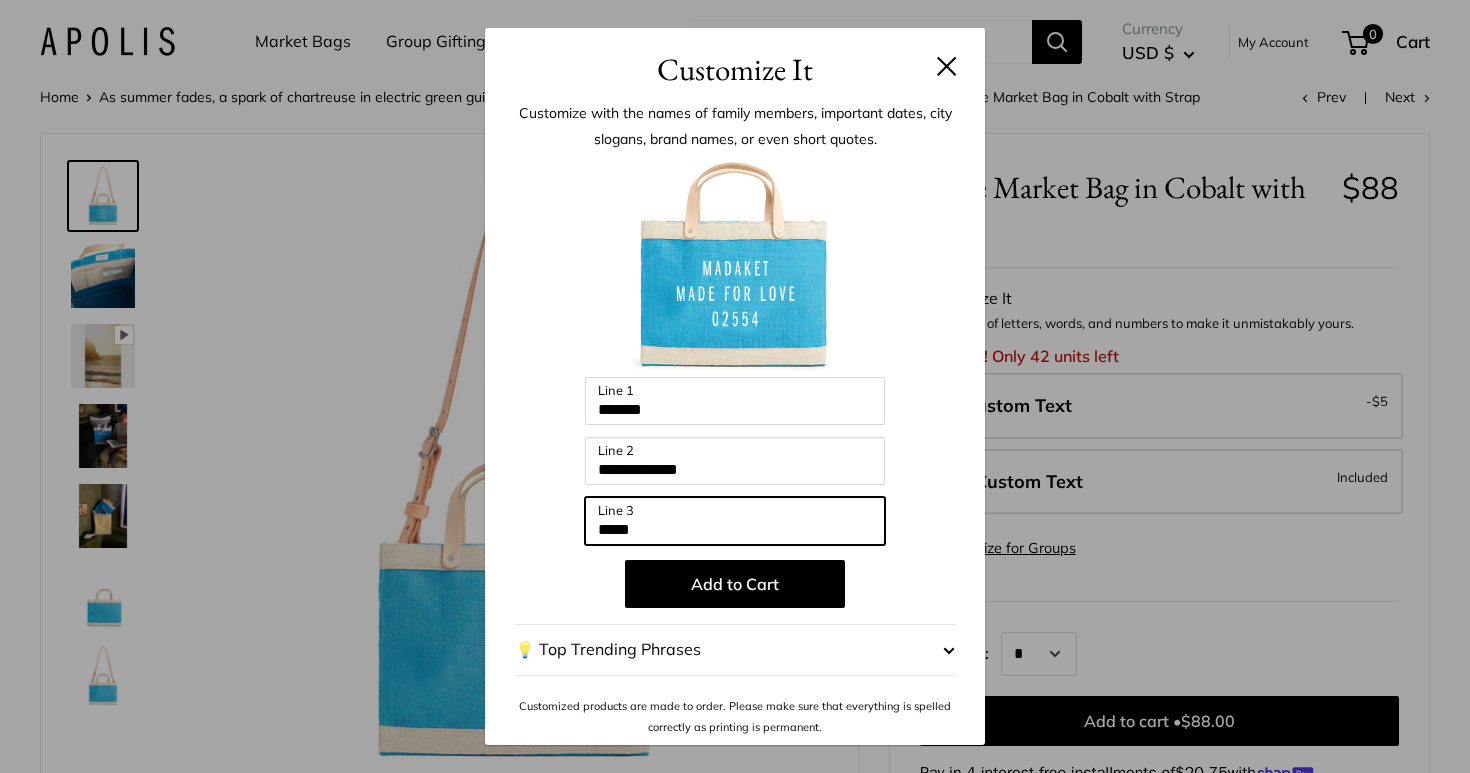 click on "*****" at bounding box center [735, 521] 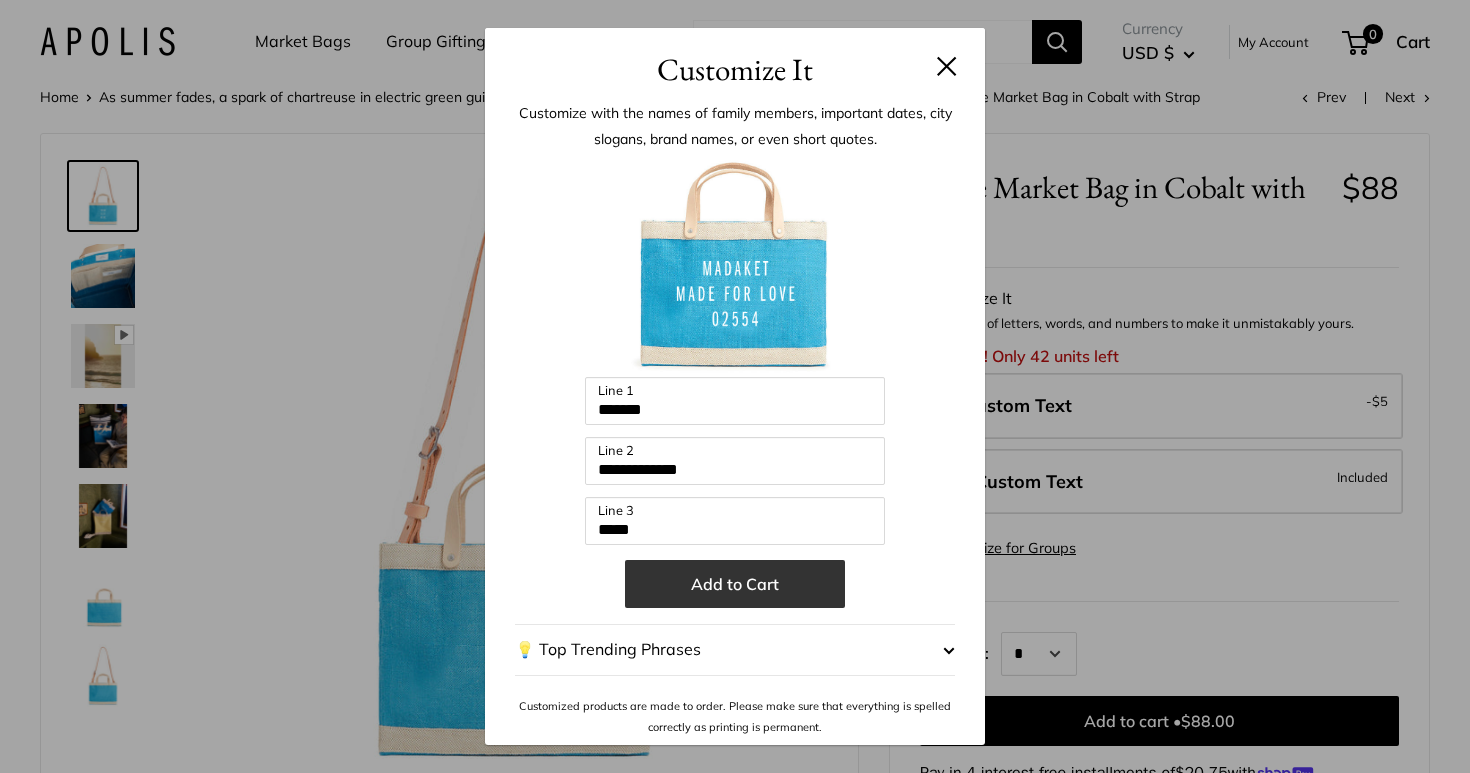 click on "Add to Cart" at bounding box center [735, 584] 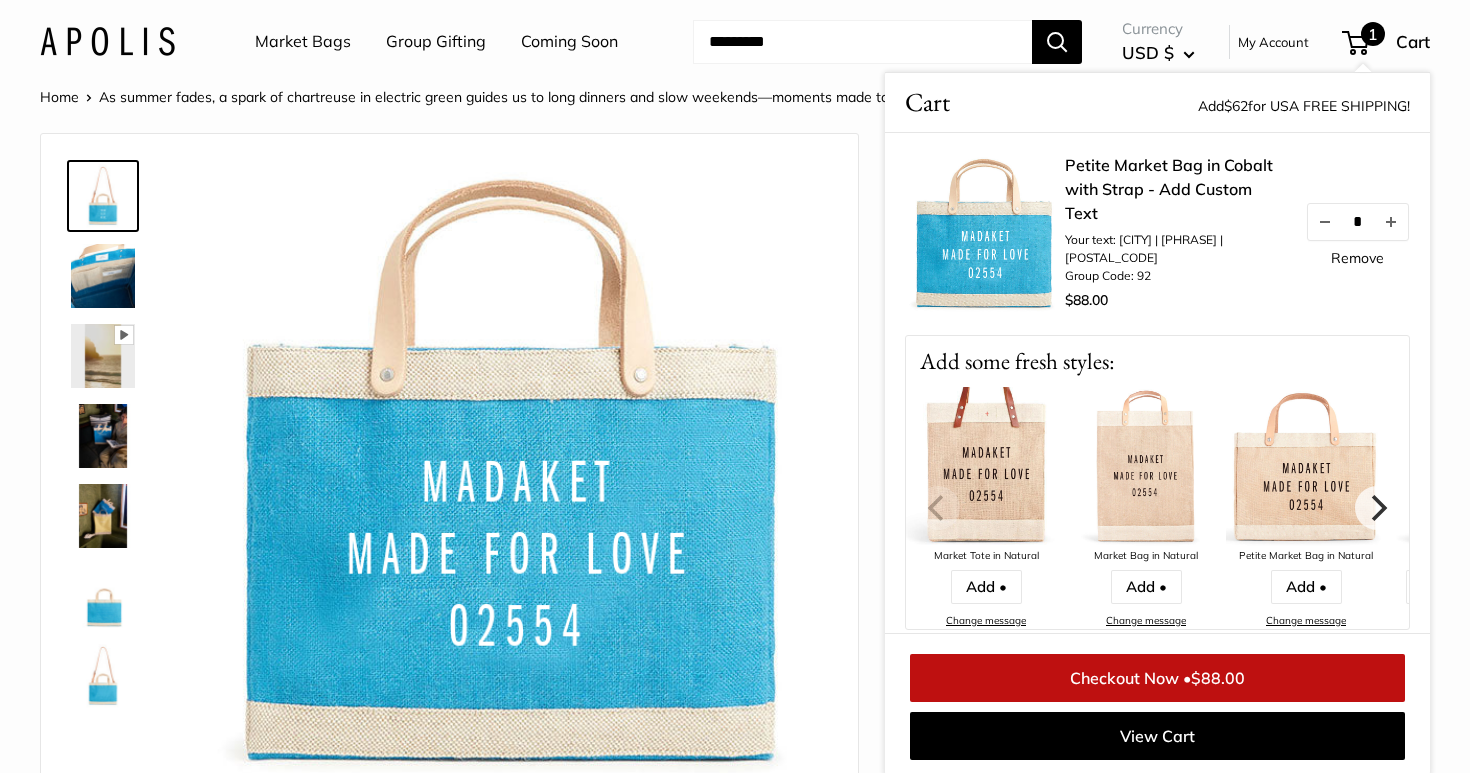 click at bounding box center [103, 196] 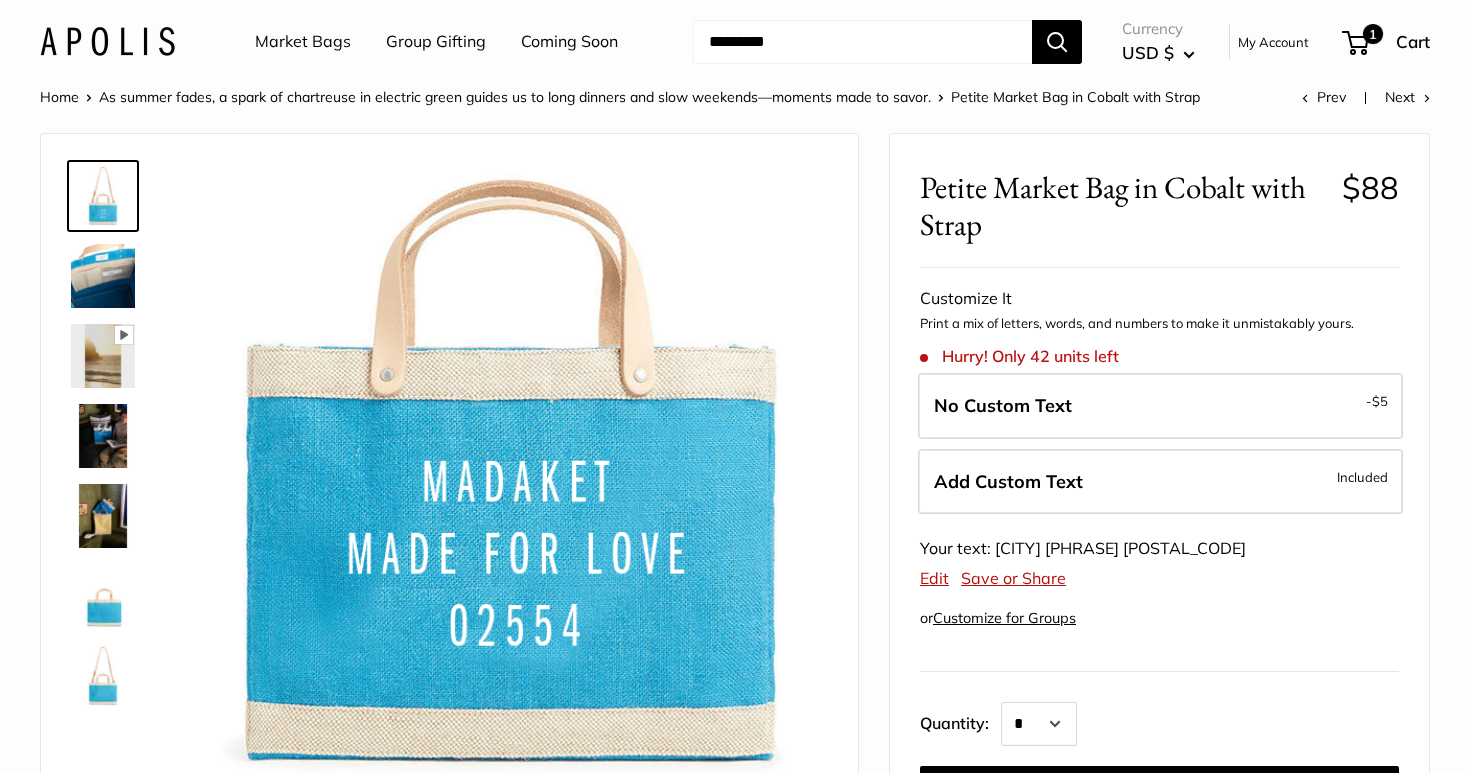 click at bounding box center [103, 196] 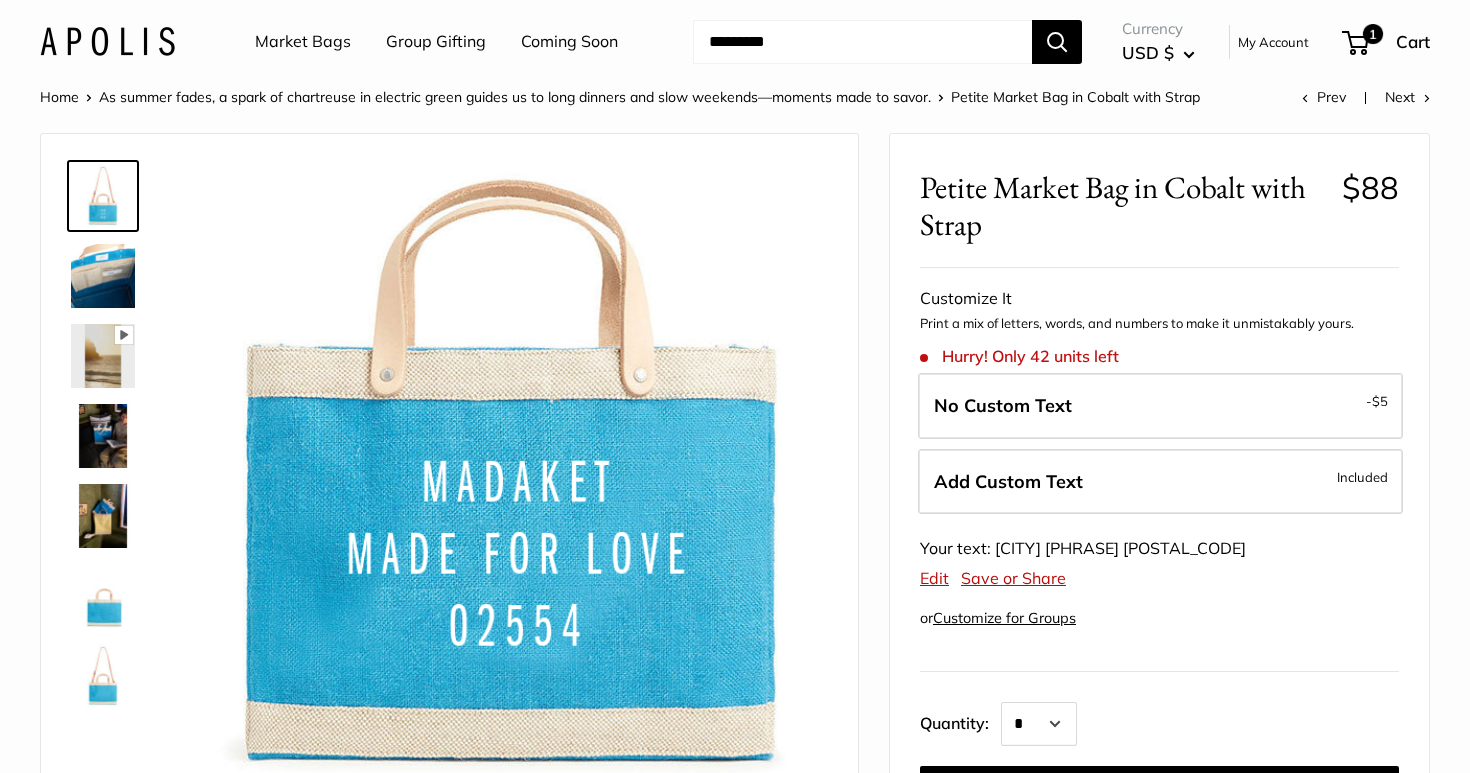 click 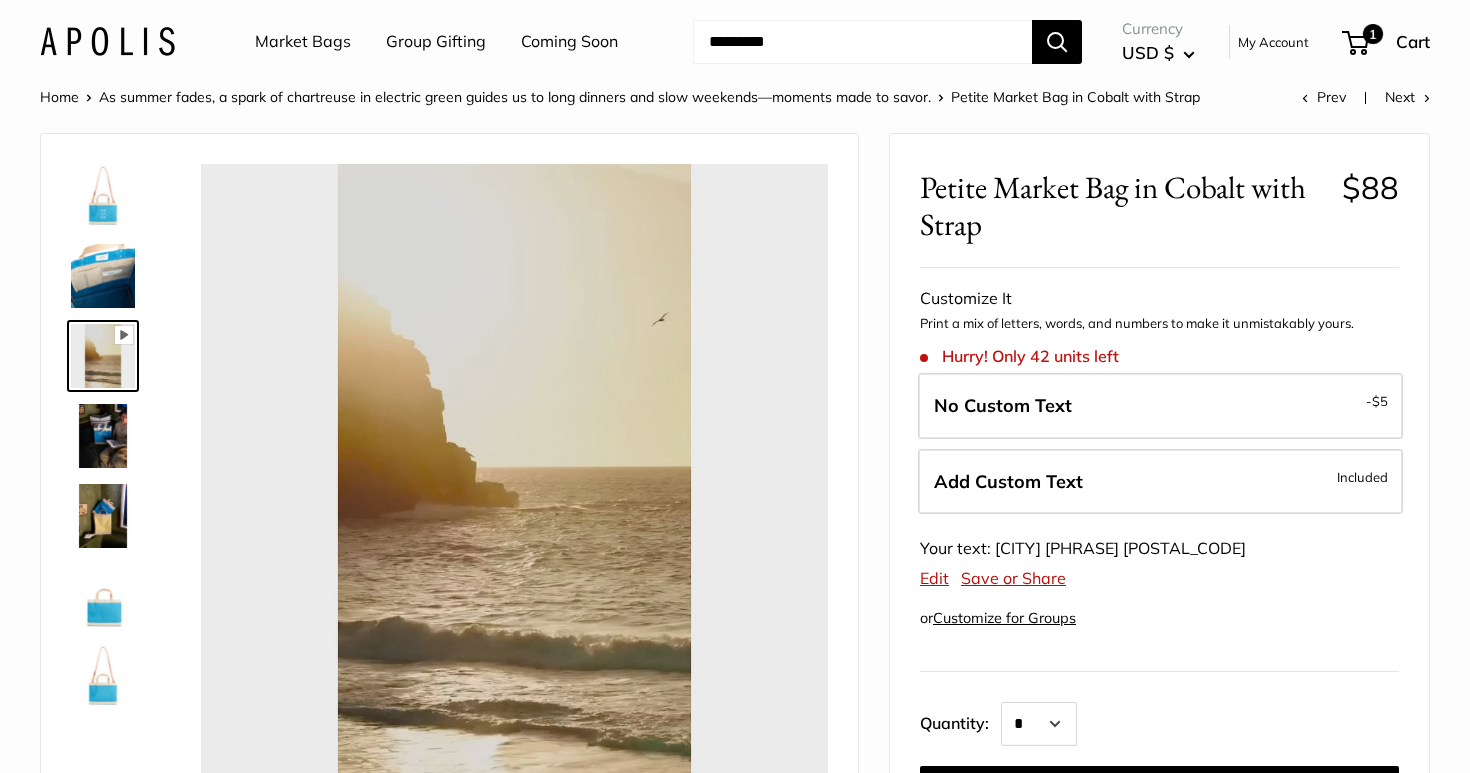 click at bounding box center [103, 516] 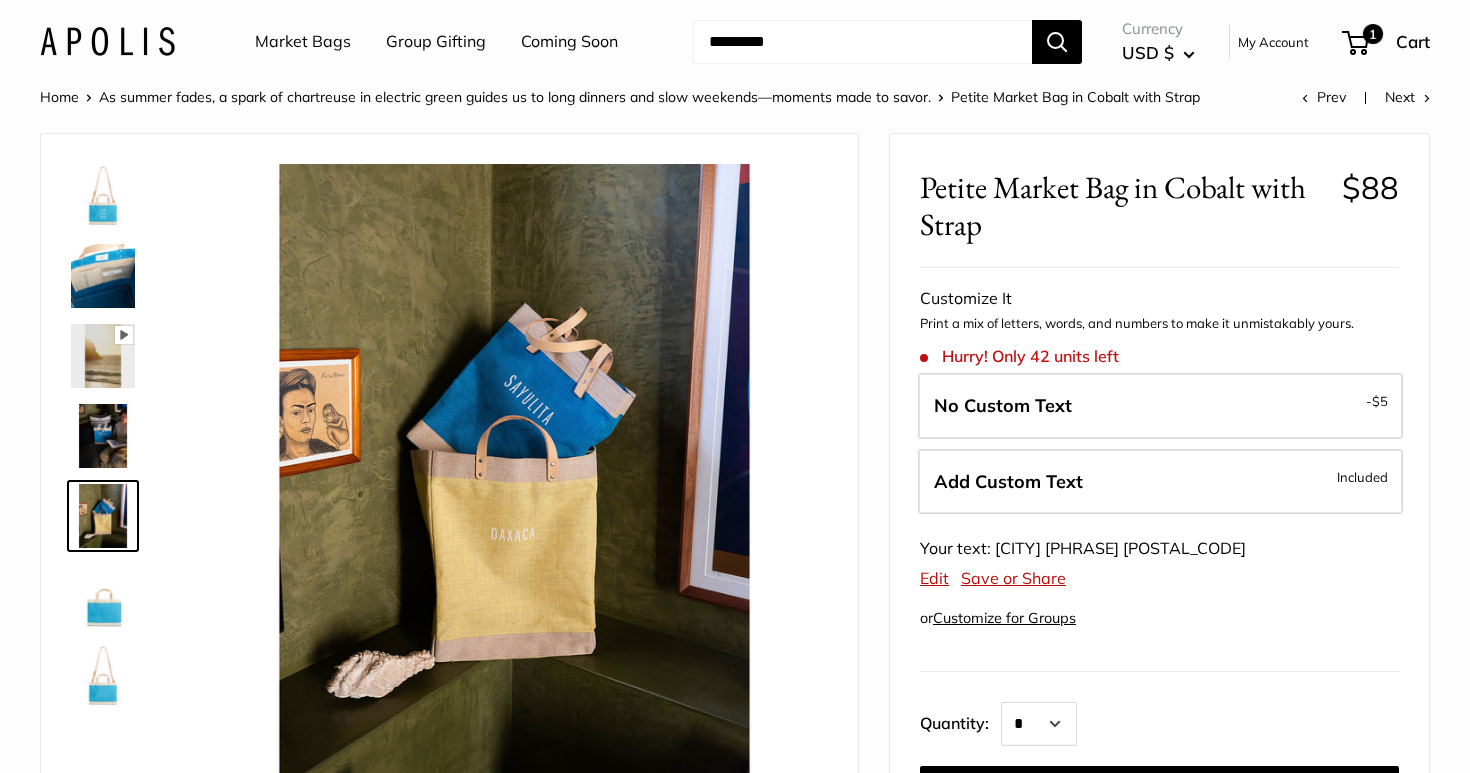 type on "*****" 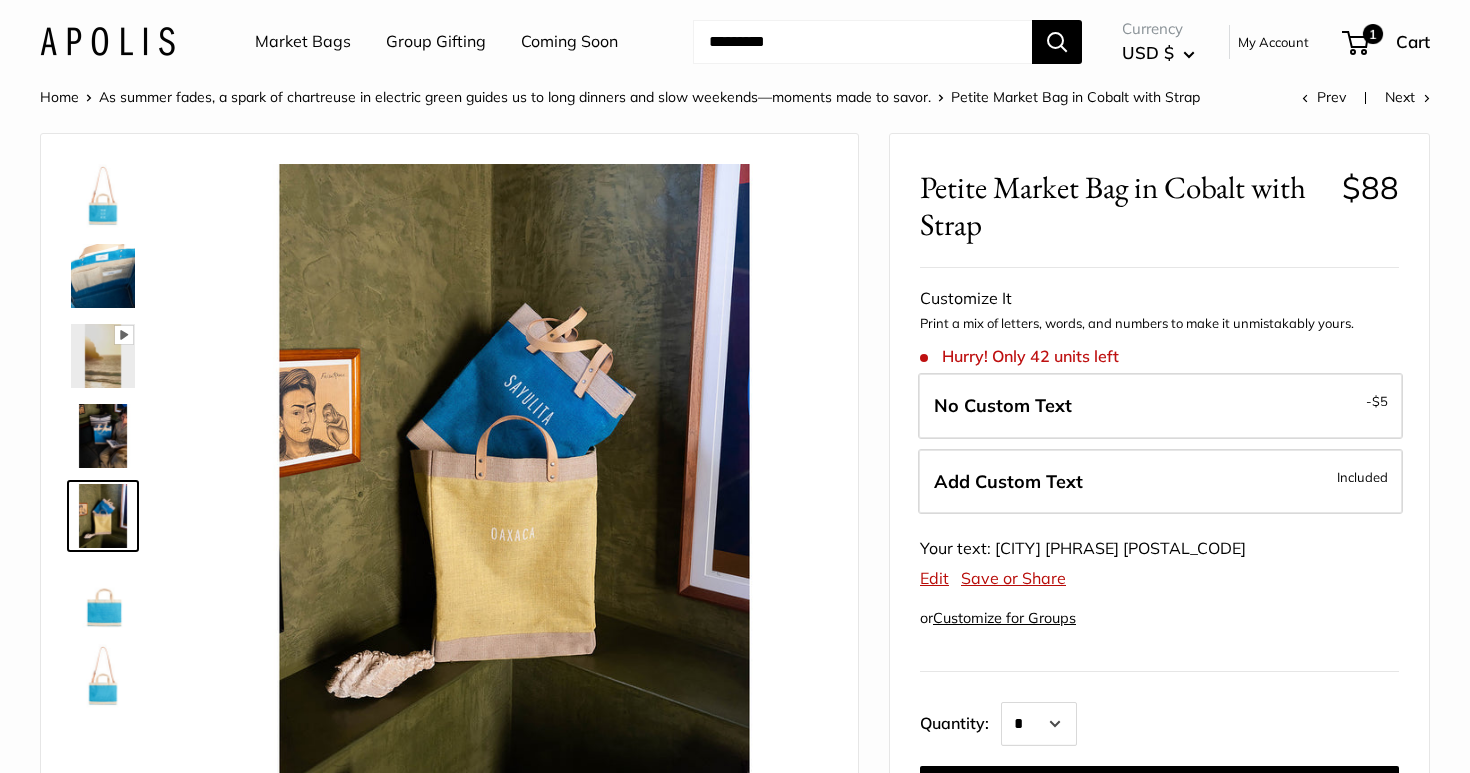 click at bounding box center (103, 596) 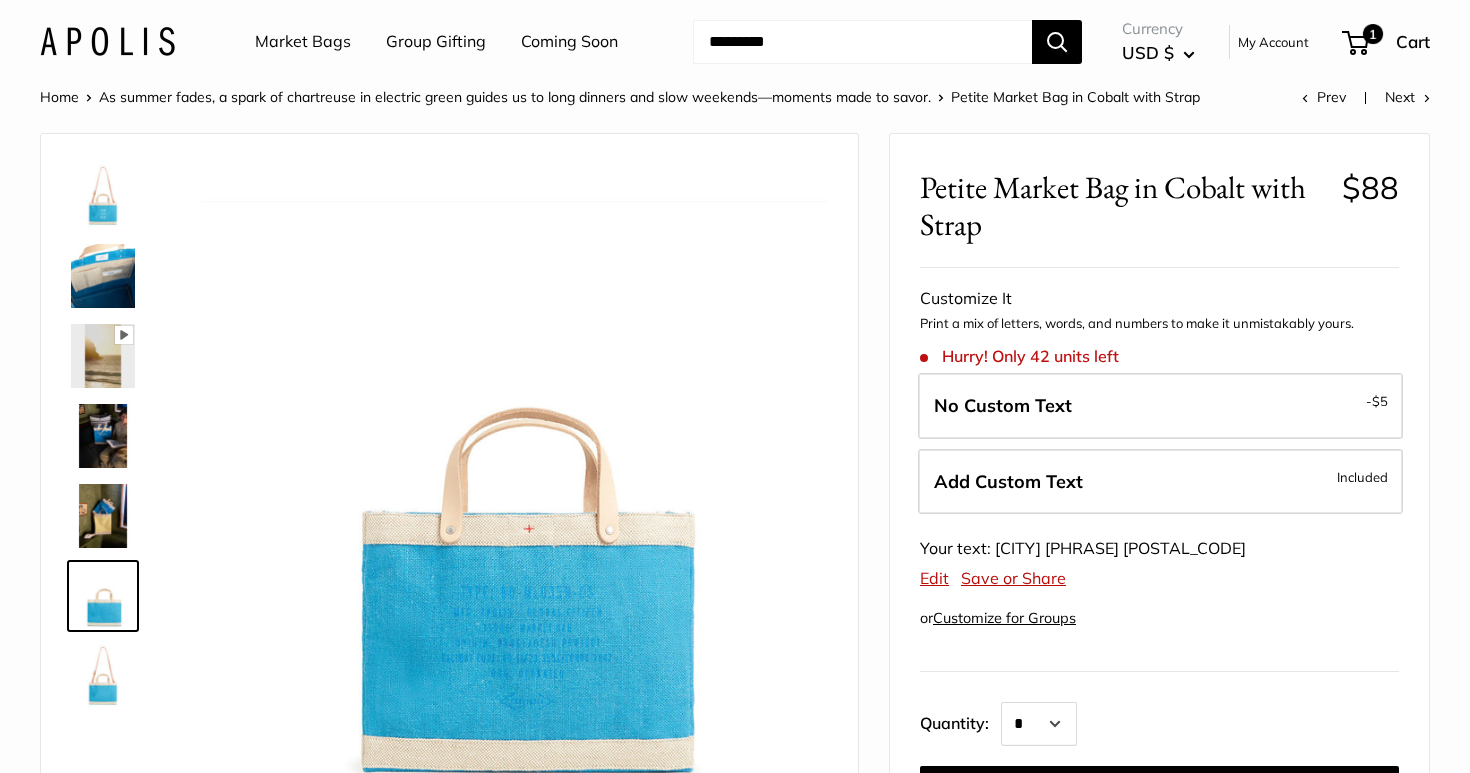click at bounding box center (103, 676) 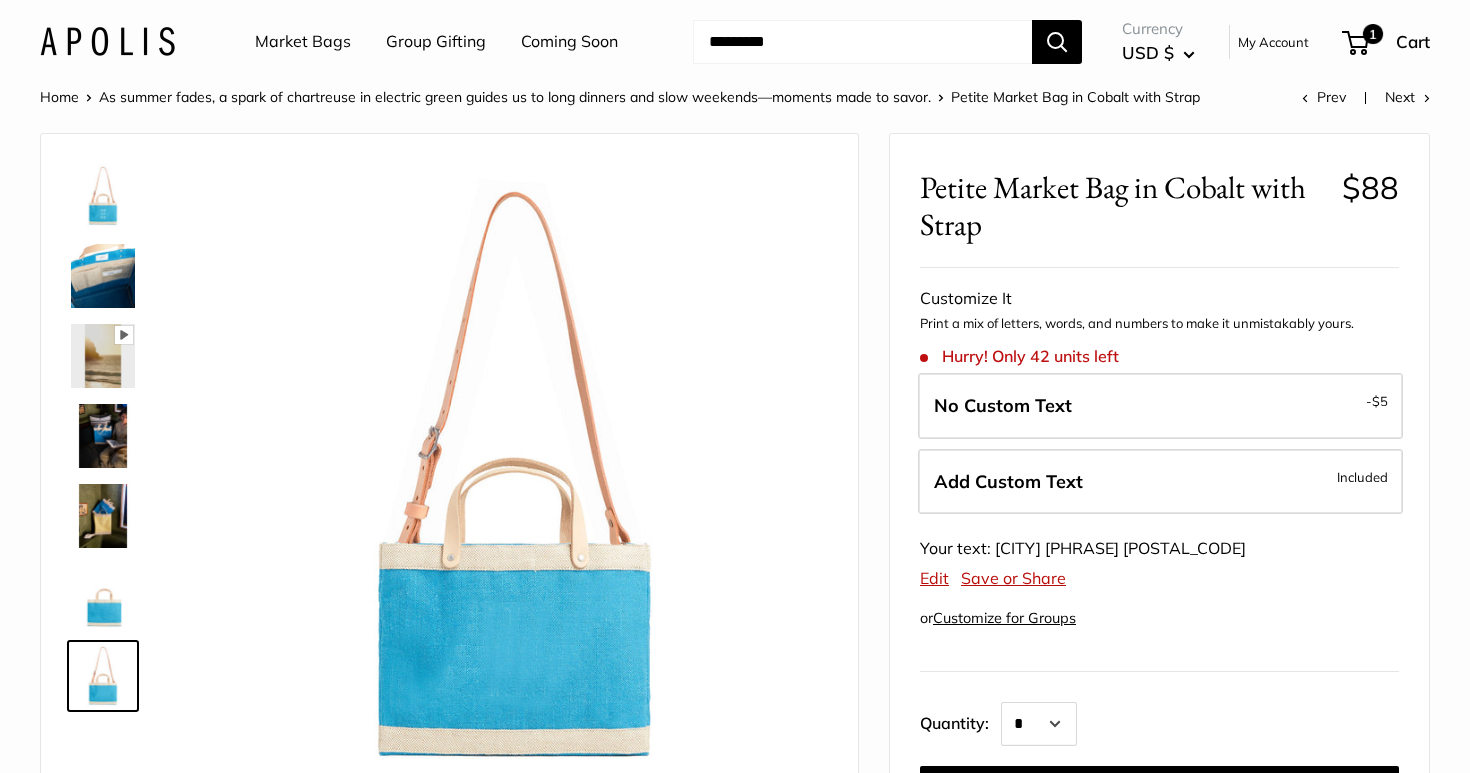 click at bounding box center (103, 276) 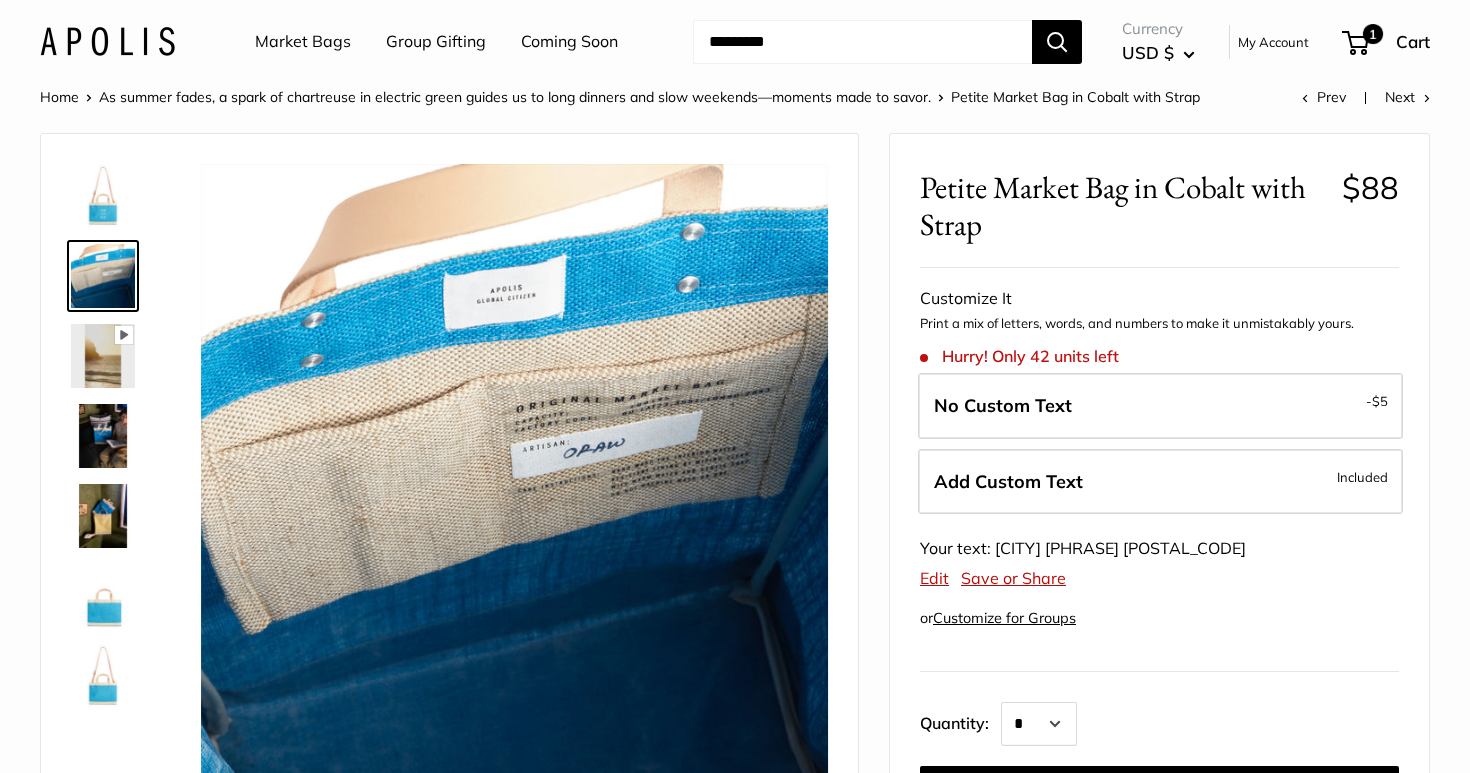 click at bounding box center [103, 196] 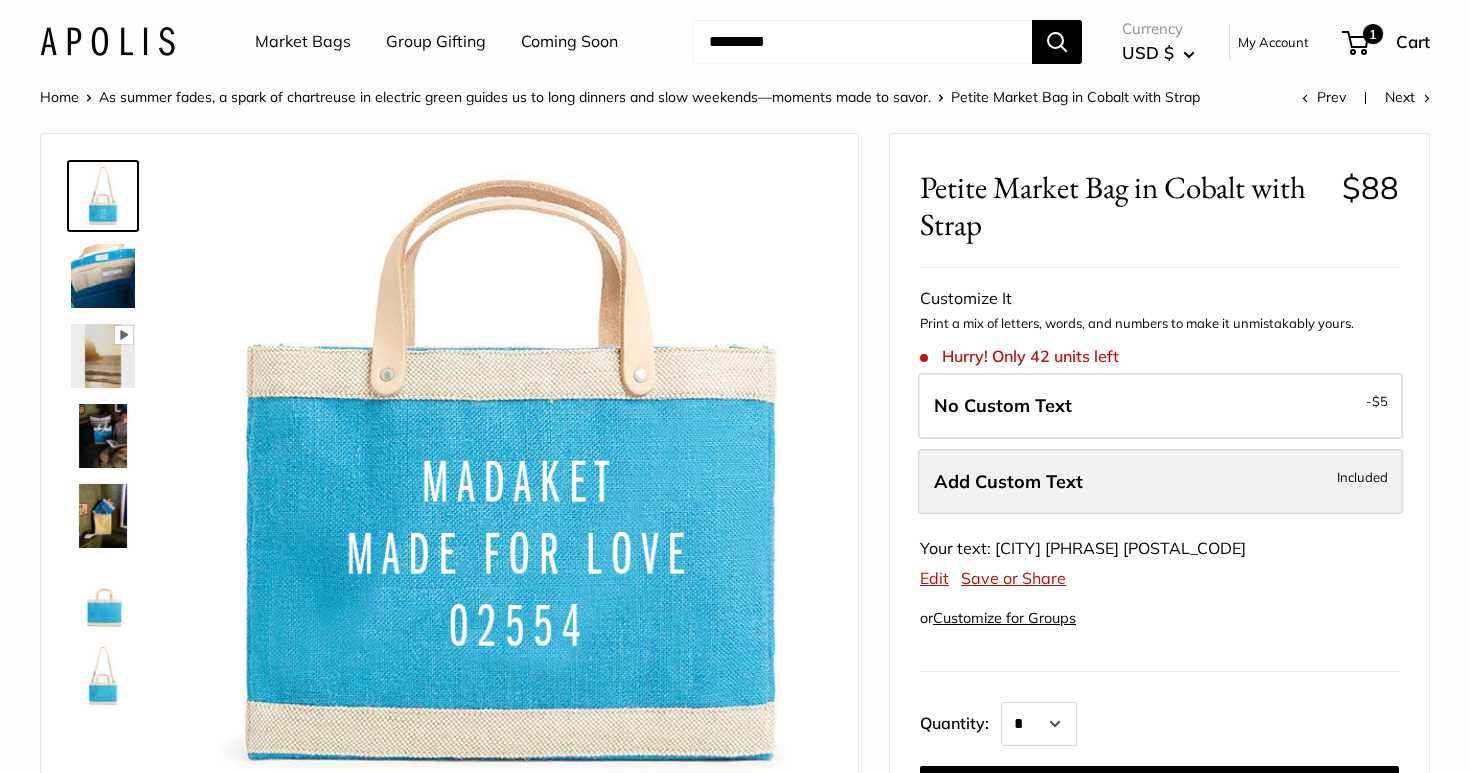 click on "Add Custom Text" at bounding box center [1008, 481] 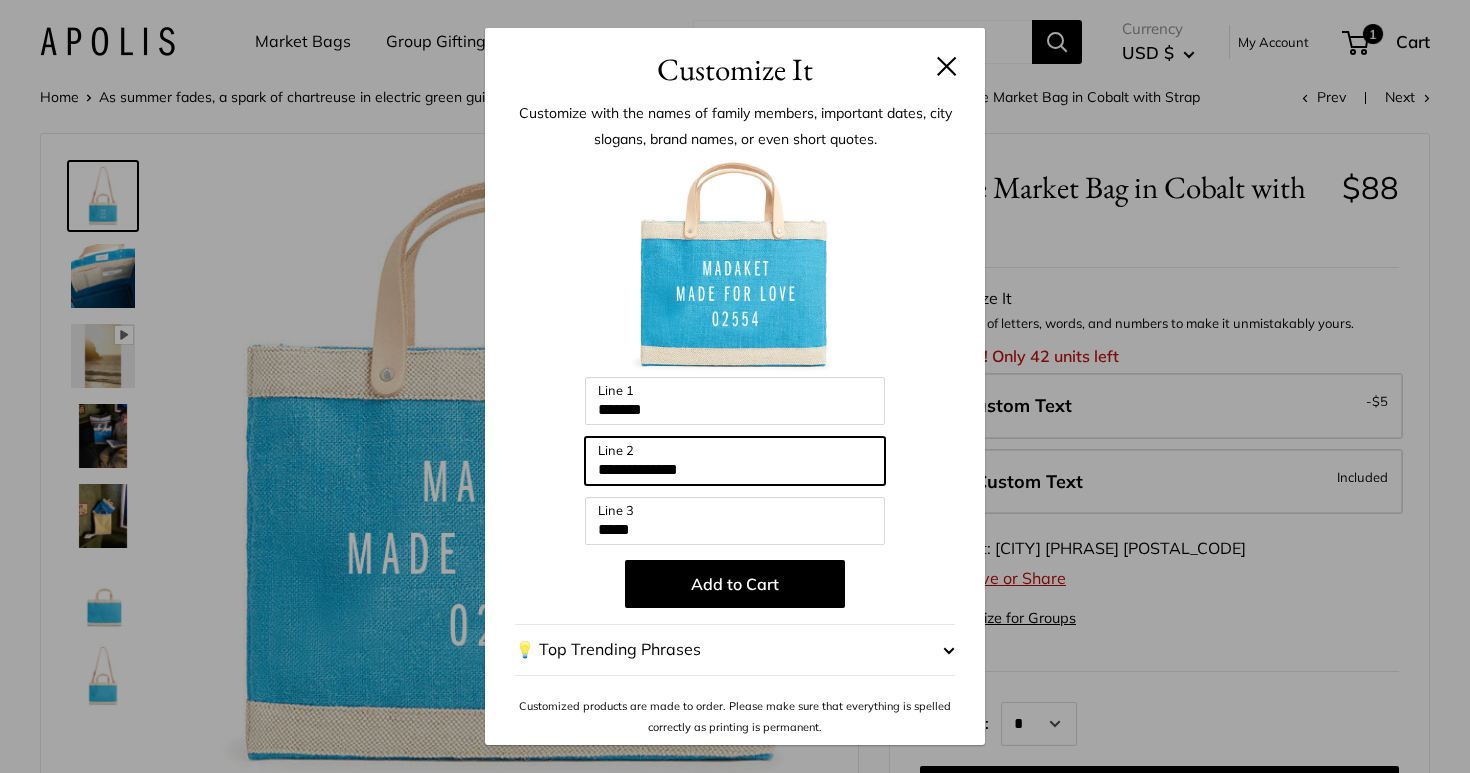 click on "**********" at bounding box center (735, 461) 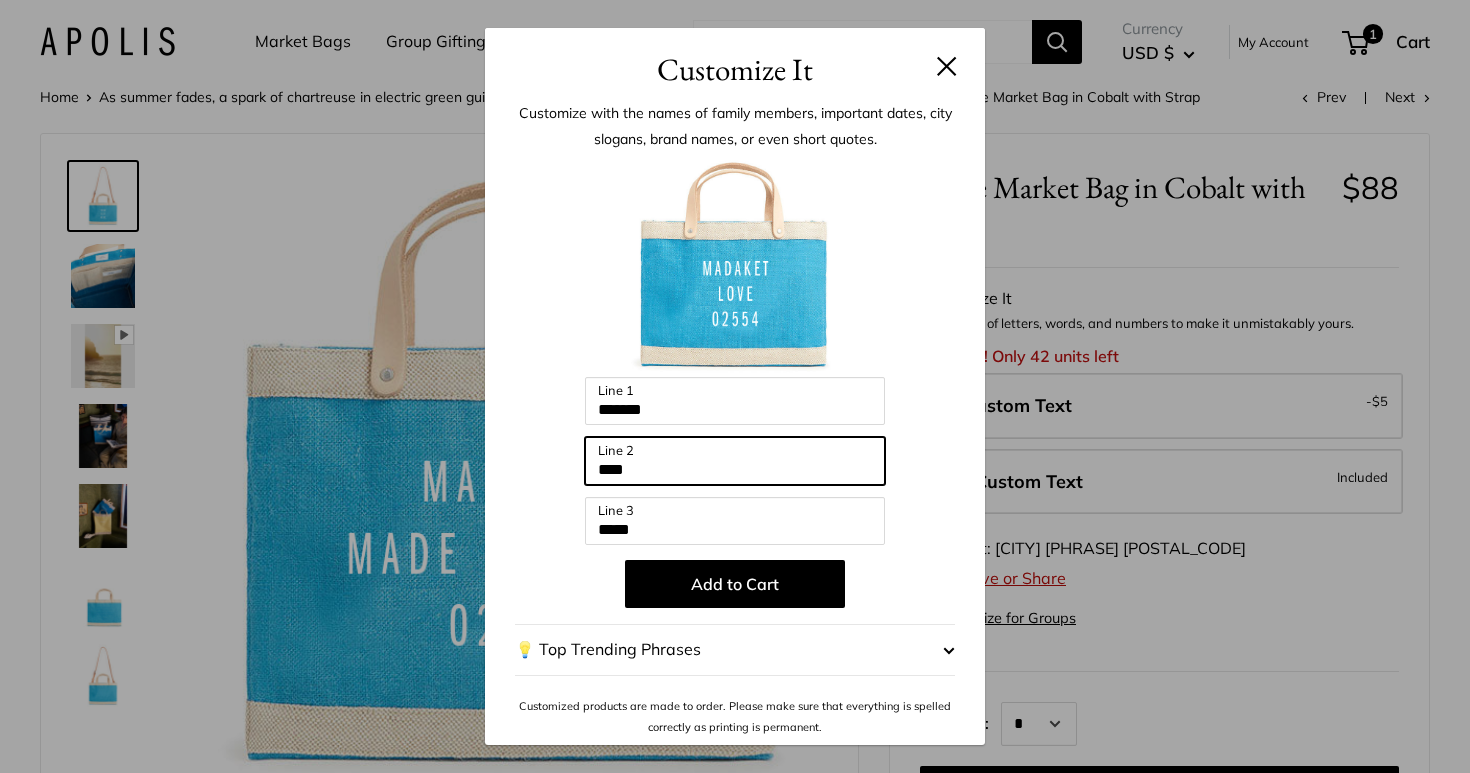 click on "****" at bounding box center [735, 461] 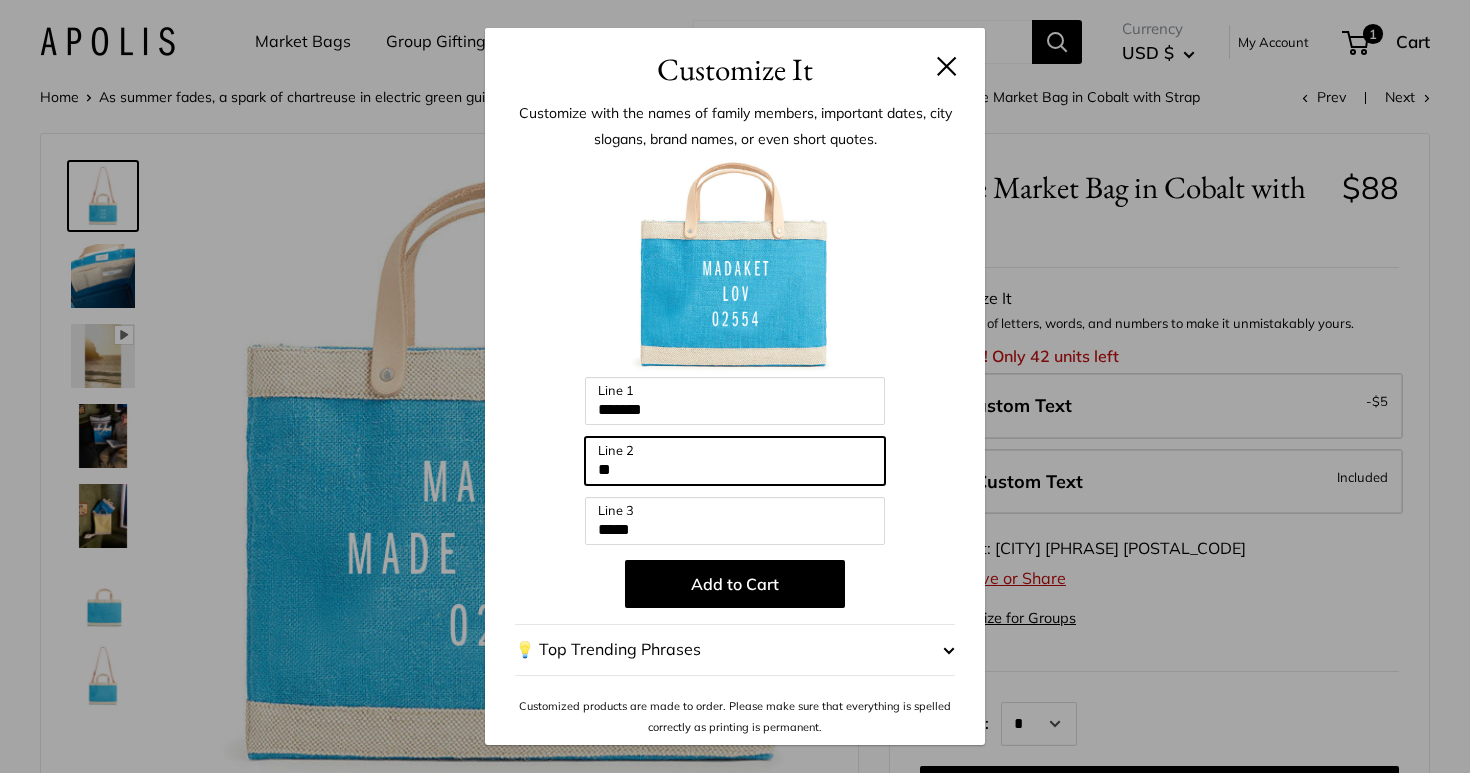 type on "*" 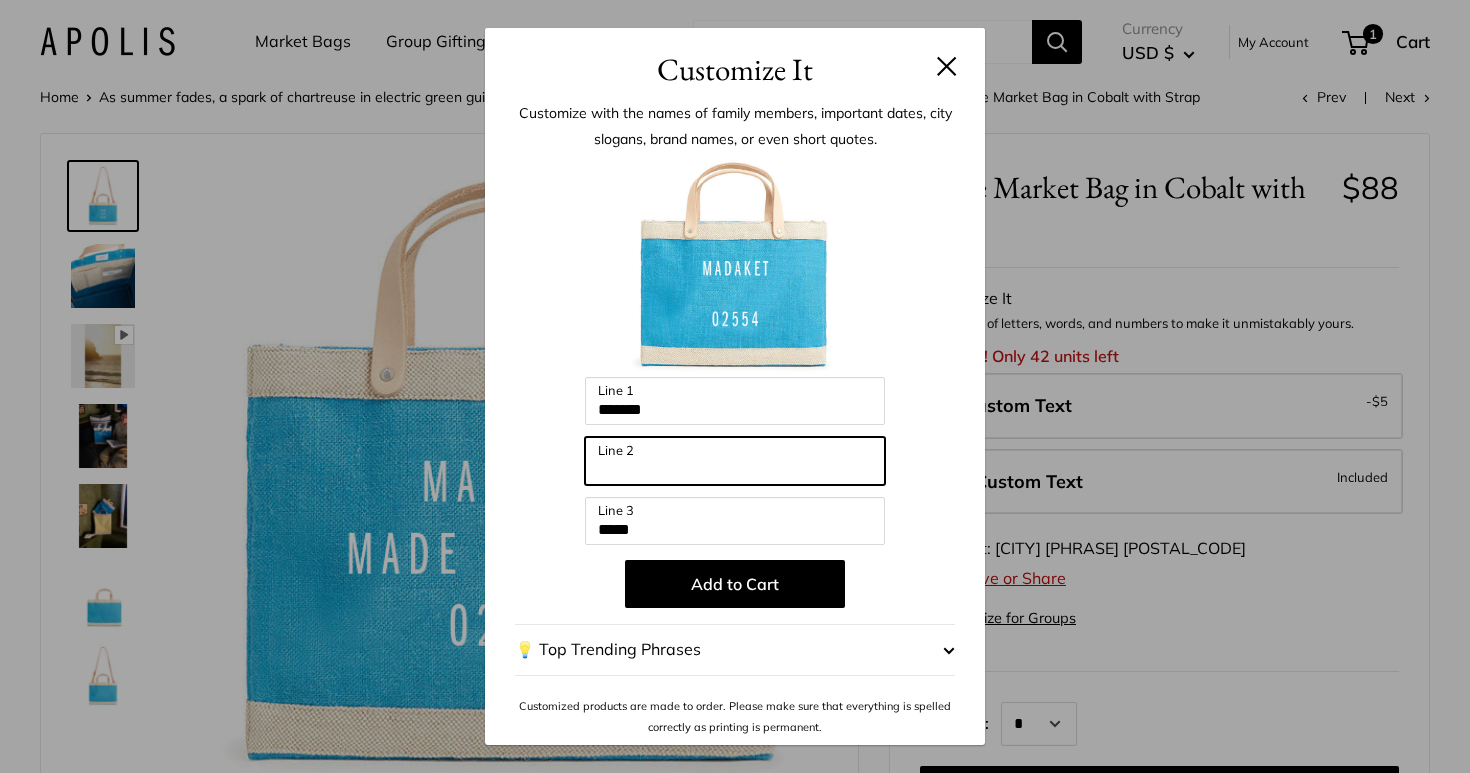 type 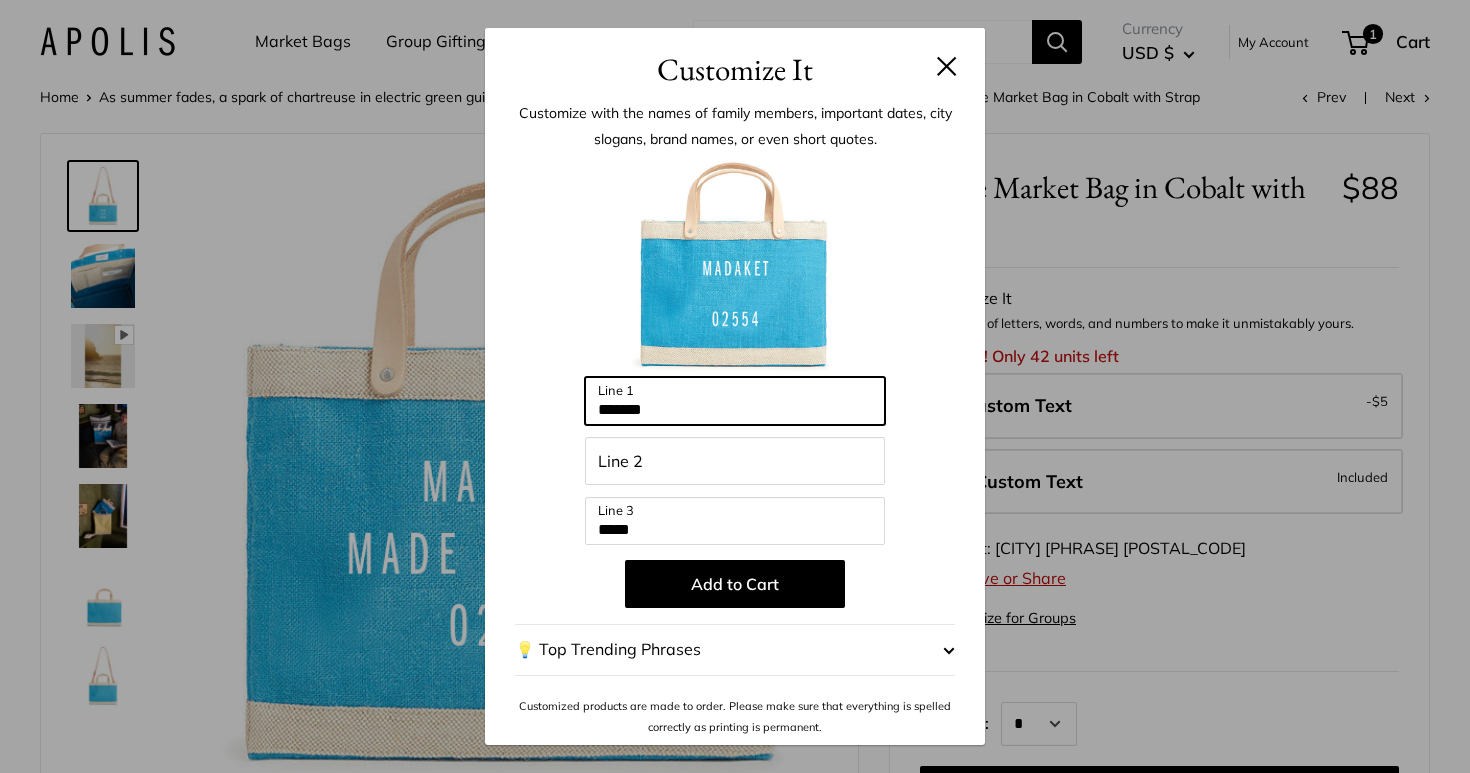 click on "*******" at bounding box center (735, 401) 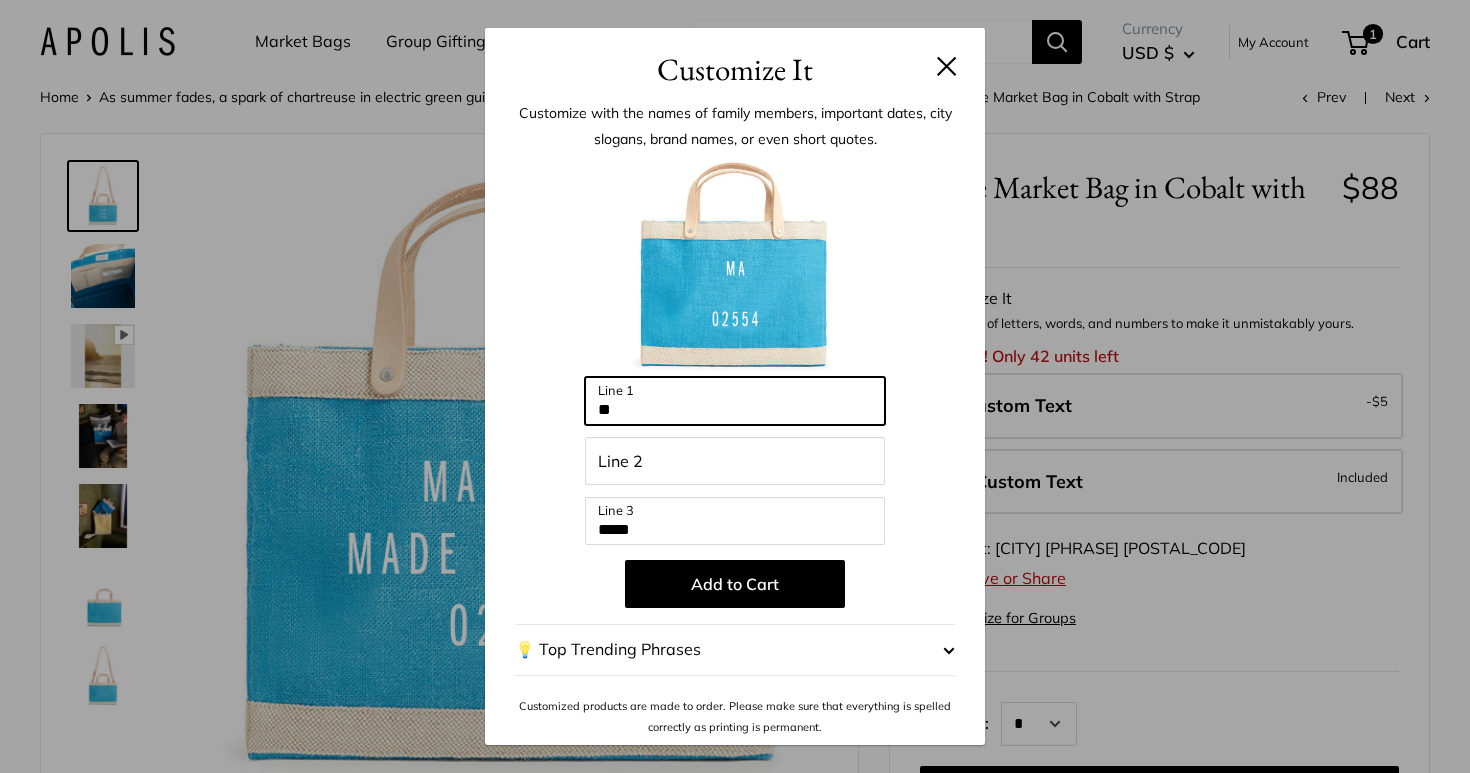 type on "*" 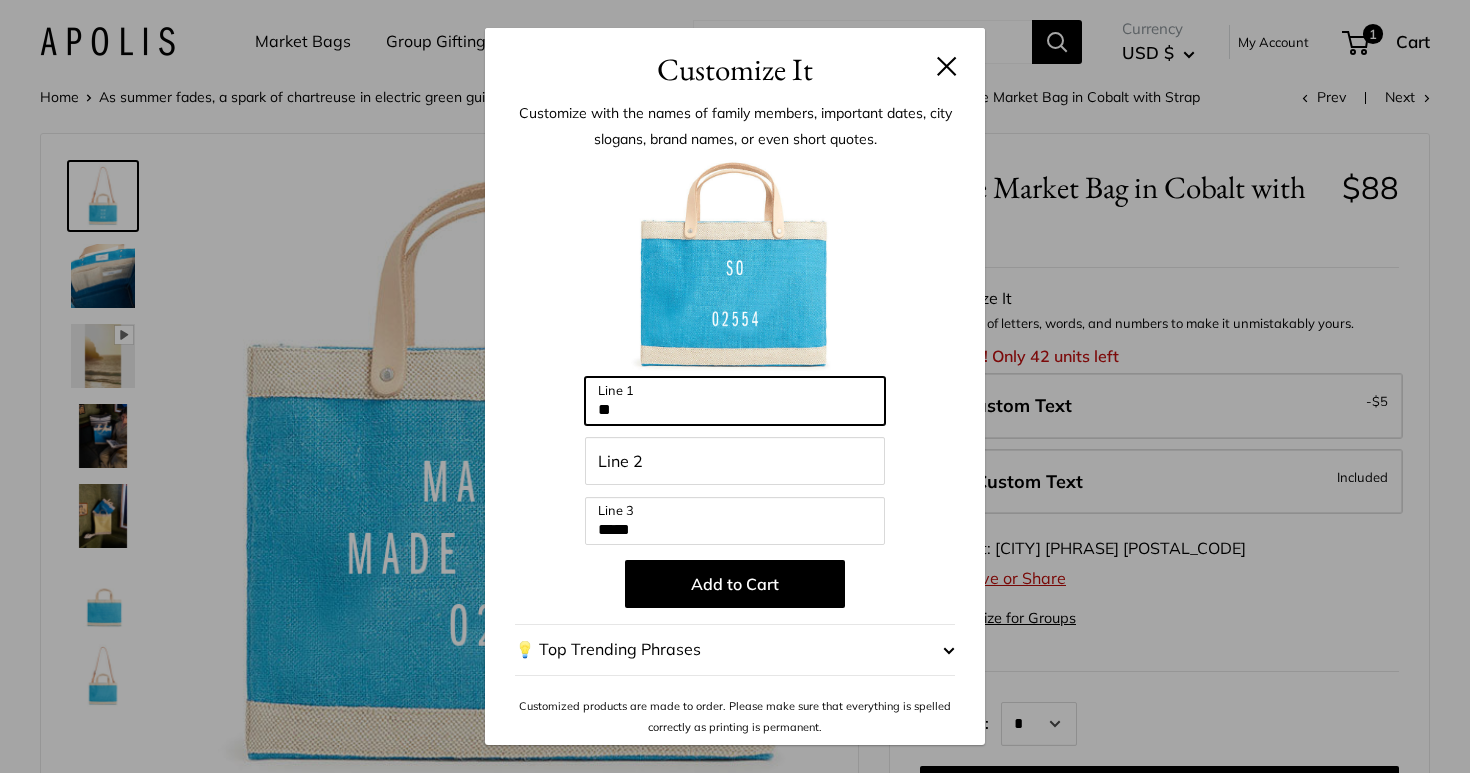 type on "*" 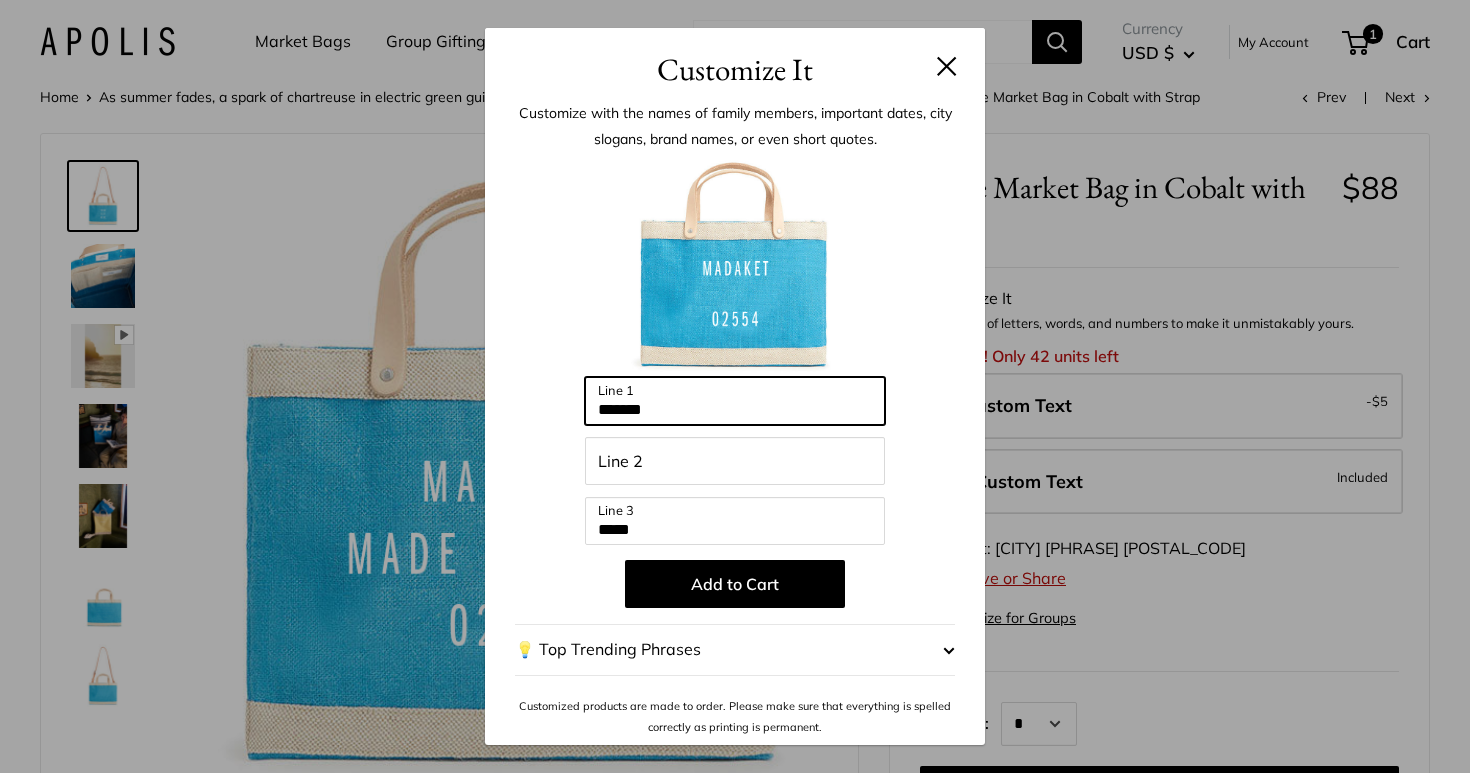 type on "*******" 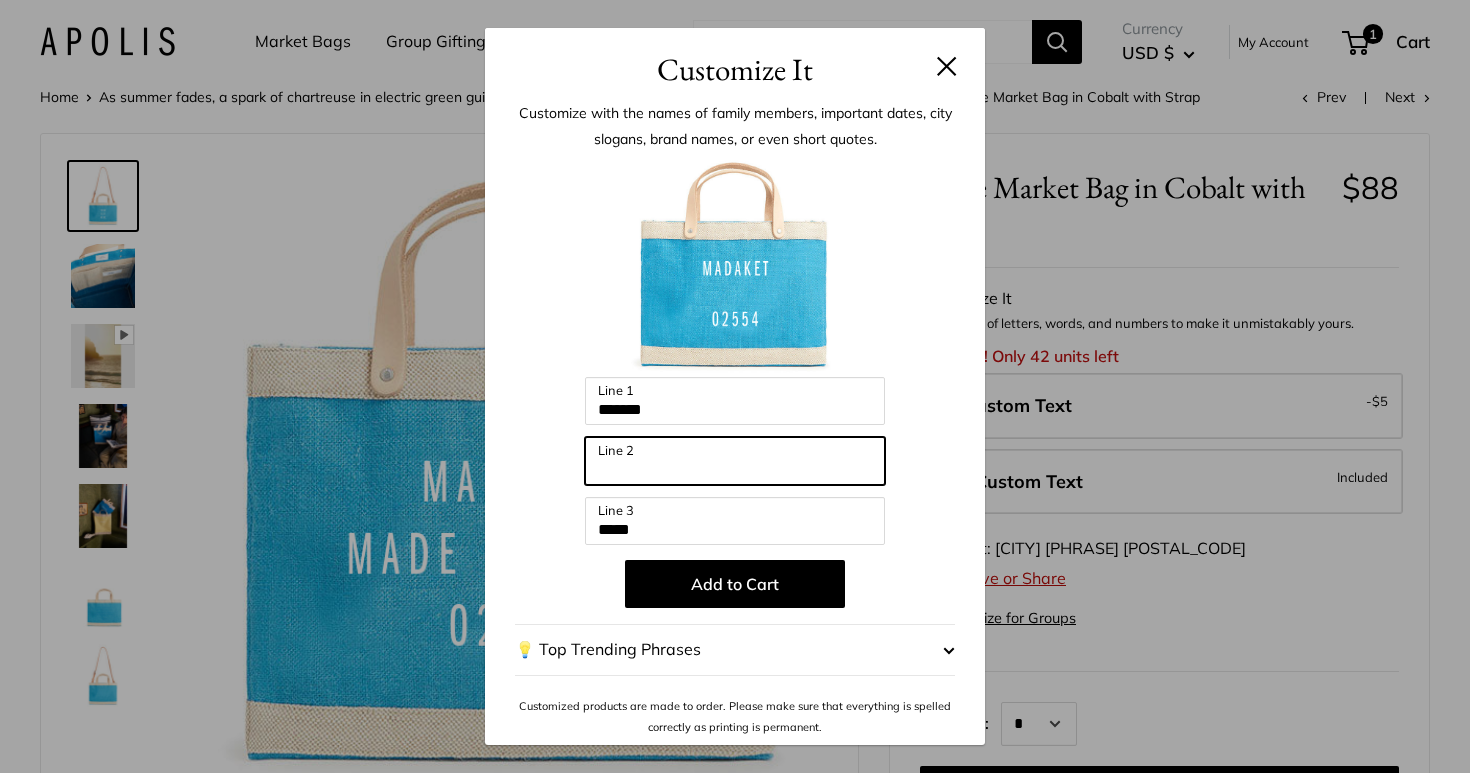 click on "Line 2" at bounding box center [735, 461] 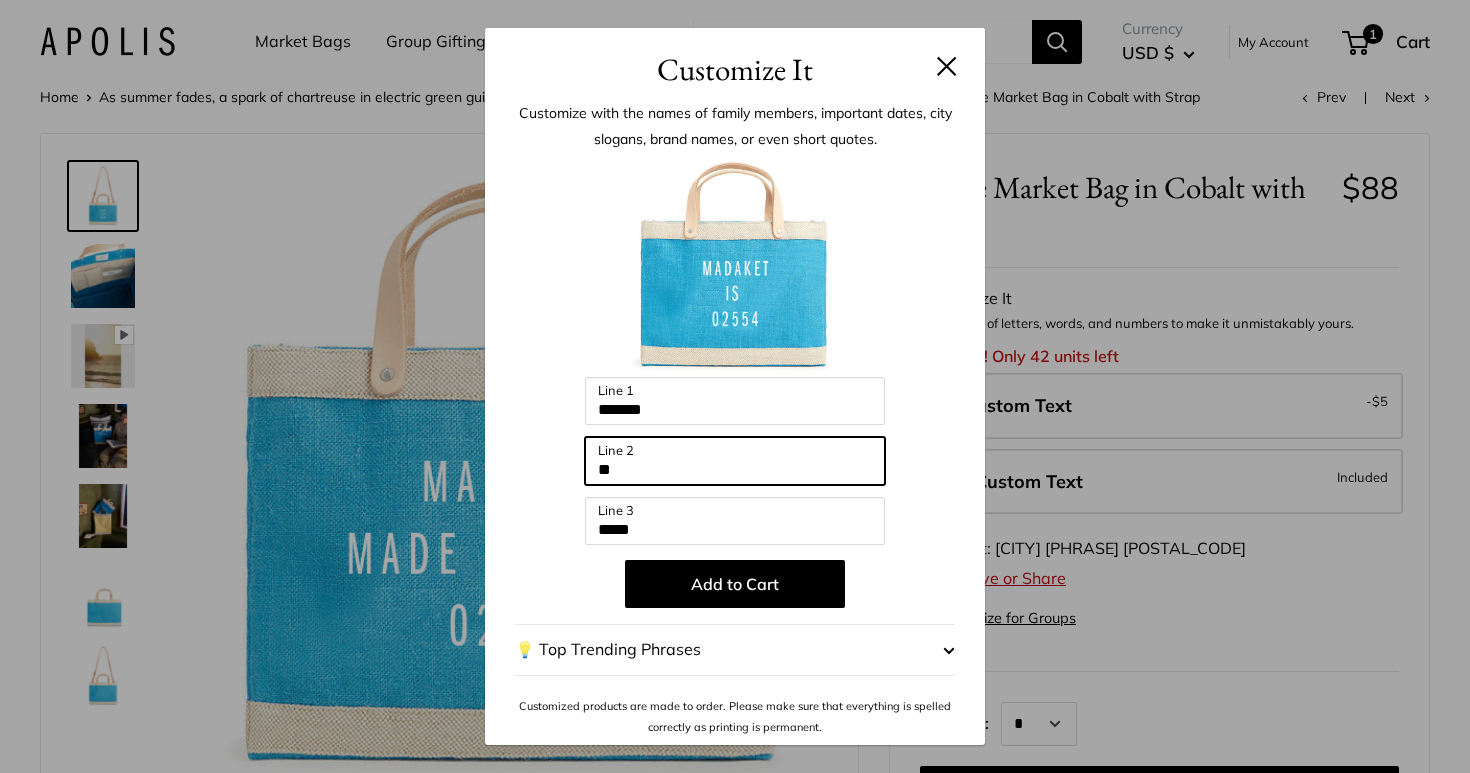 type on "*" 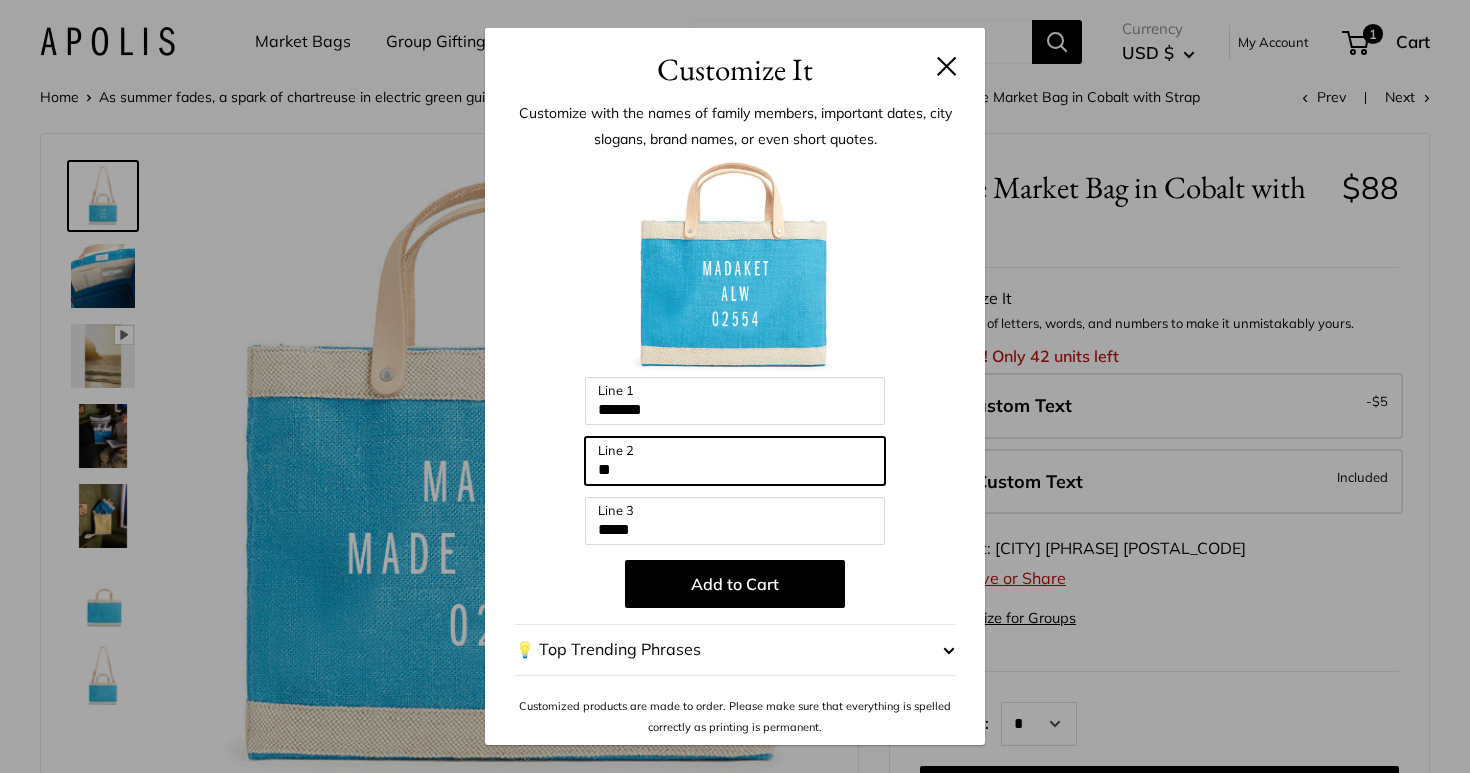 type on "*" 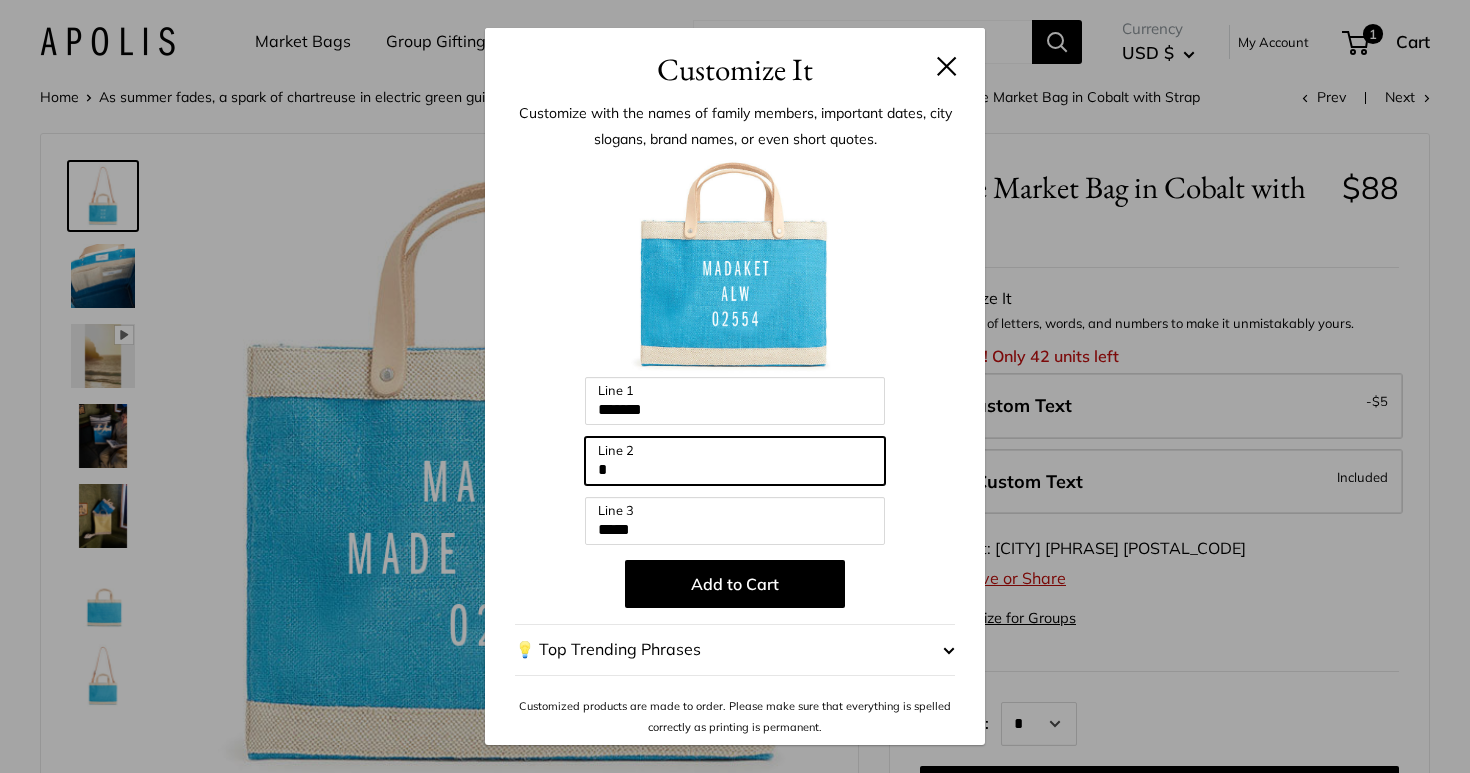 type 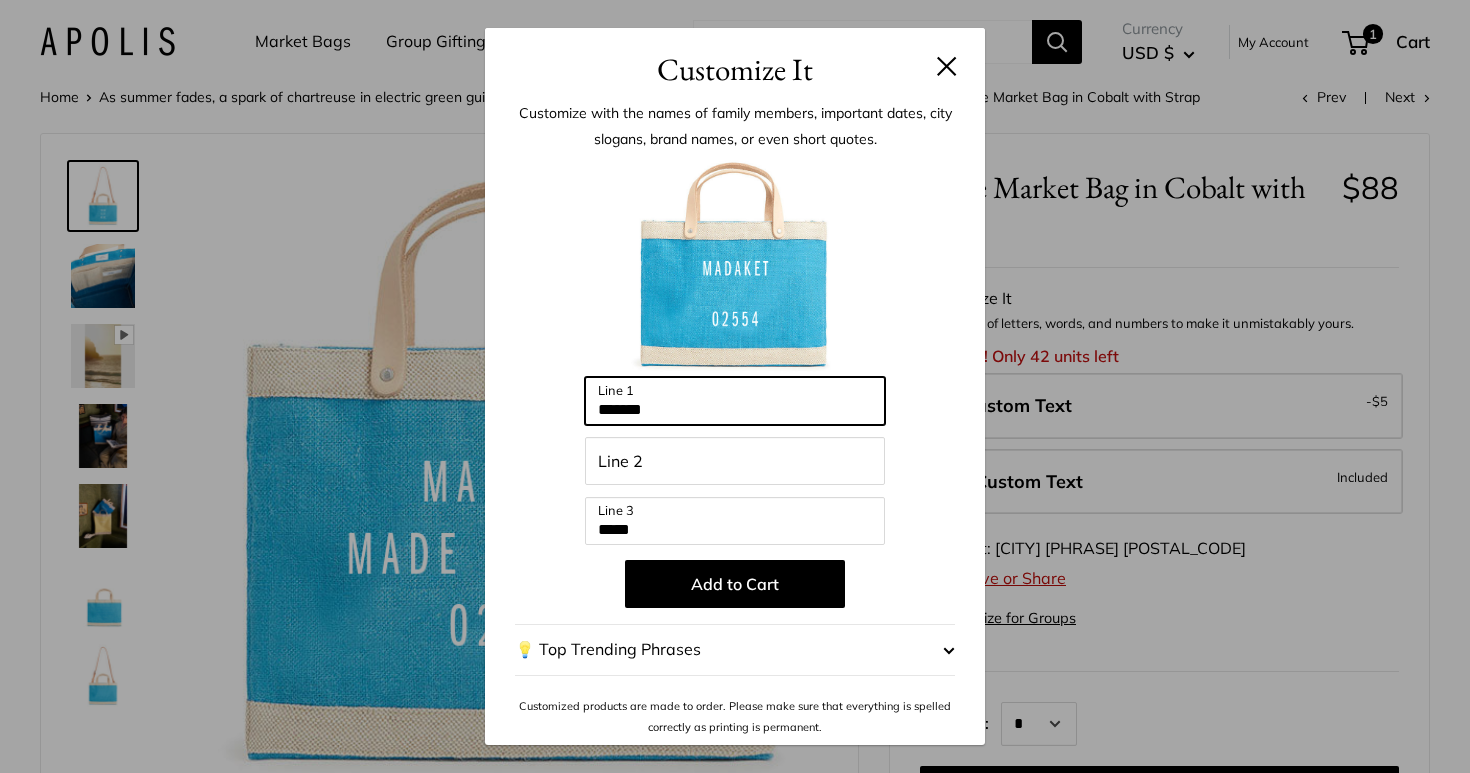 click on "*******" at bounding box center [735, 401] 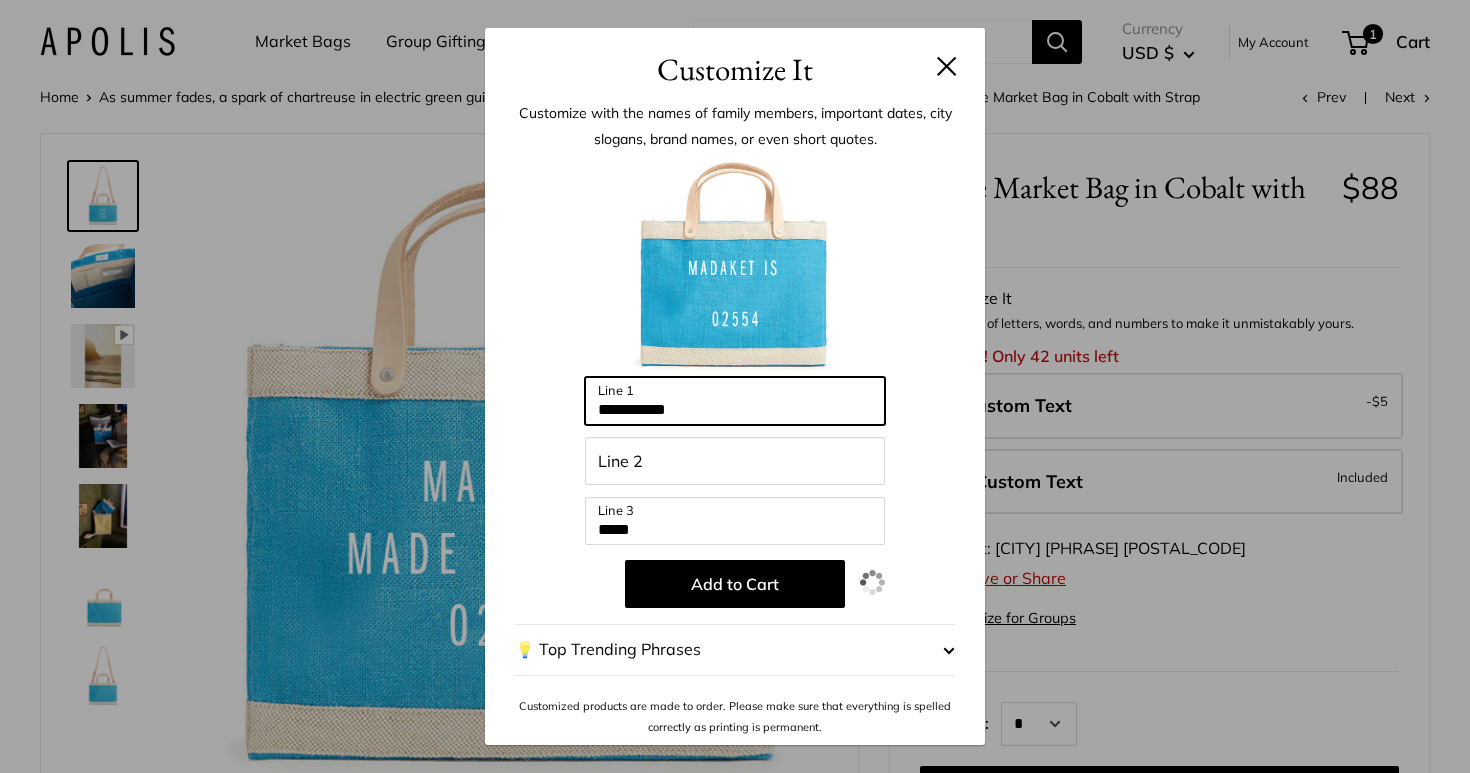 type on "**********" 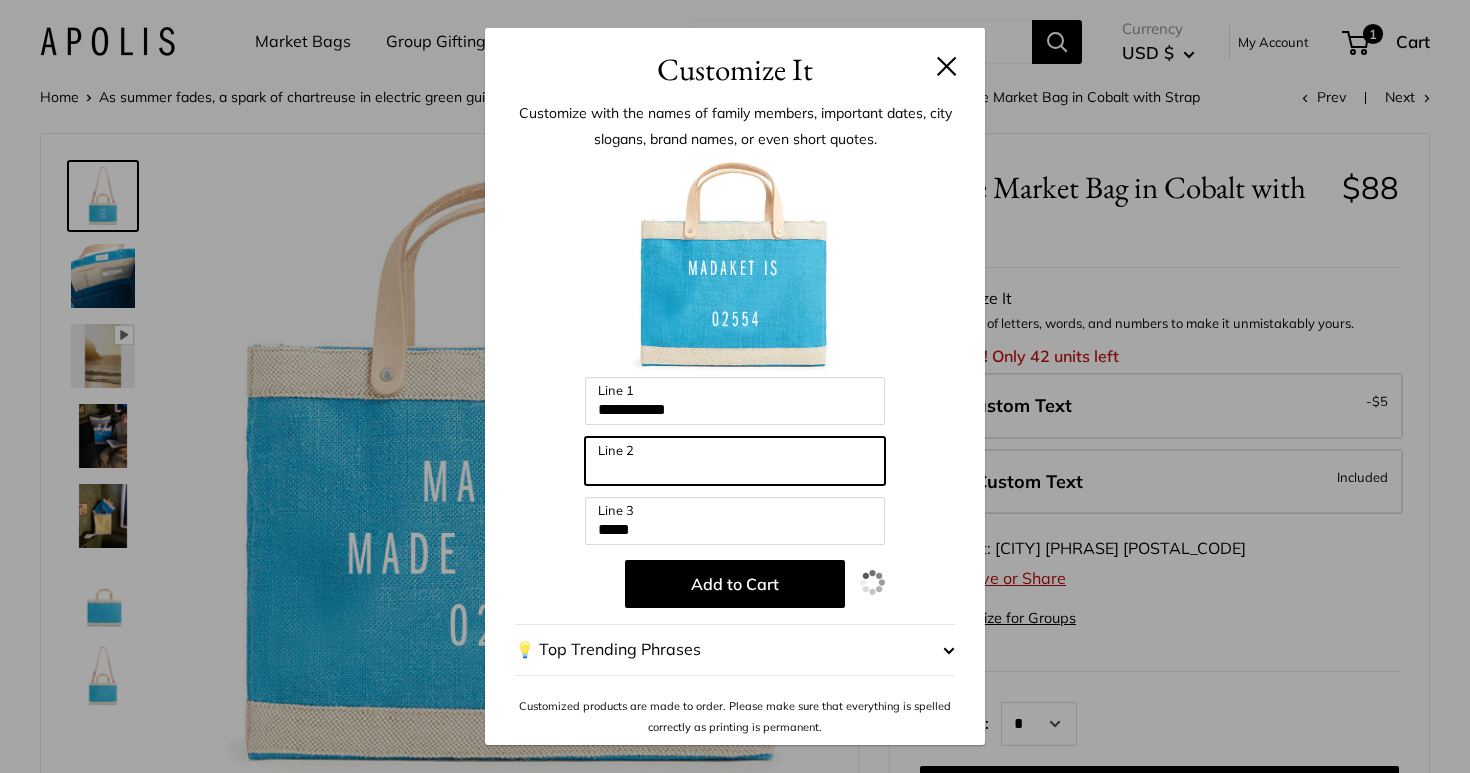 click on "Line 2" at bounding box center (735, 461) 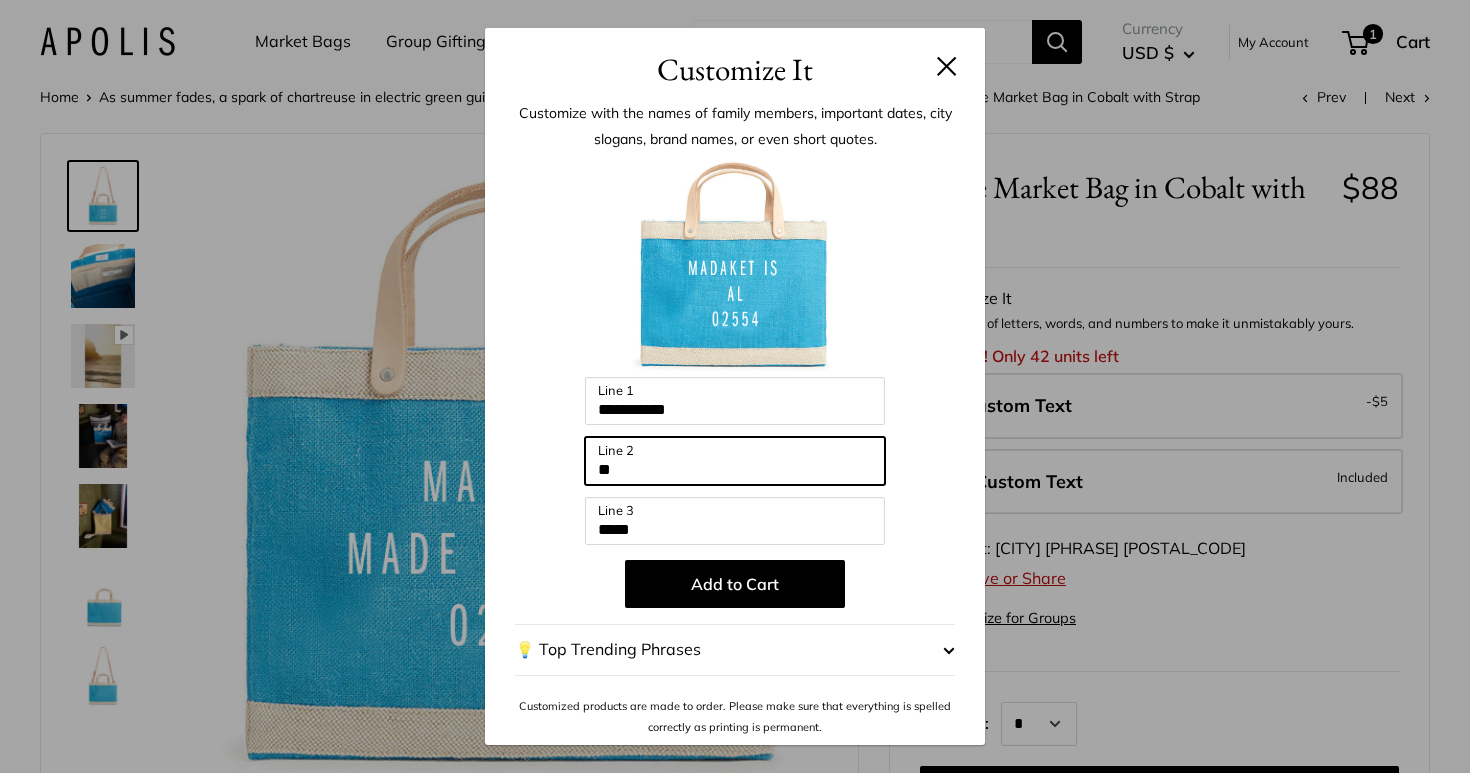 type on "*" 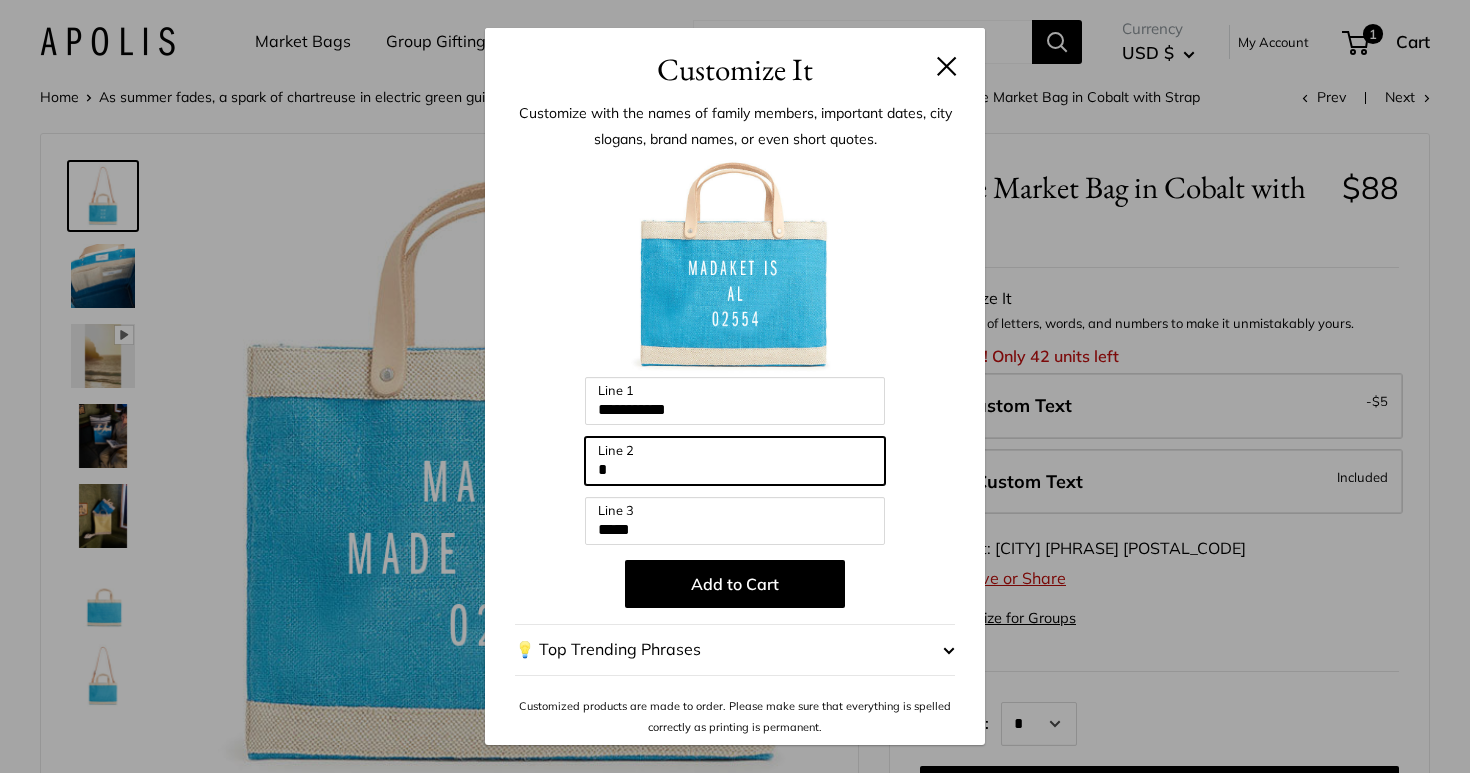 type 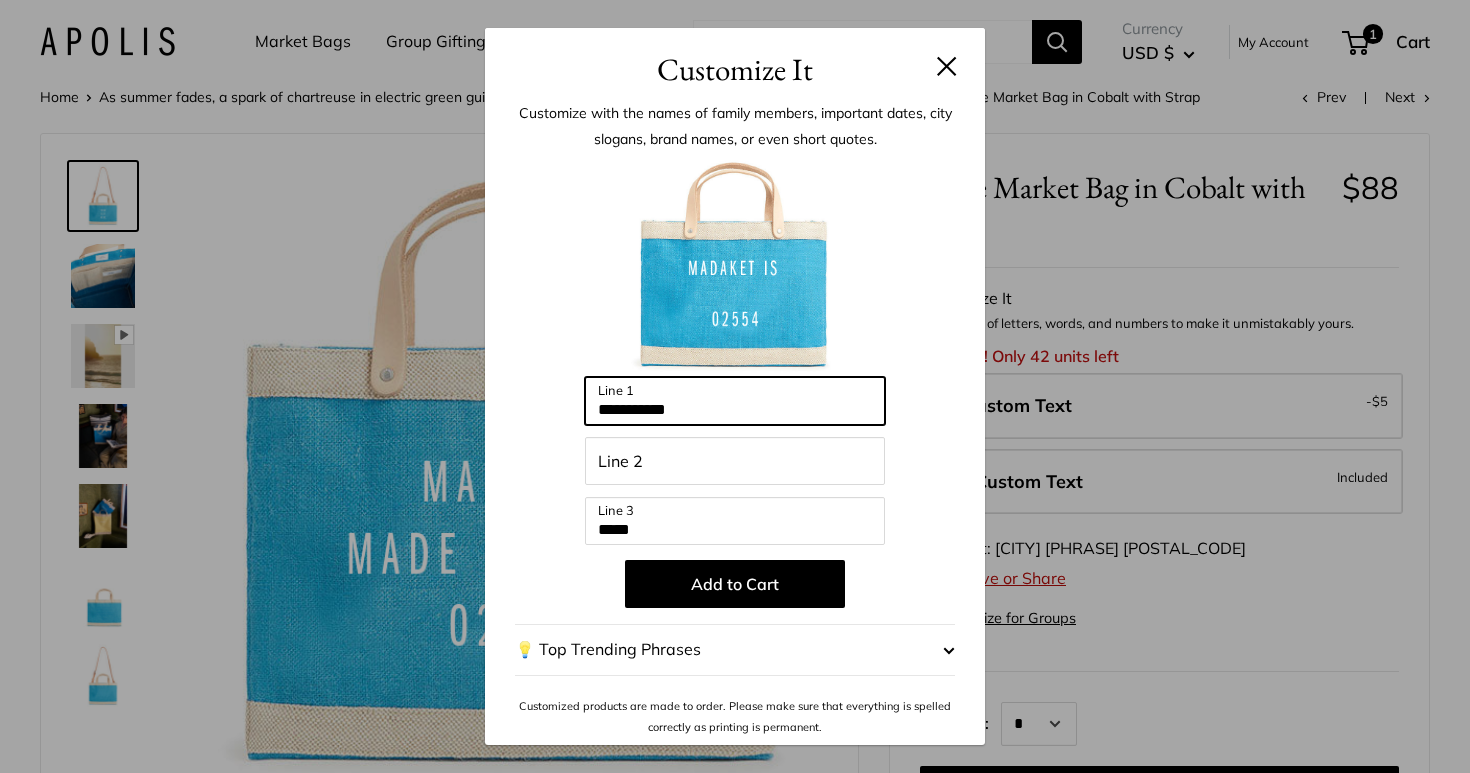 click on "**********" at bounding box center (735, 401) 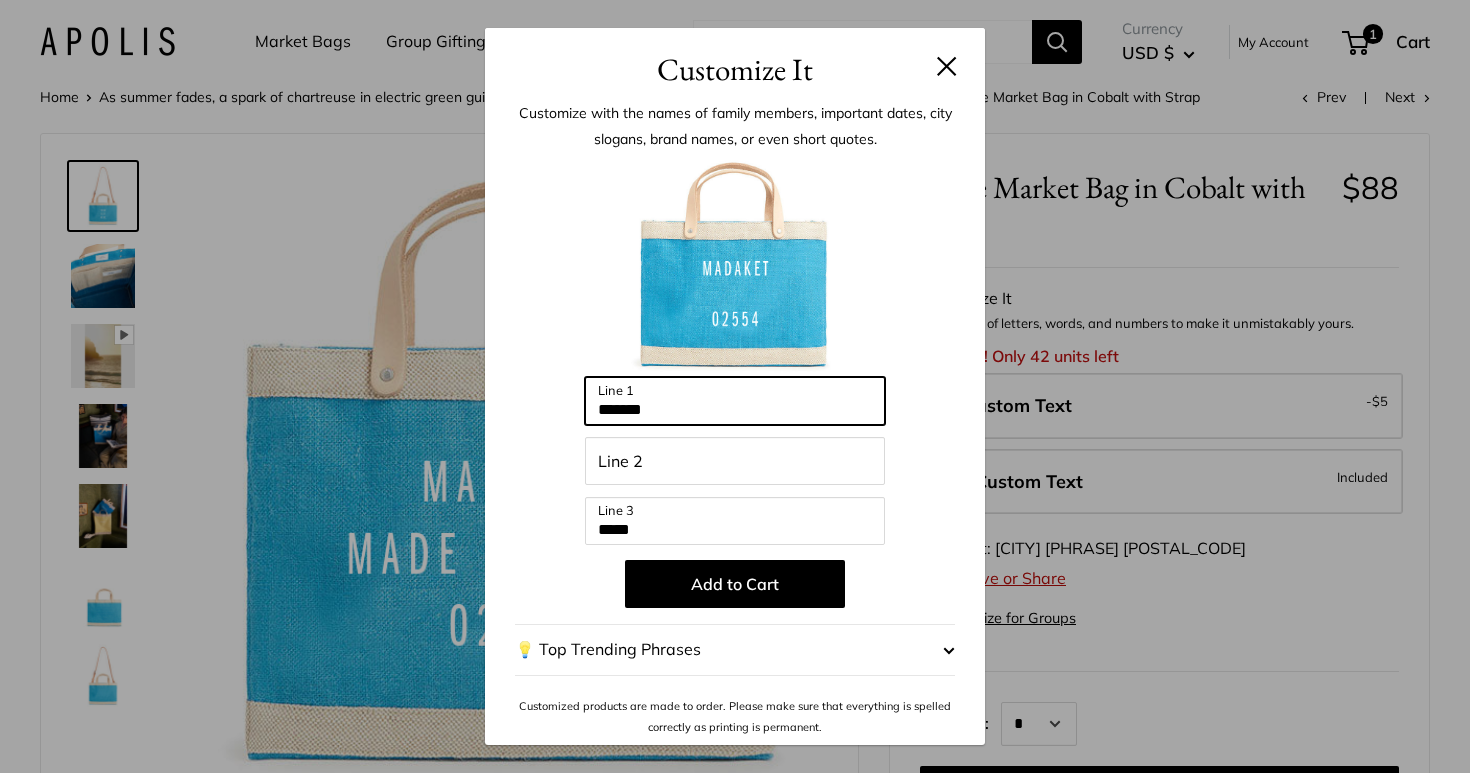 type on "*******" 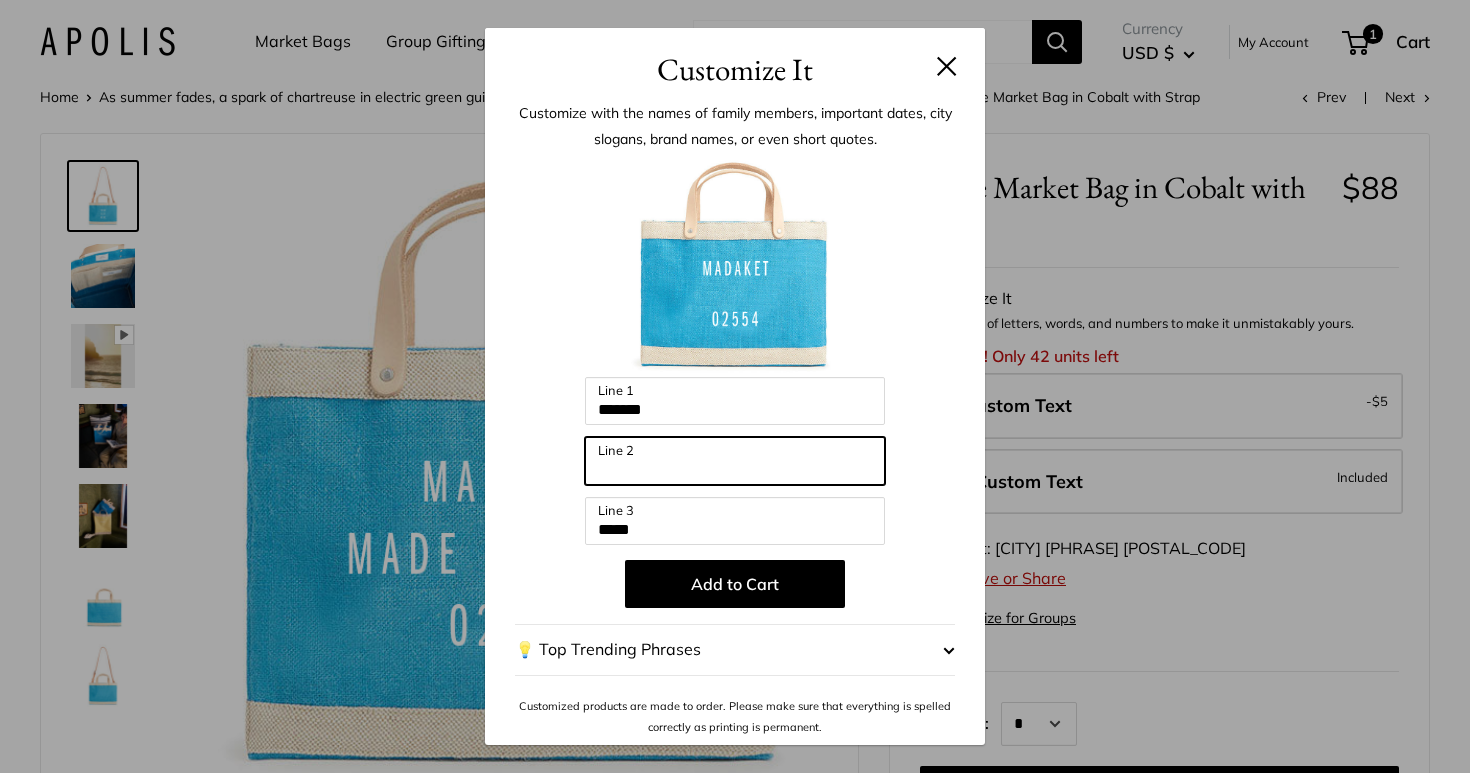click on "Line 2" at bounding box center [735, 461] 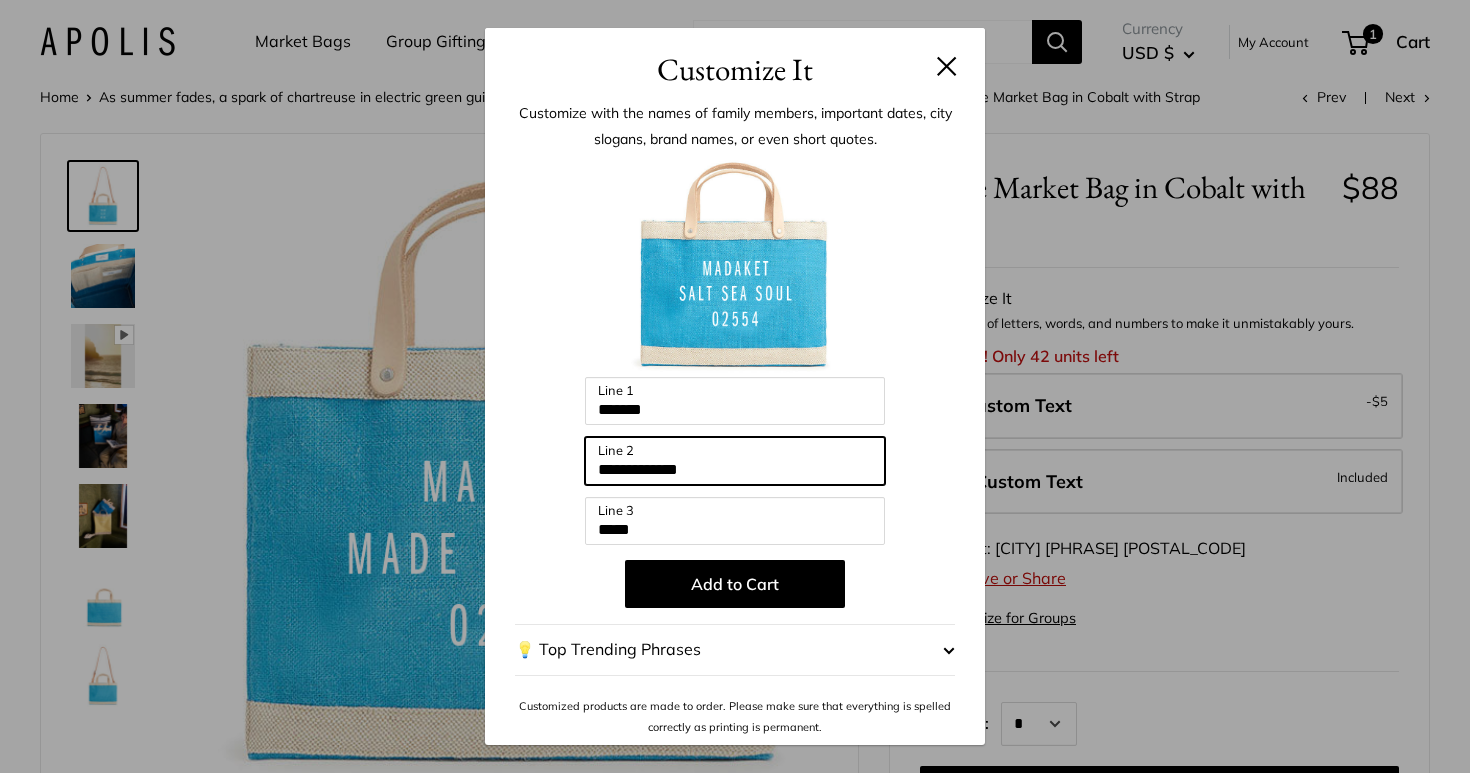 type on "**********" 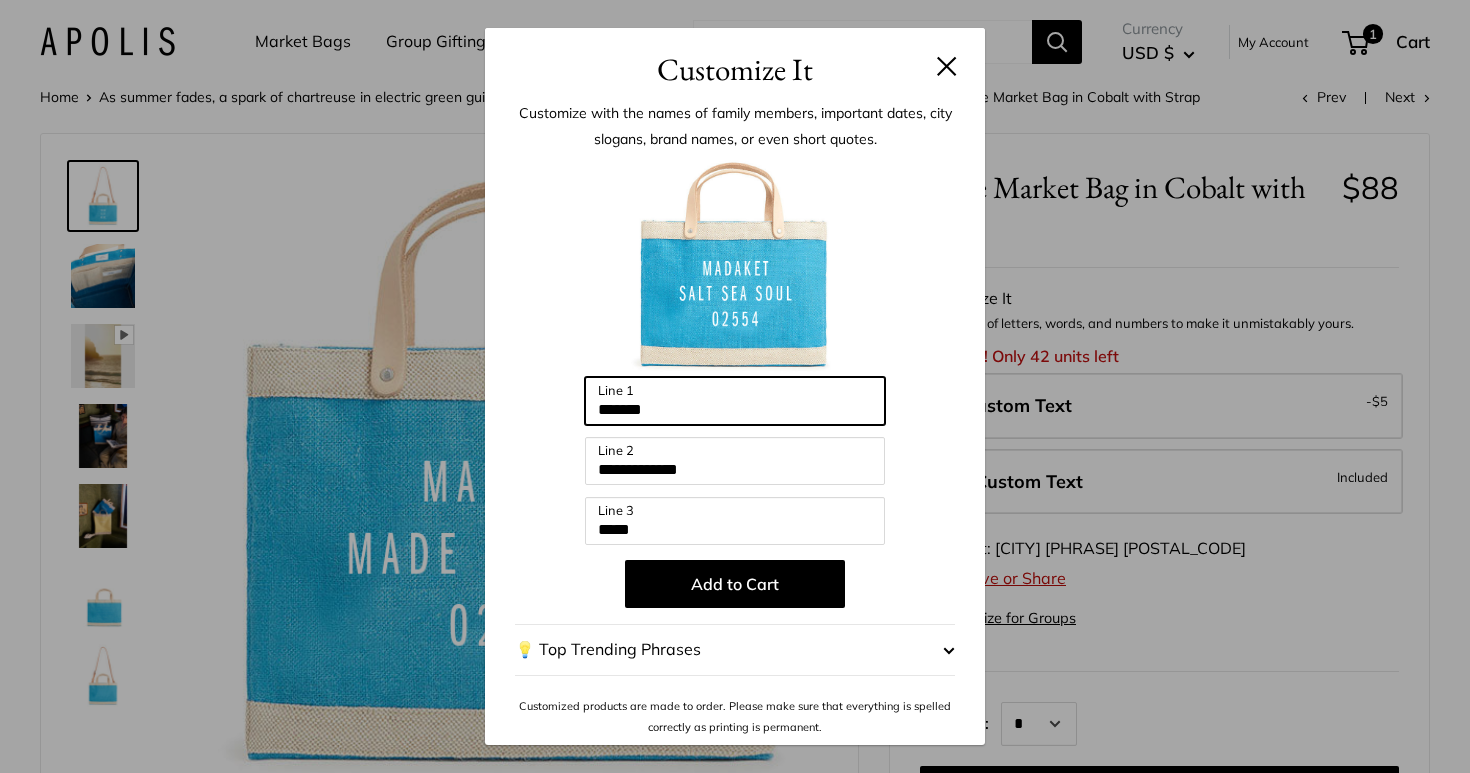 click on "*******" at bounding box center (735, 401) 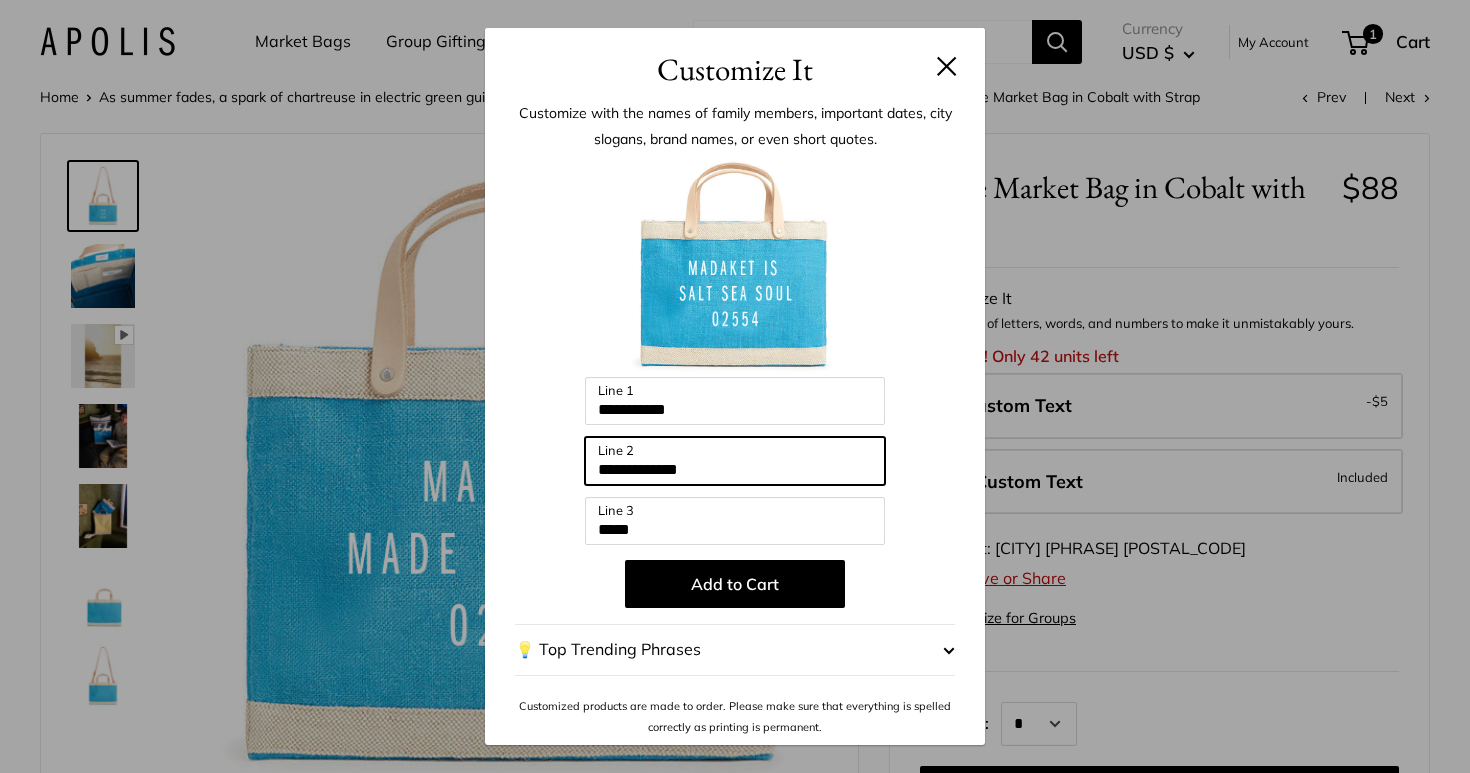 click on "**********" at bounding box center (735, 461) 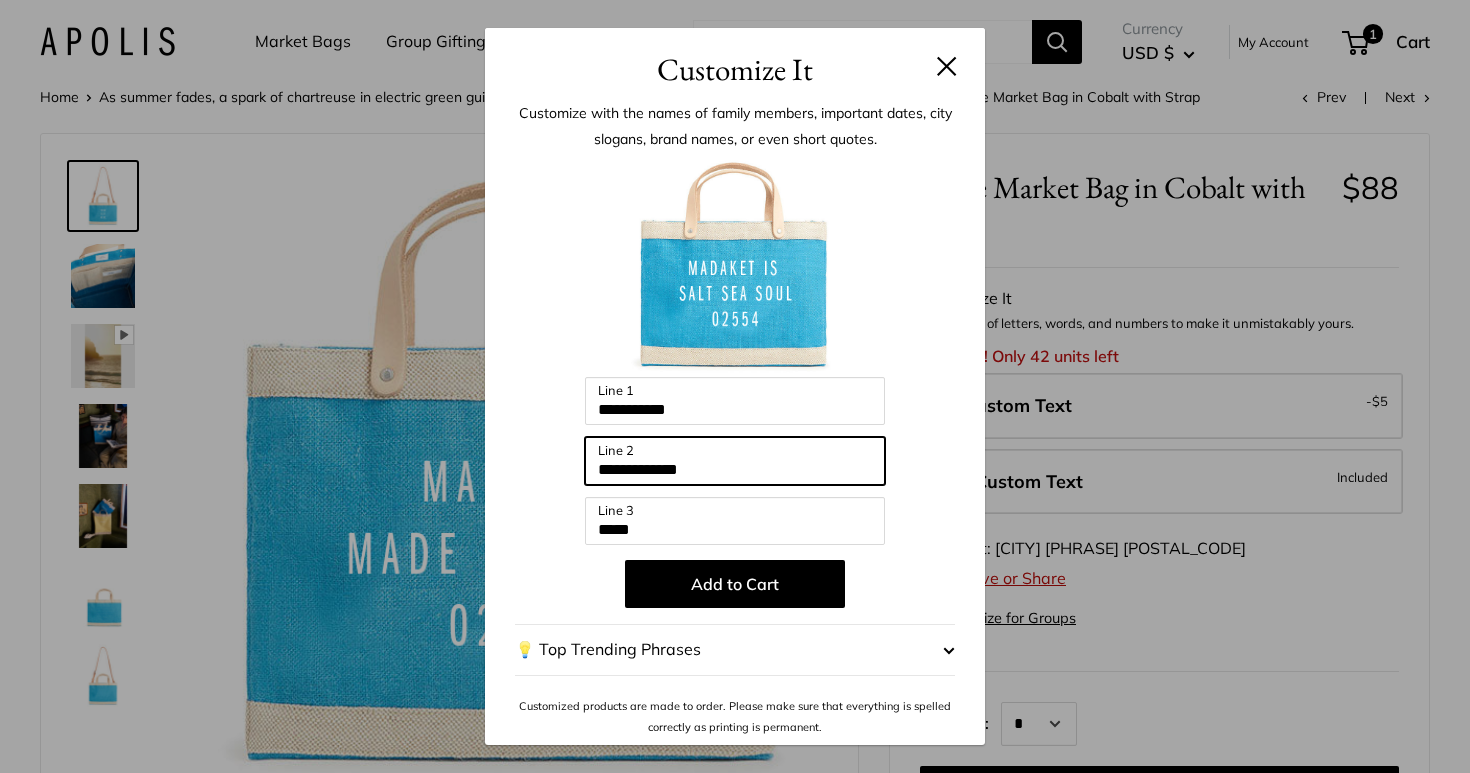 click on "**********" at bounding box center [735, 461] 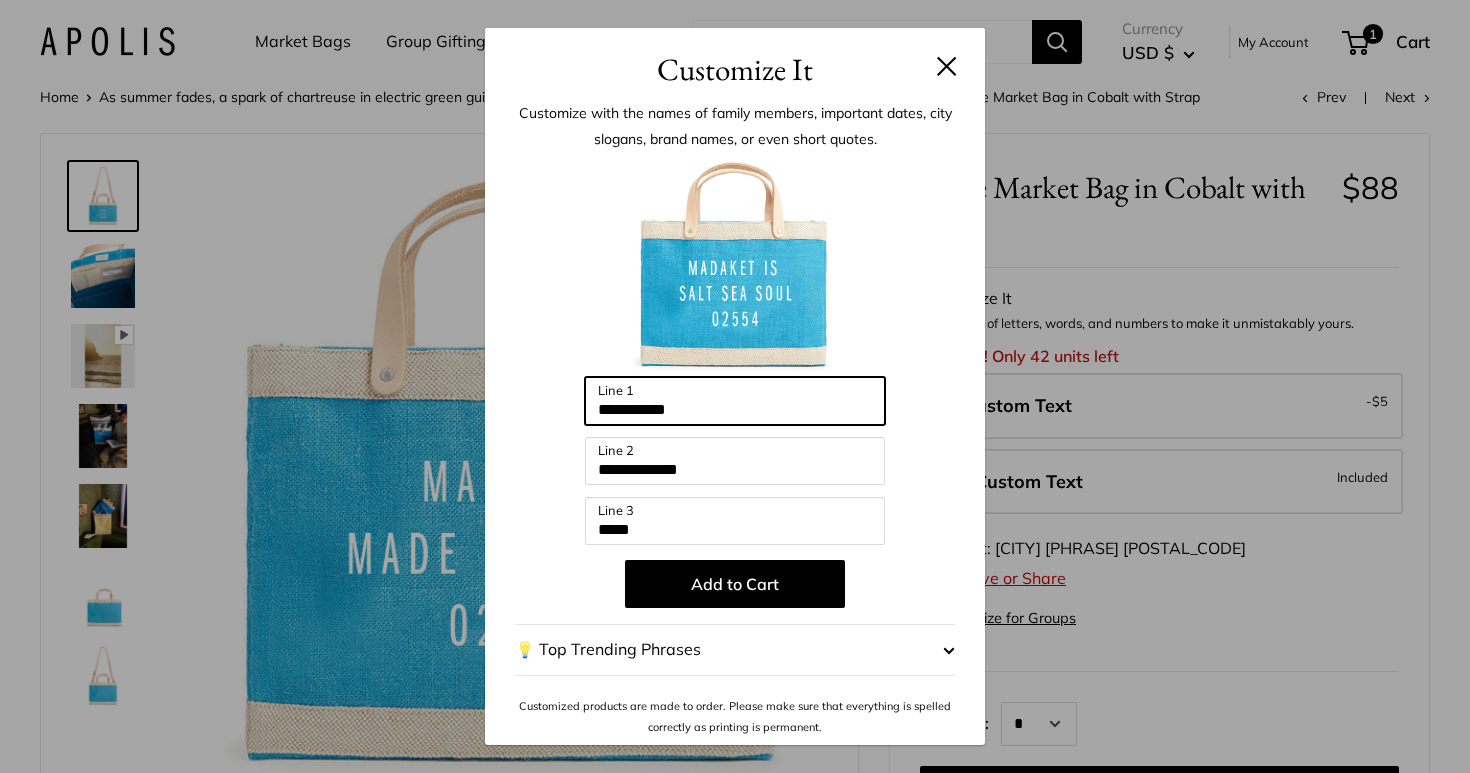 click on "**********" at bounding box center [735, 401] 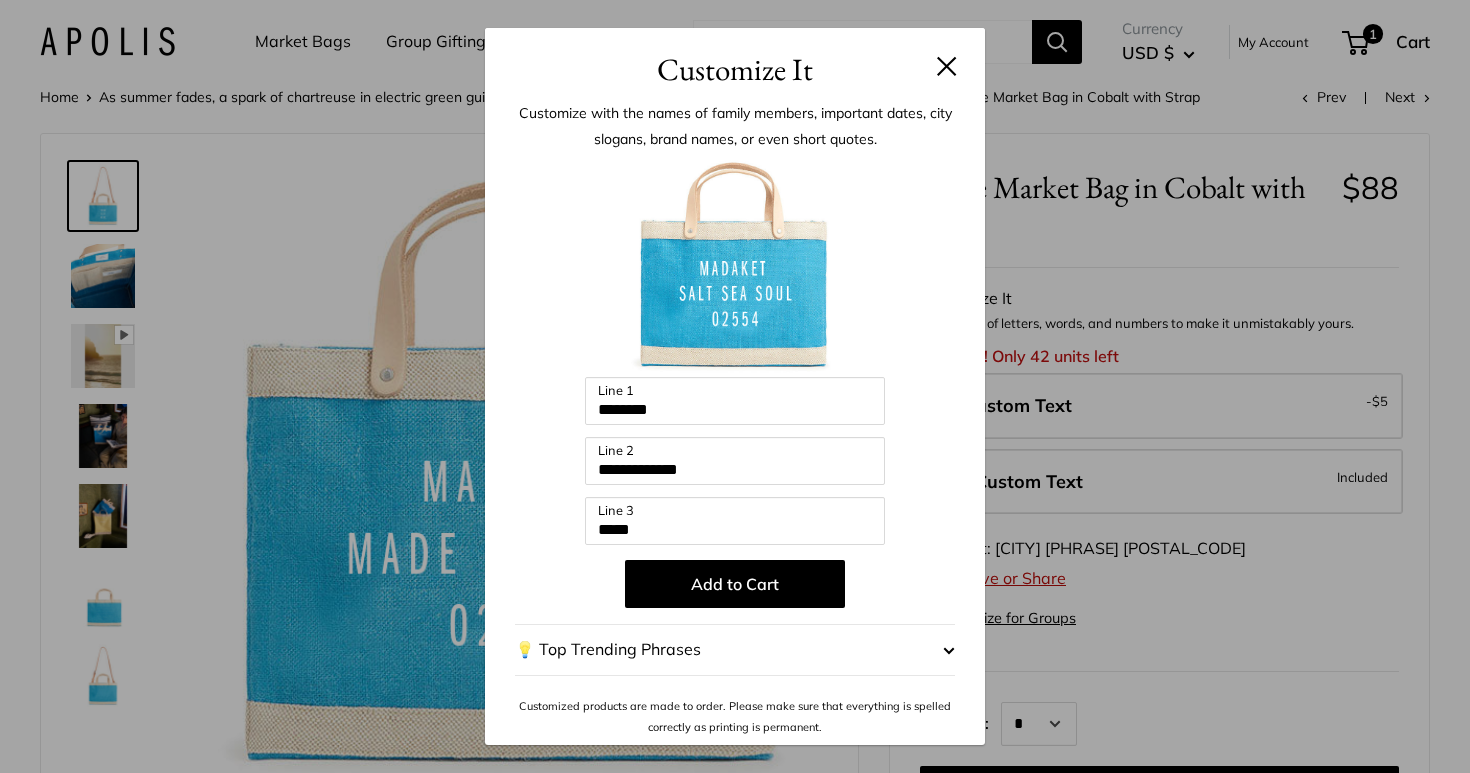 click on "**********" at bounding box center (735, 447) 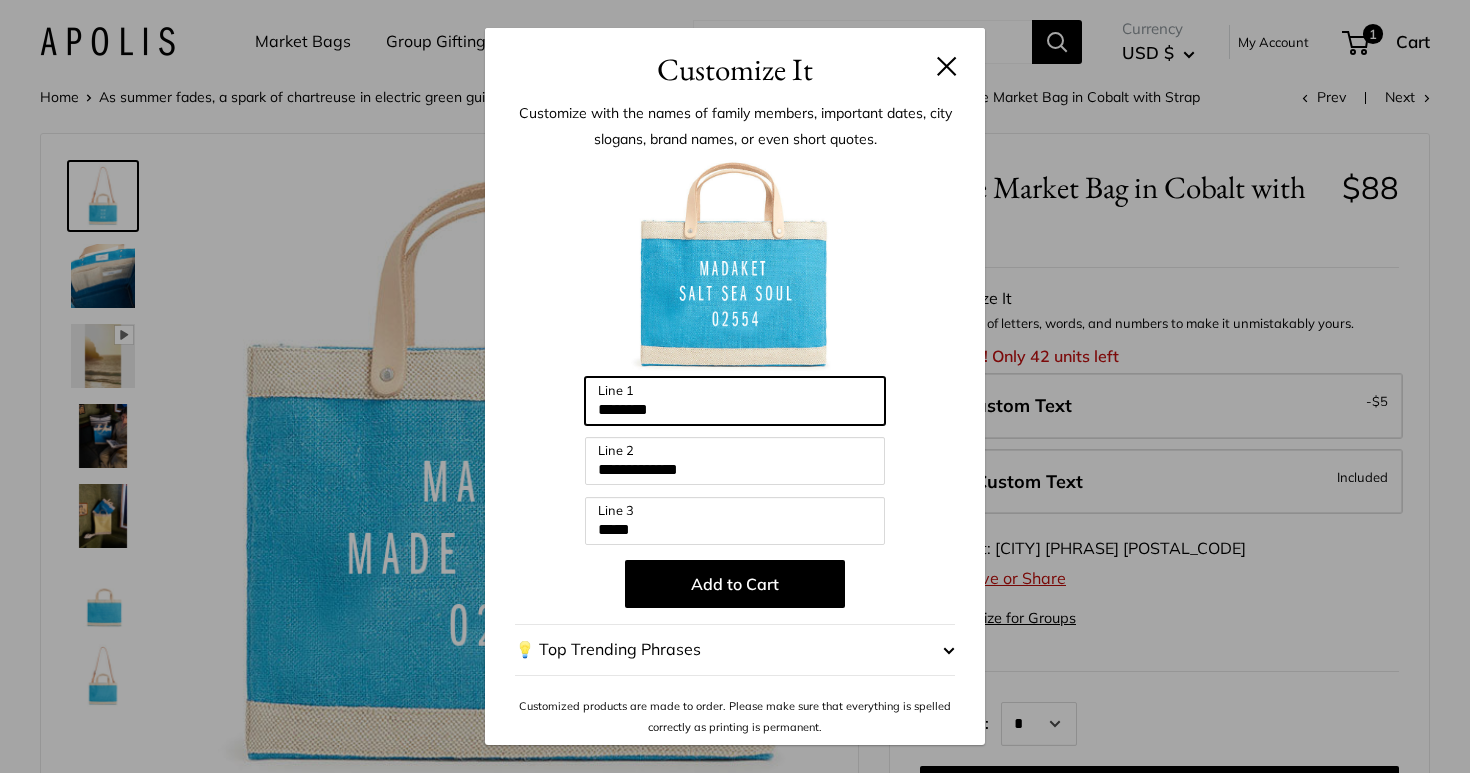 click on "*******" at bounding box center [735, 401] 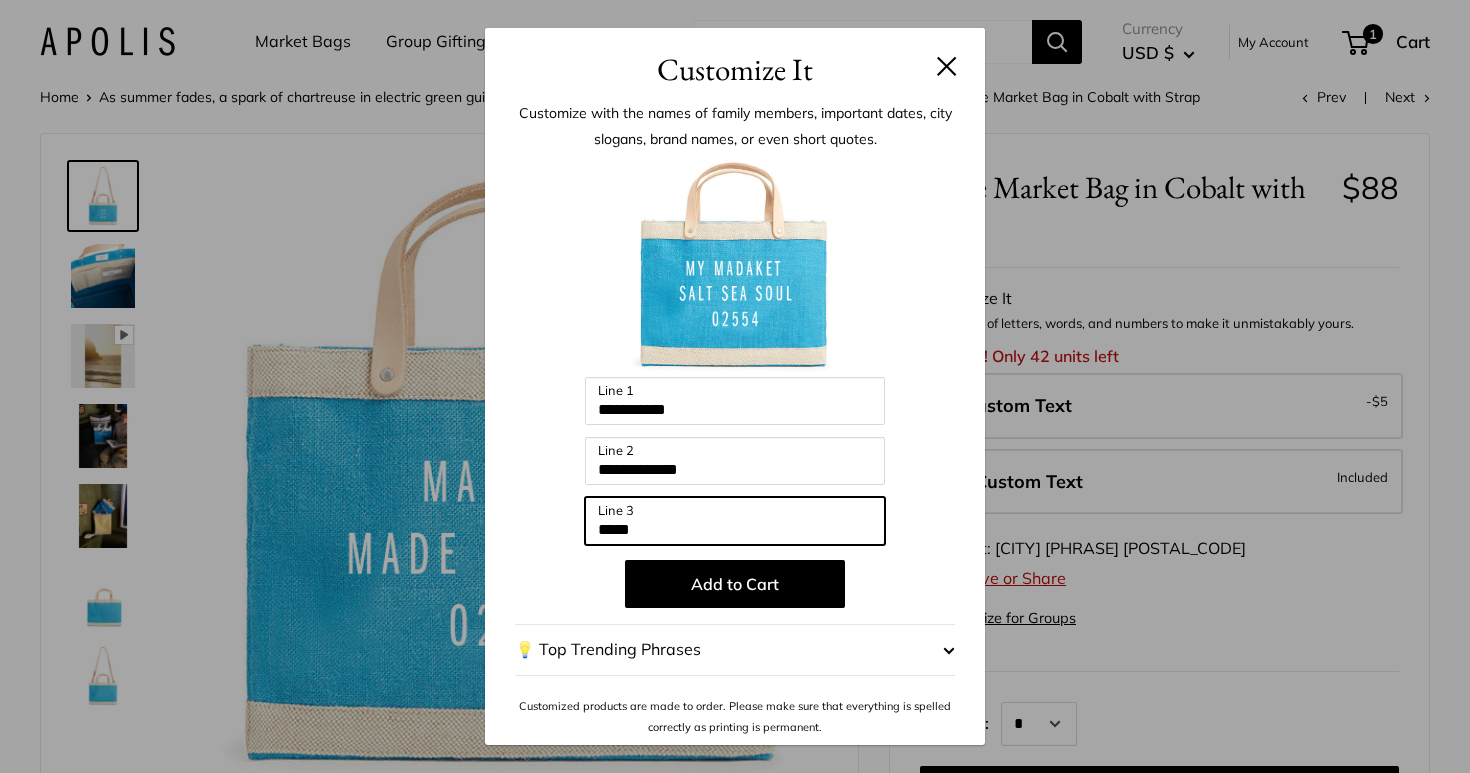click on "*****" at bounding box center (735, 521) 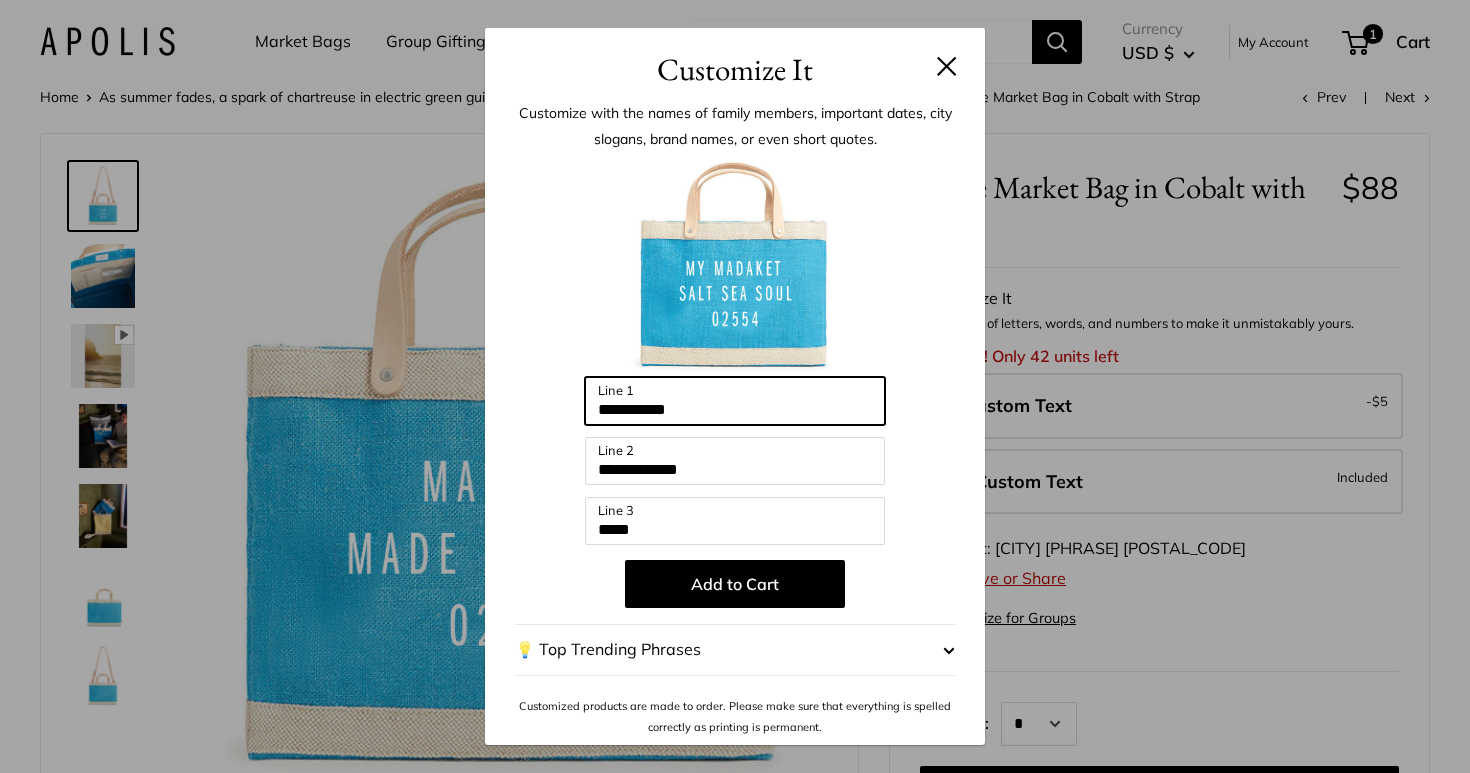 click on "**********" at bounding box center [735, 401] 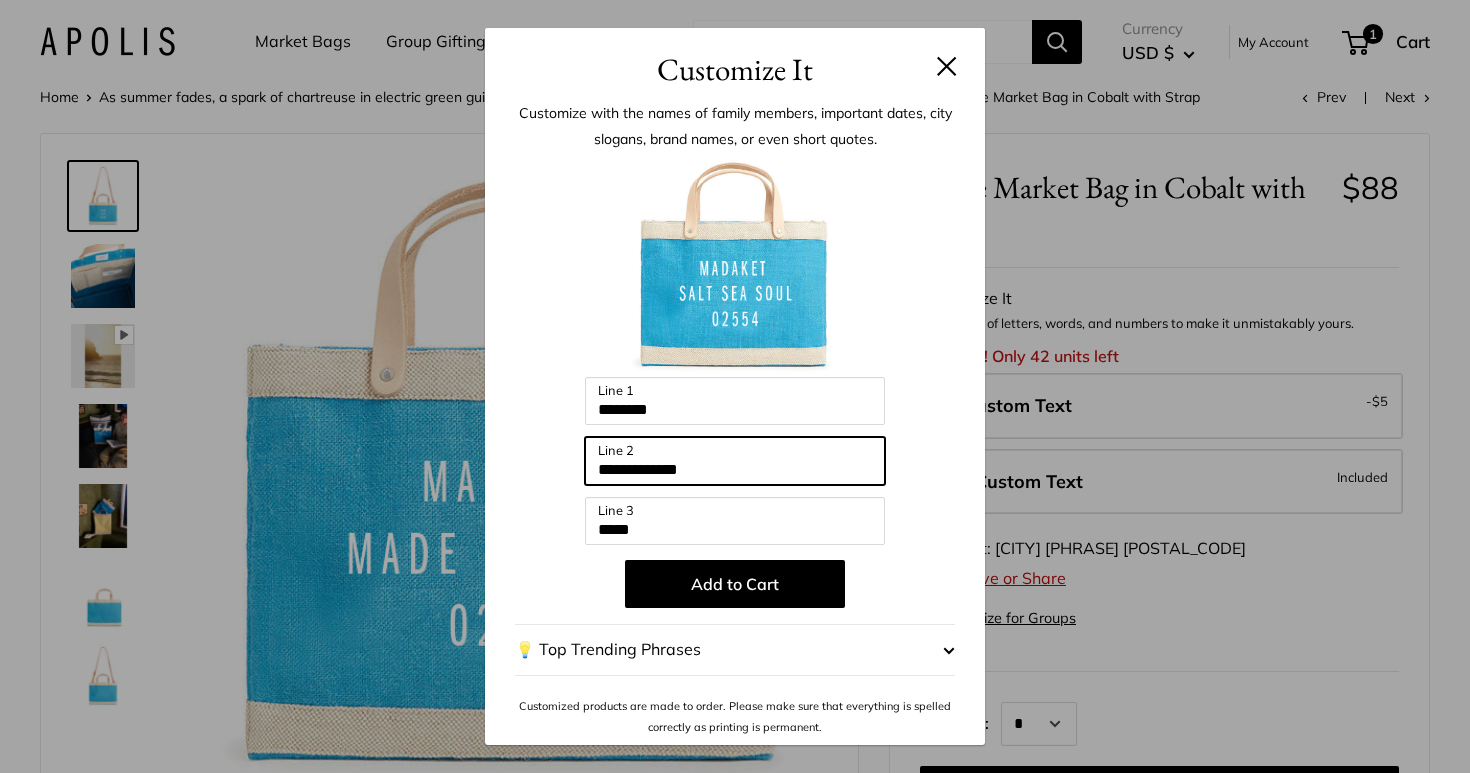 click on "**********" at bounding box center (735, 461) 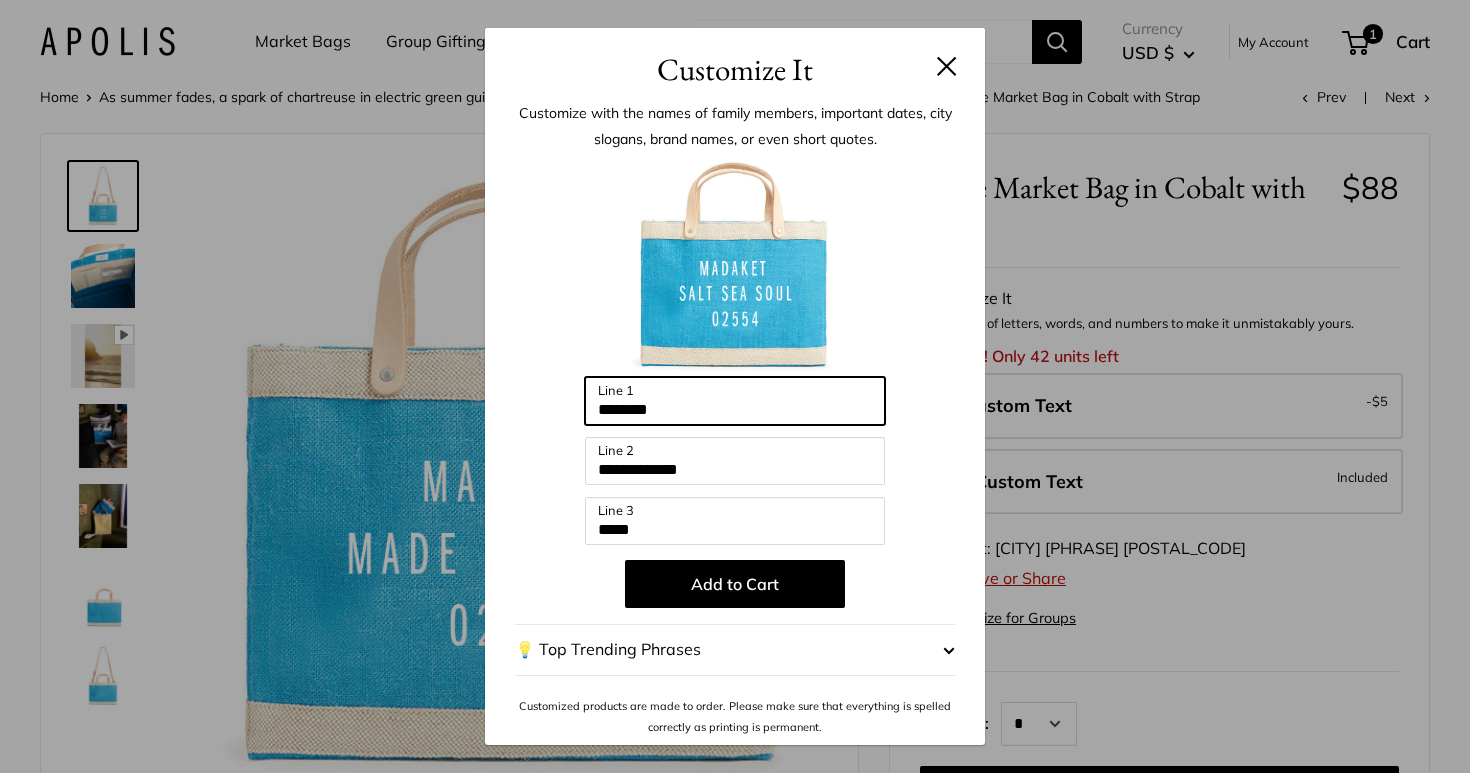 click on "*******" at bounding box center (735, 401) 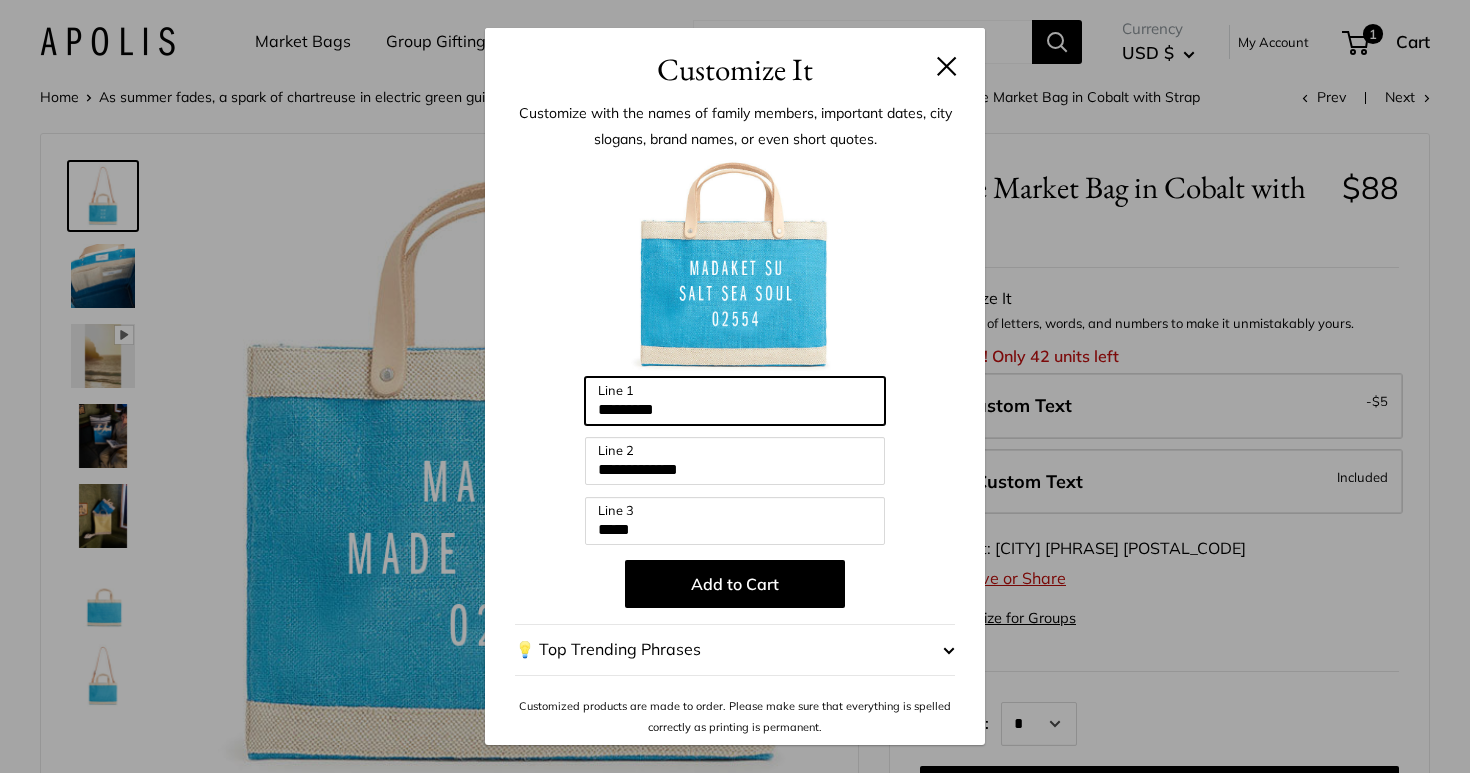 type on "*******" 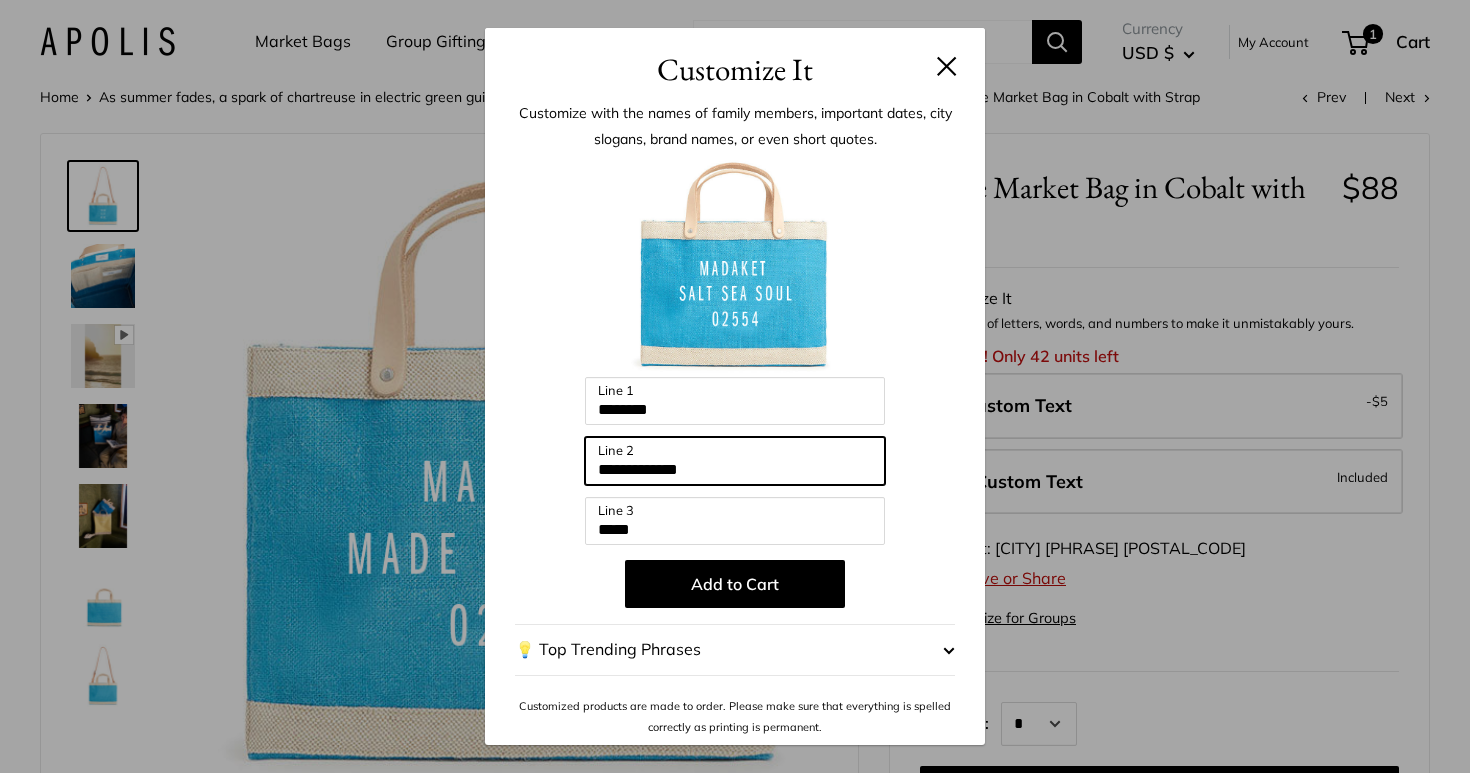 click on "**********" at bounding box center (735, 461) 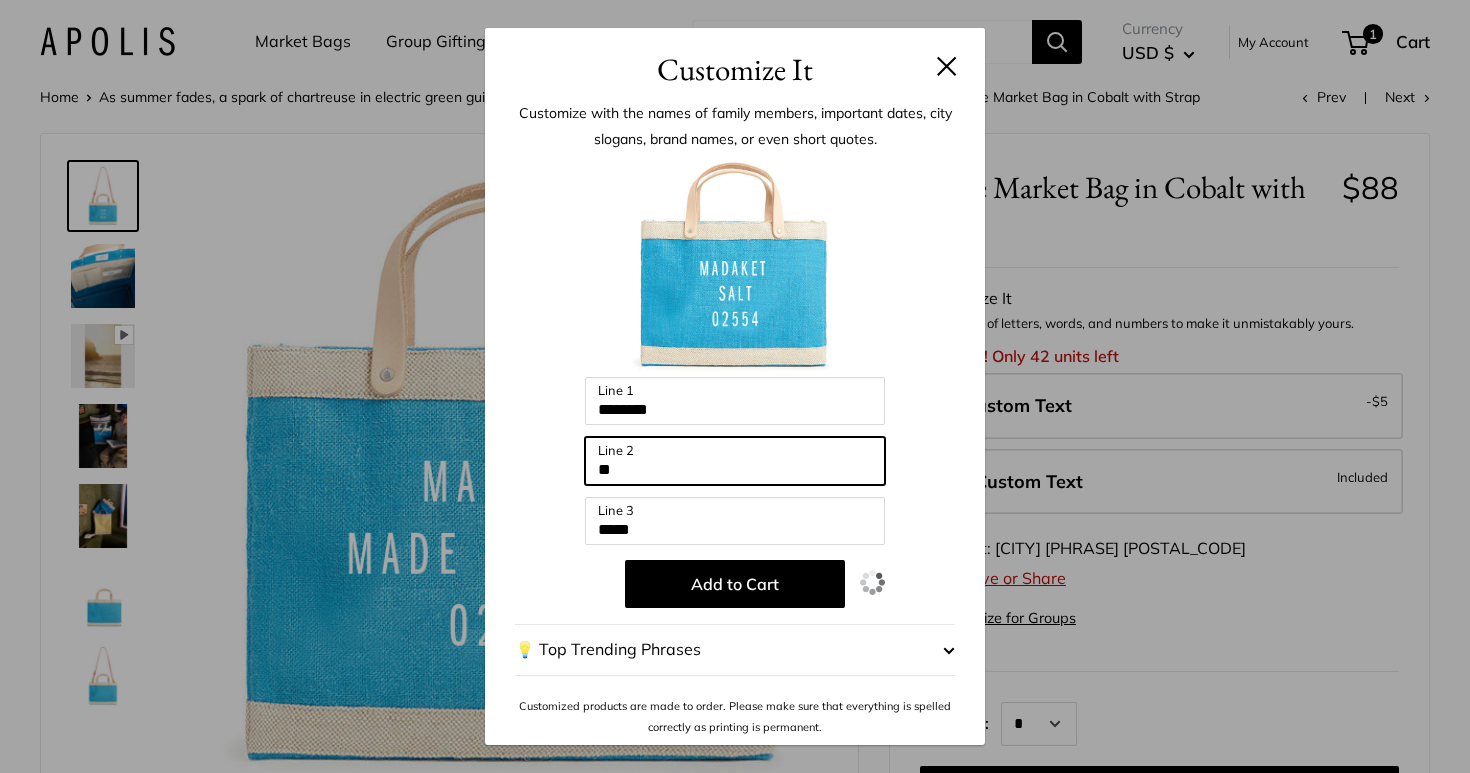 type on "*" 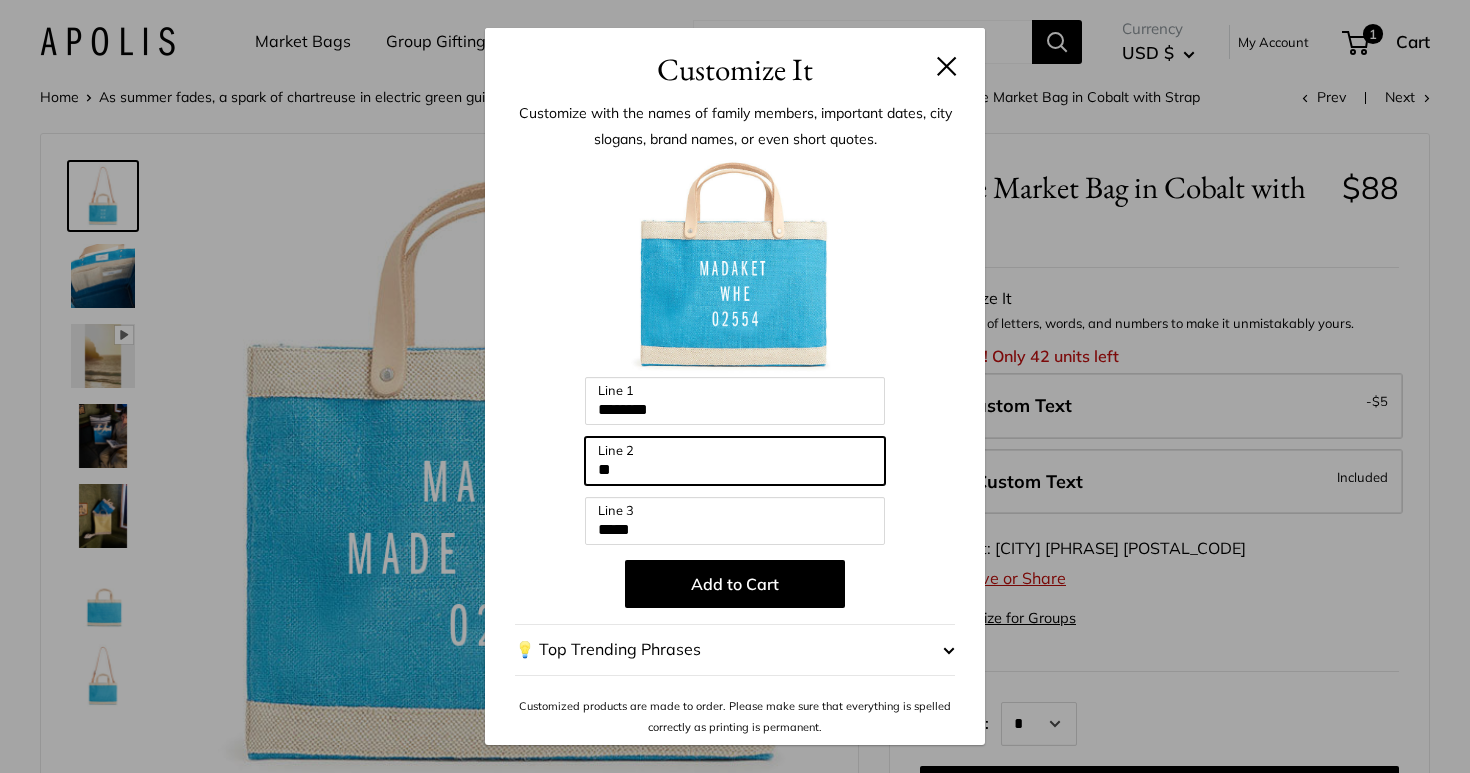 type on "*" 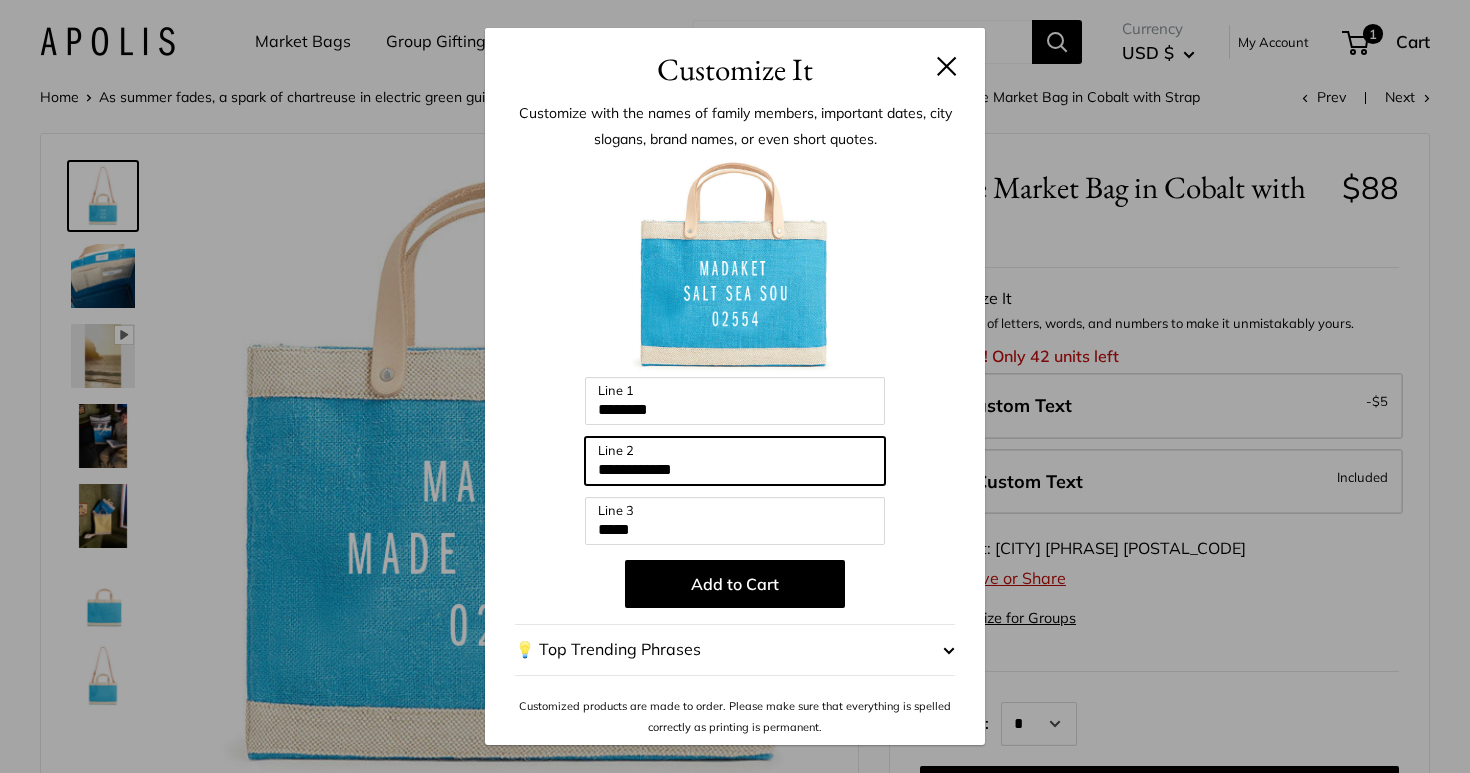 type on "**********" 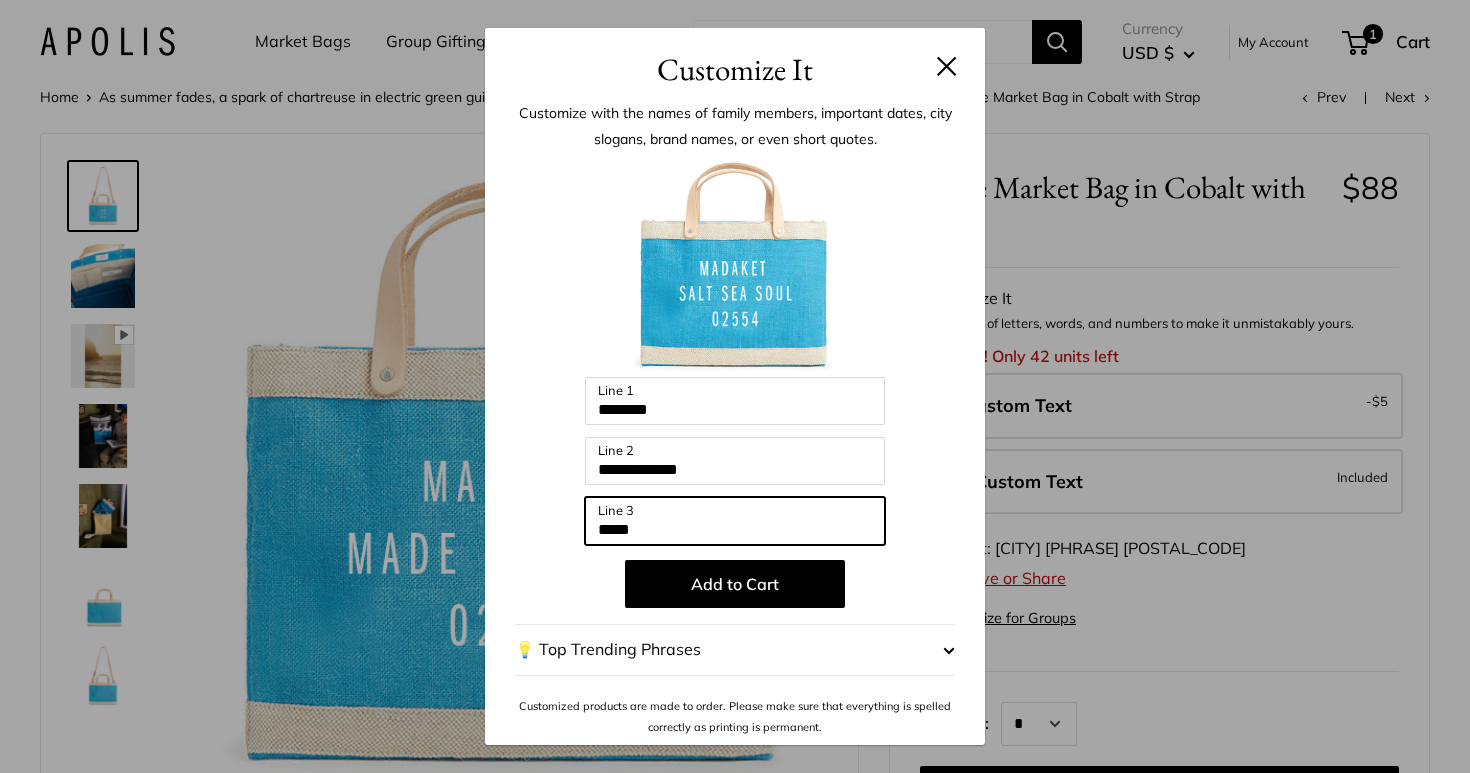 click on "*****" at bounding box center [735, 521] 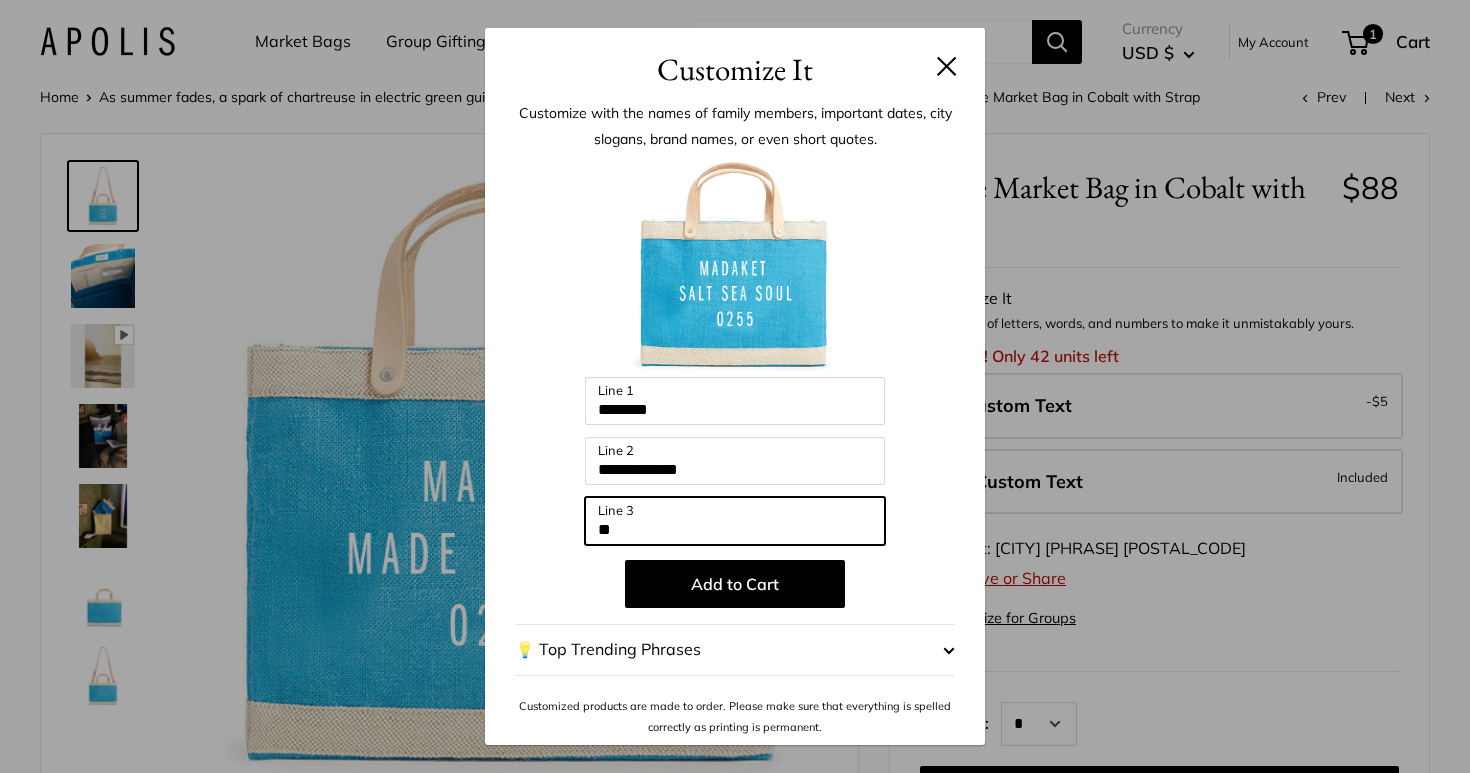 type on "*" 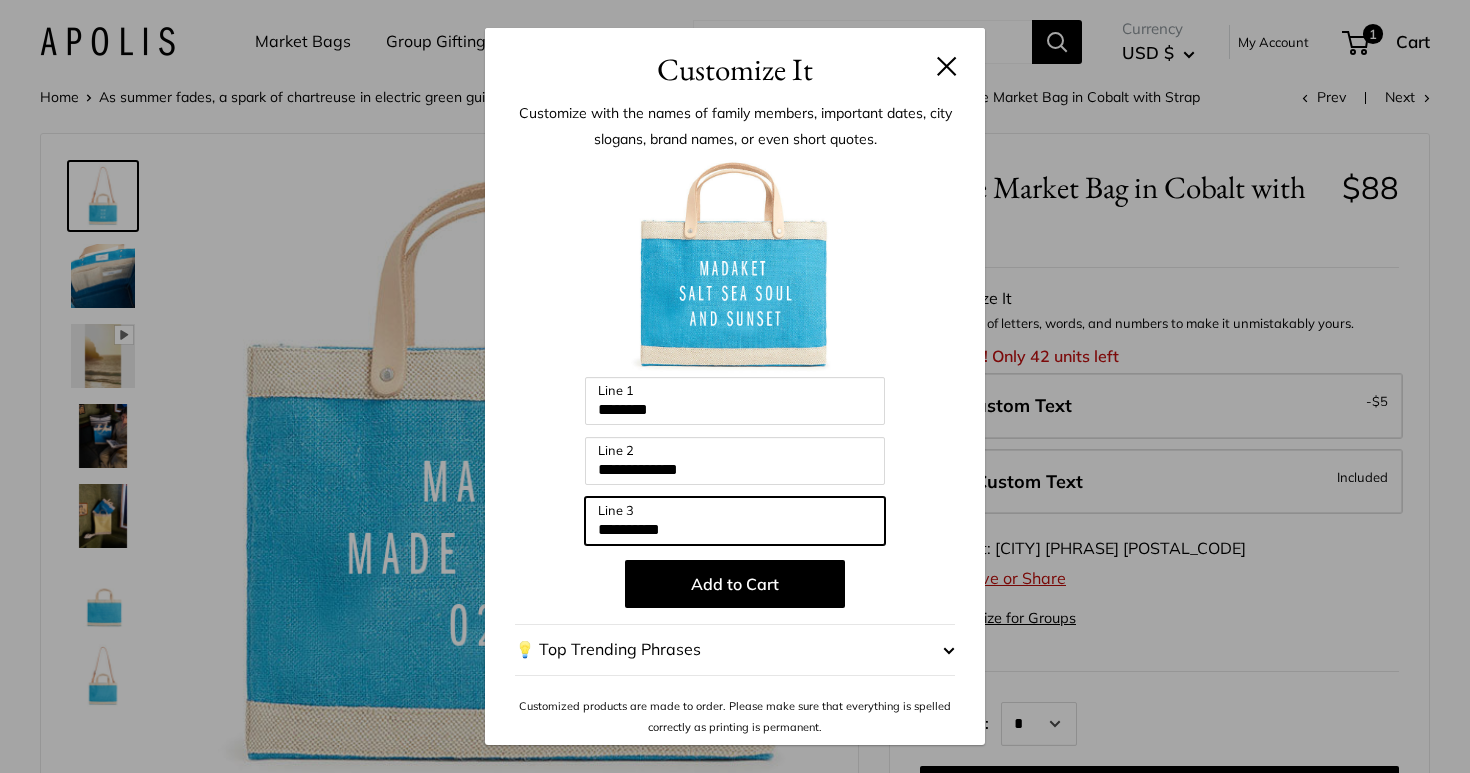 type on "**********" 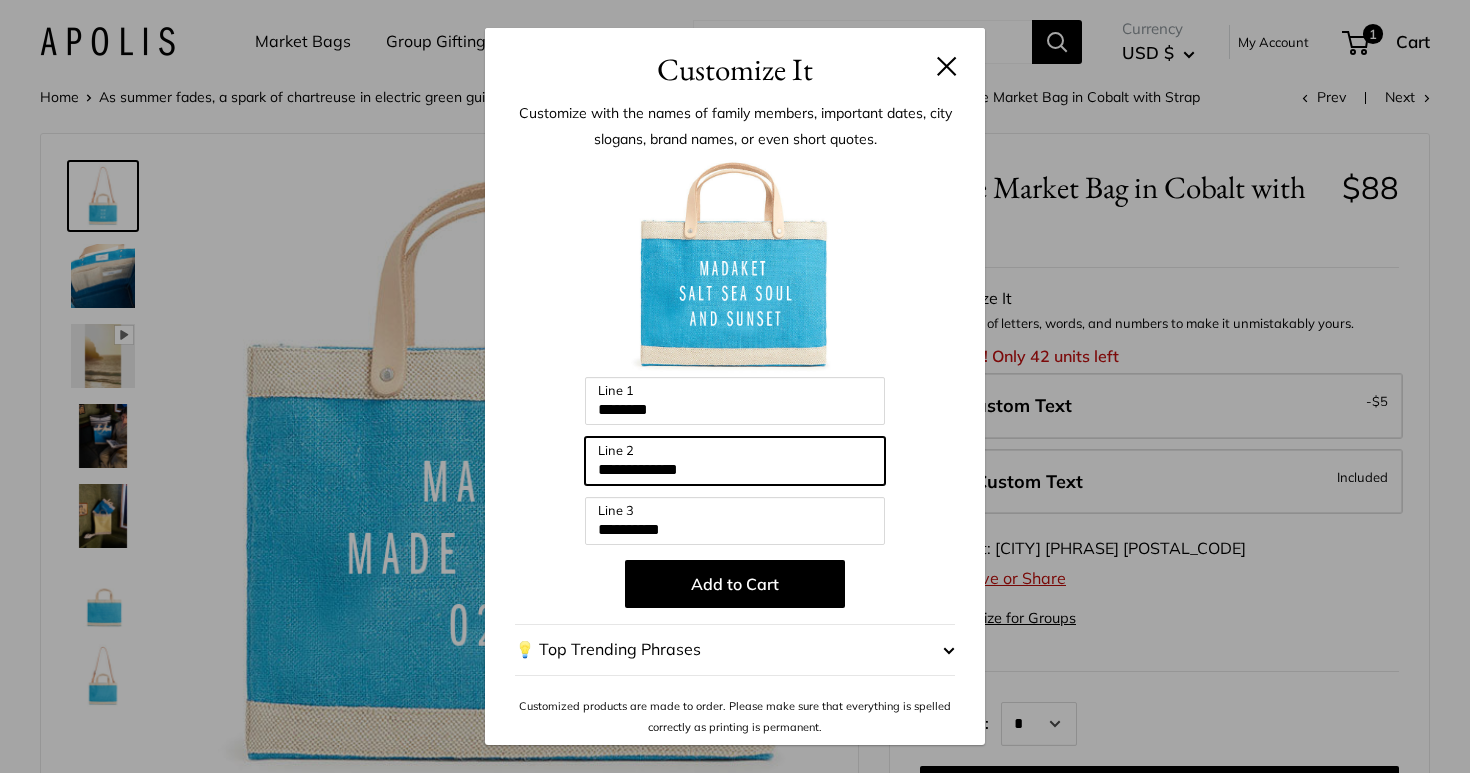 click on "**********" at bounding box center (735, 461) 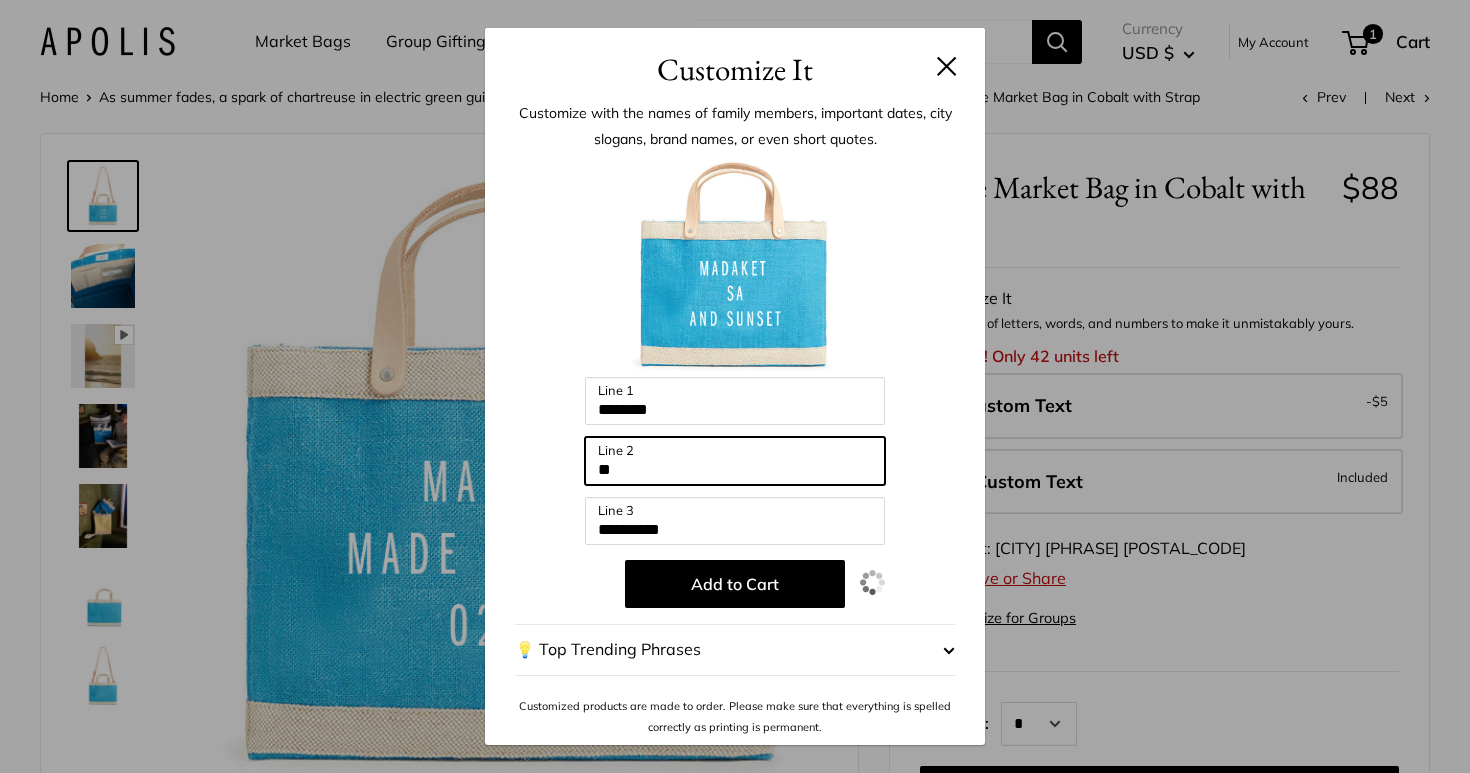 type on "*" 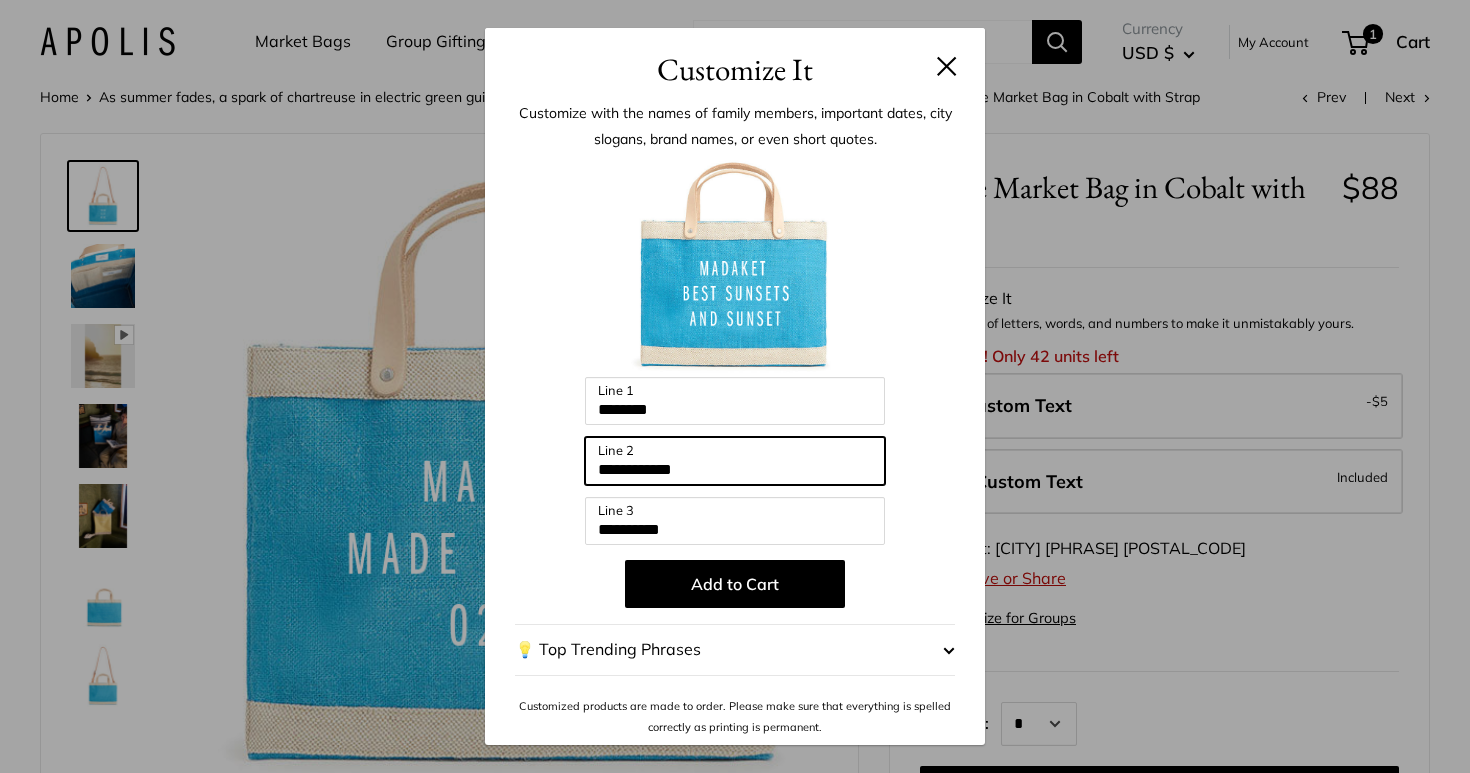 type on "**********" 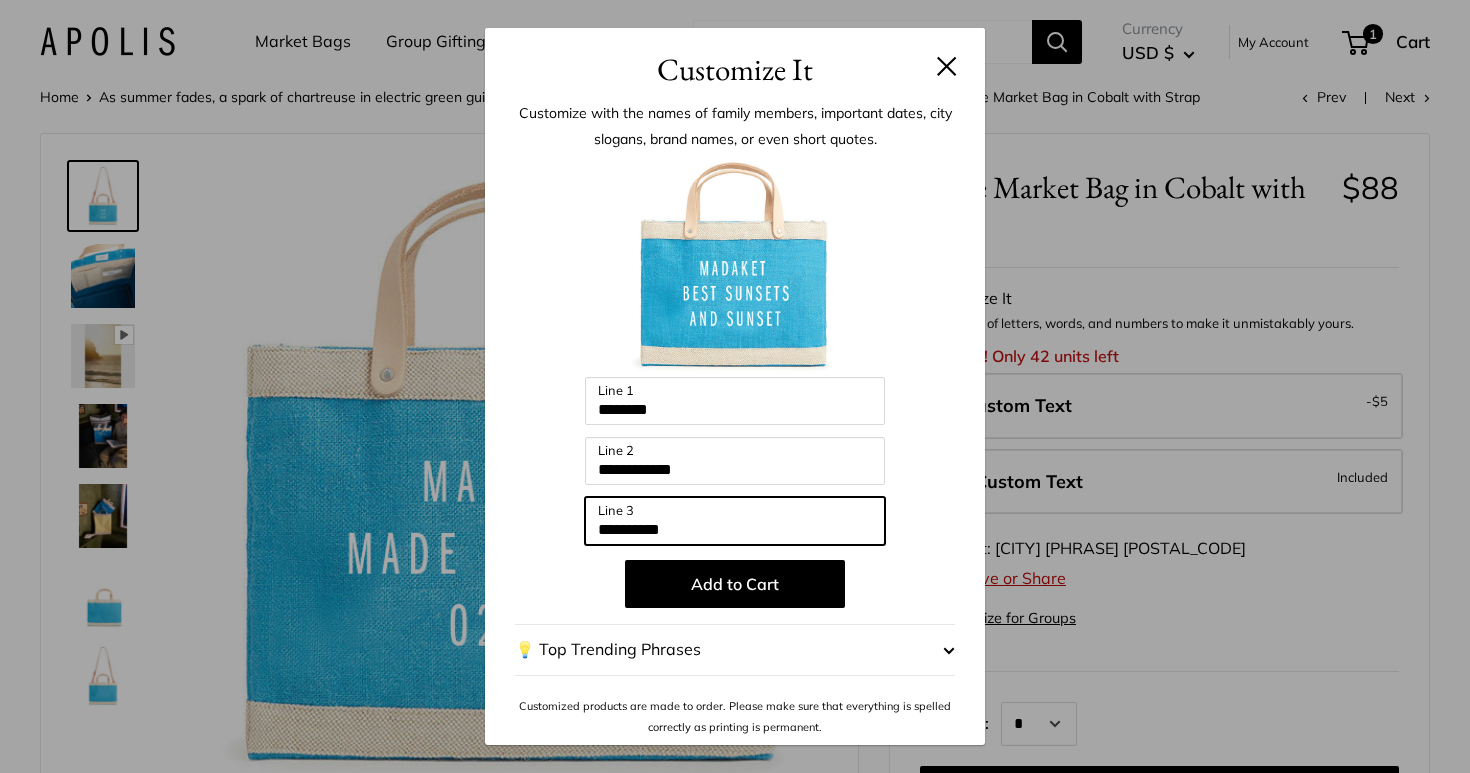 click on "**********" at bounding box center (735, 521) 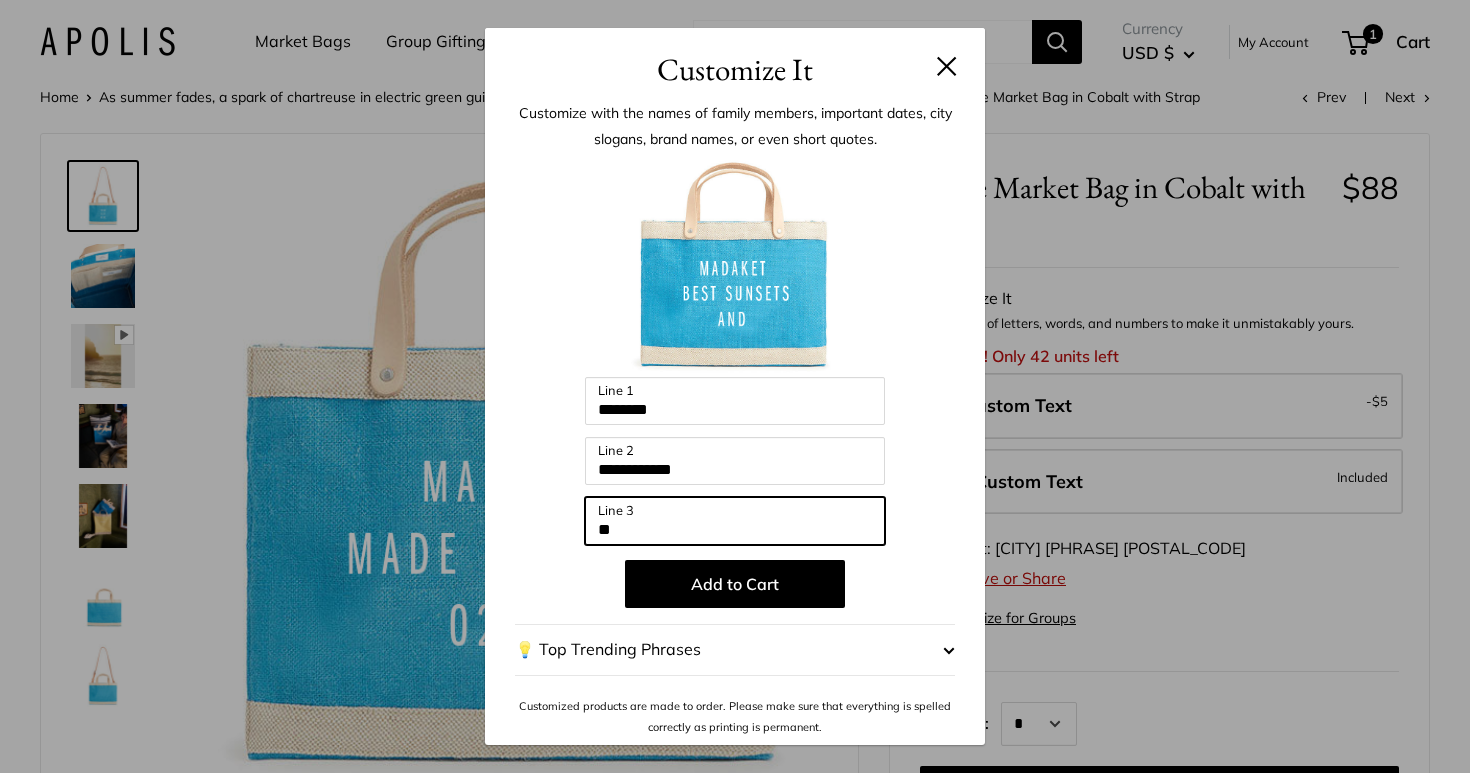 type on "*" 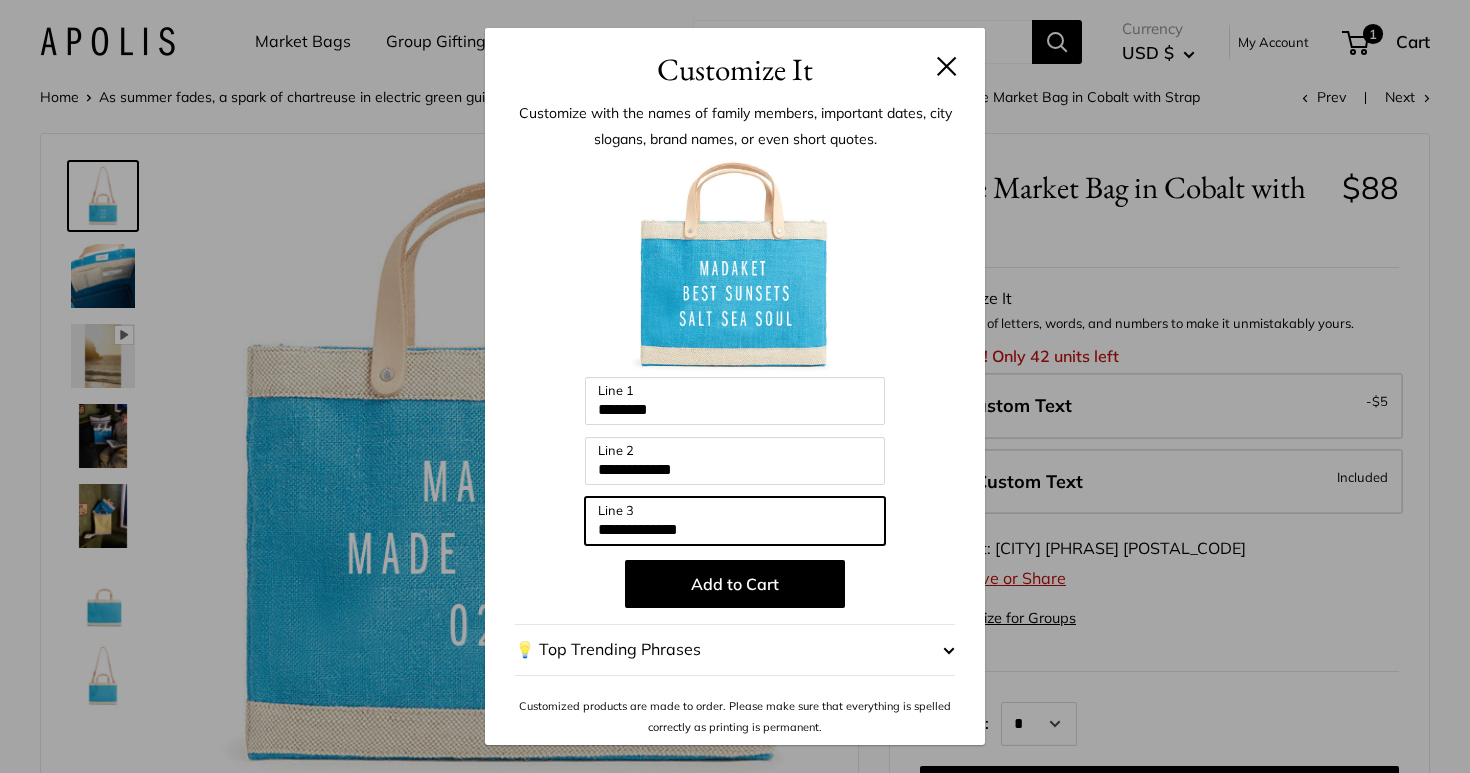 type on "**********" 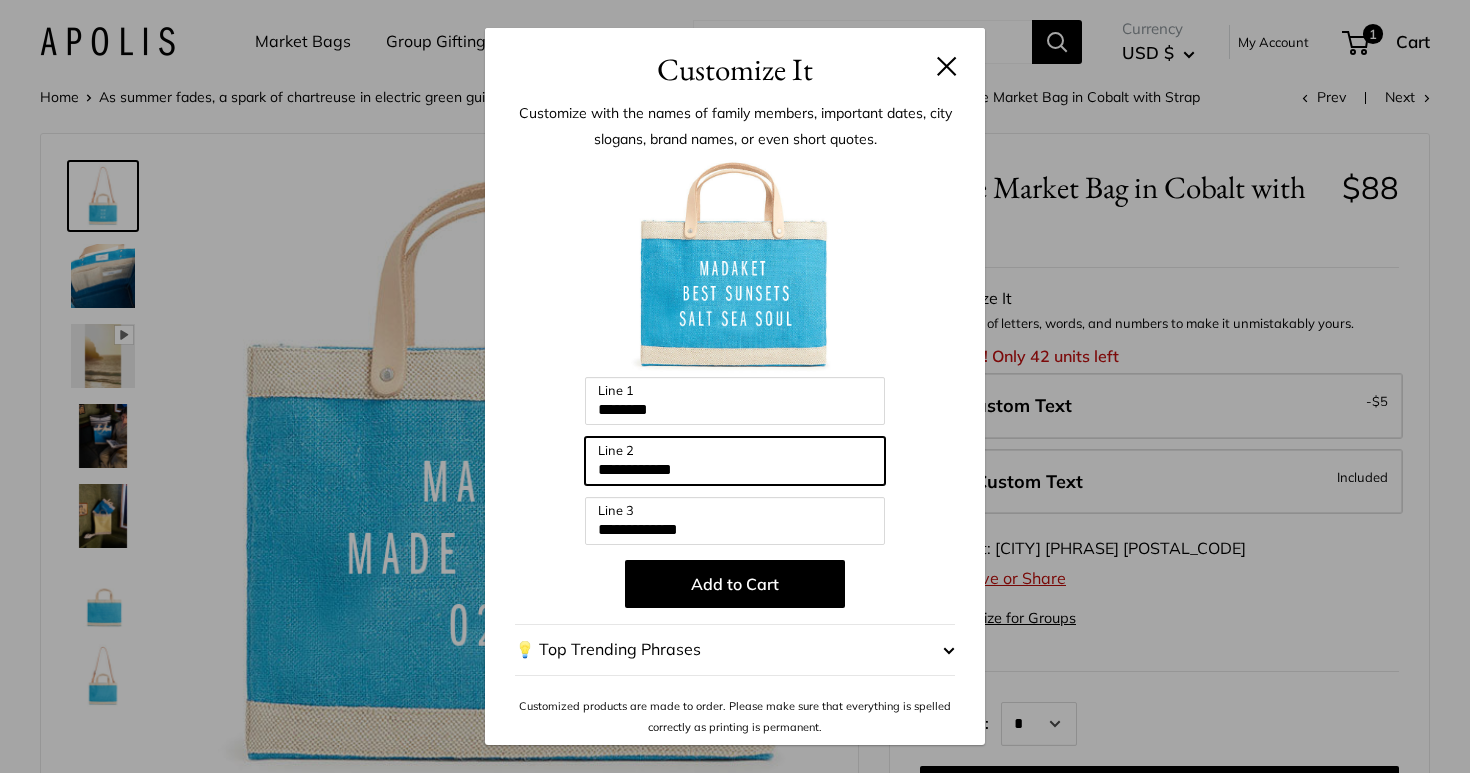 click on "**********" at bounding box center [735, 461] 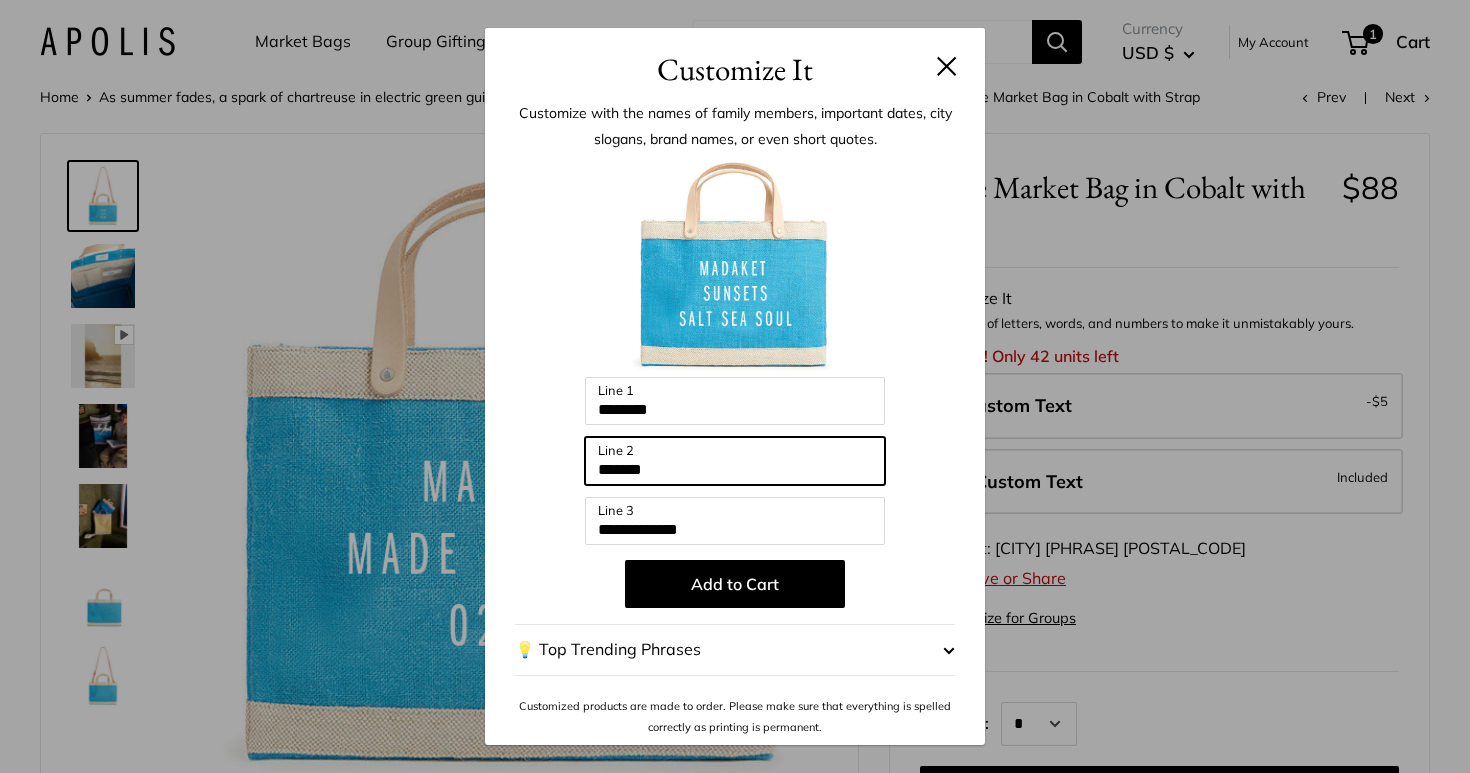 type on "*******" 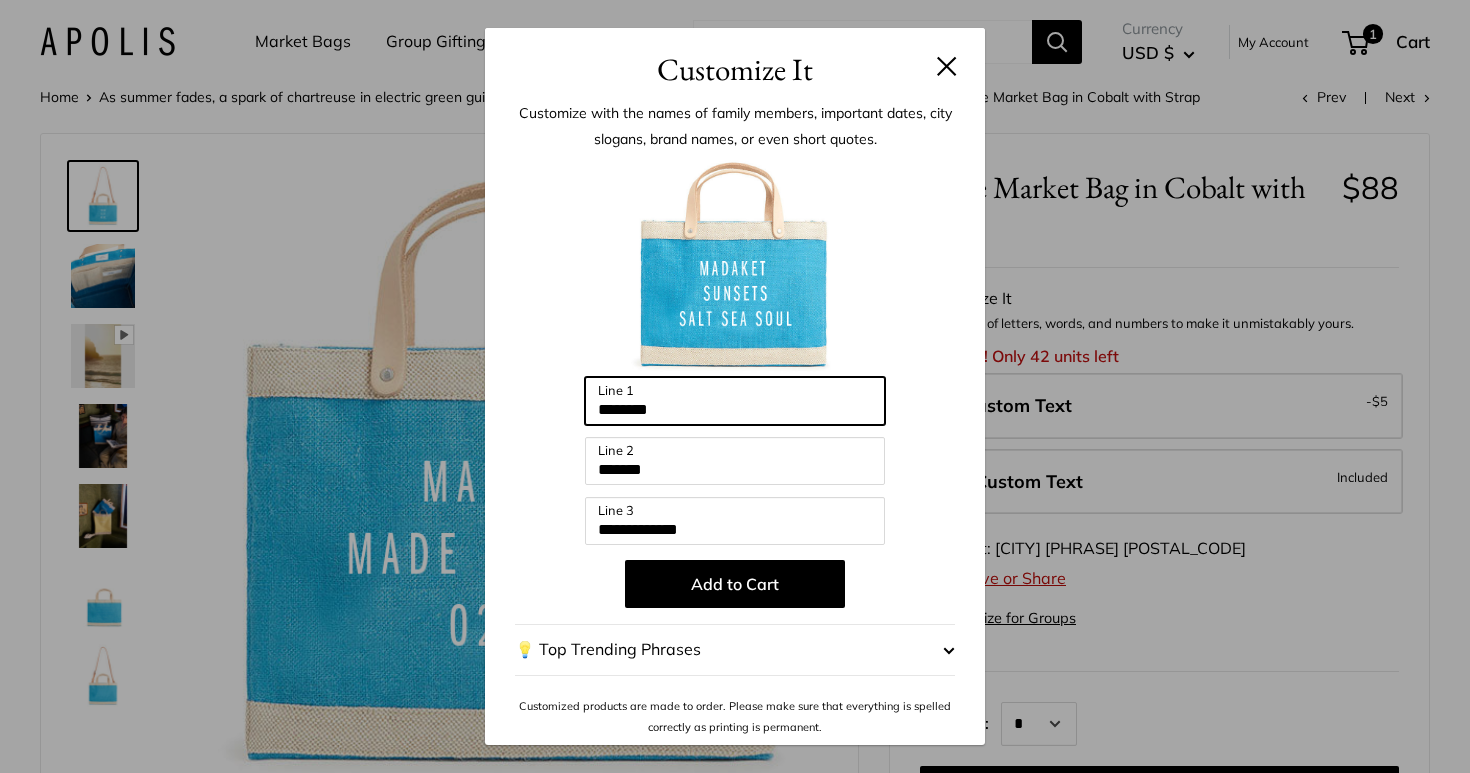 click on "*******" at bounding box center (735, 401) 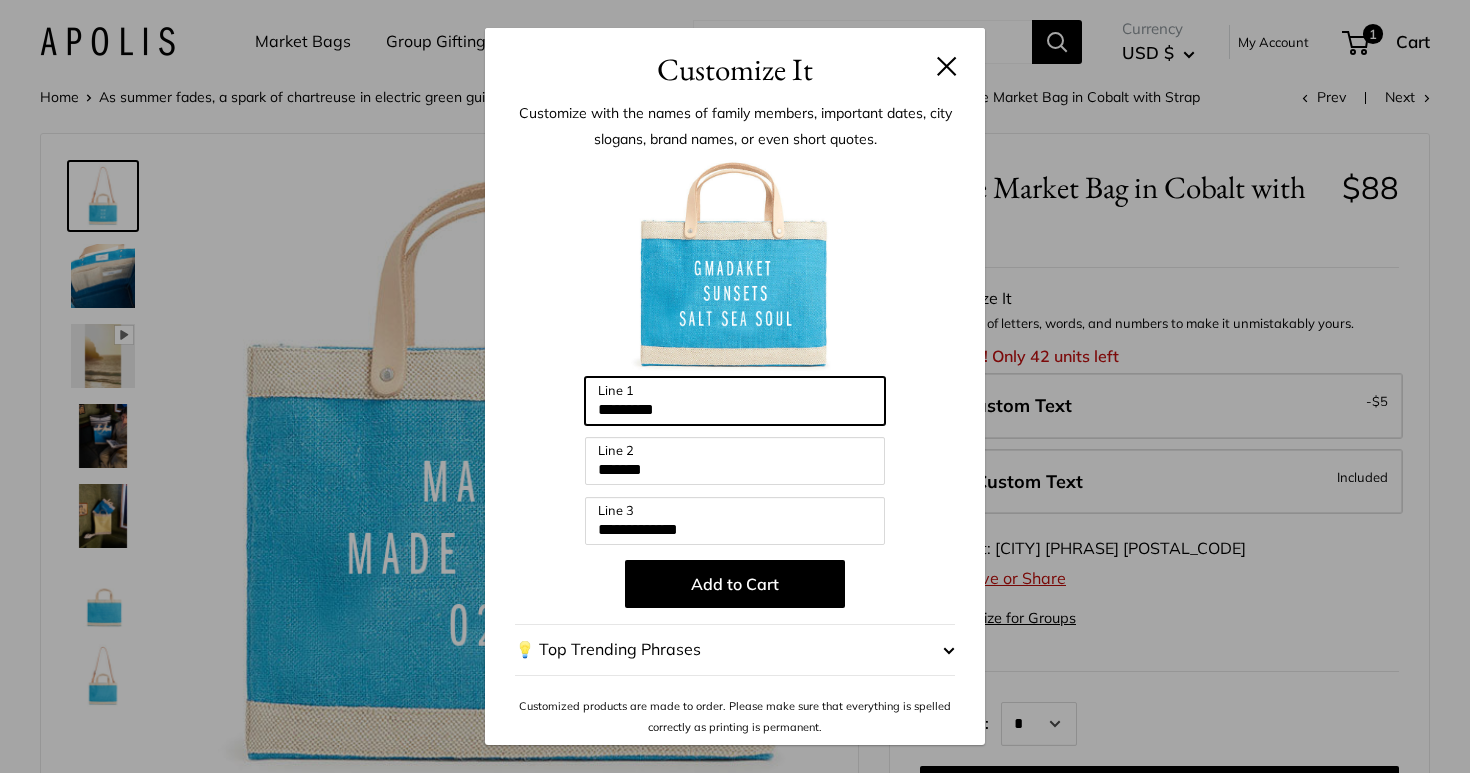 type on "*******" 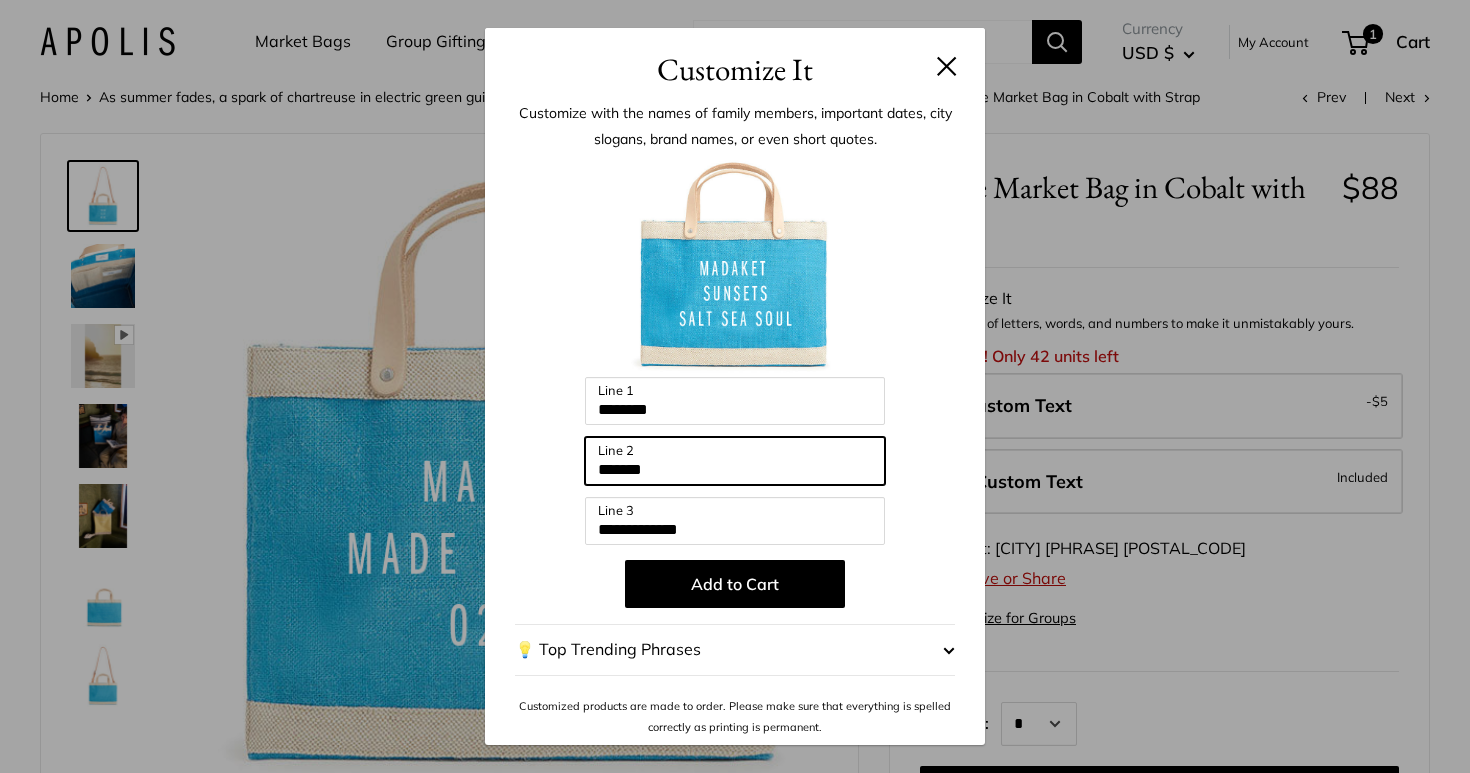 click on "*******" at bounding box center [735, 461] 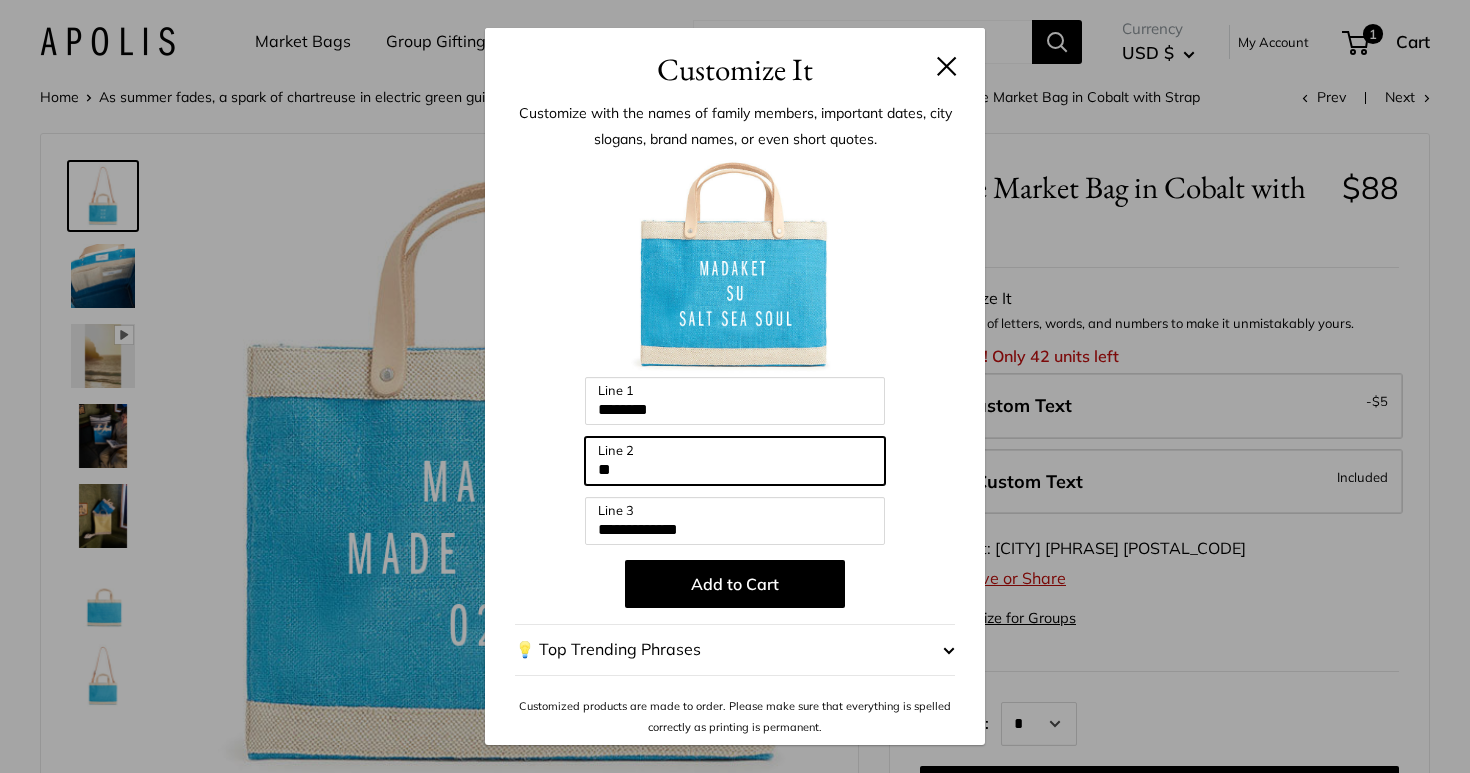 type on "*" 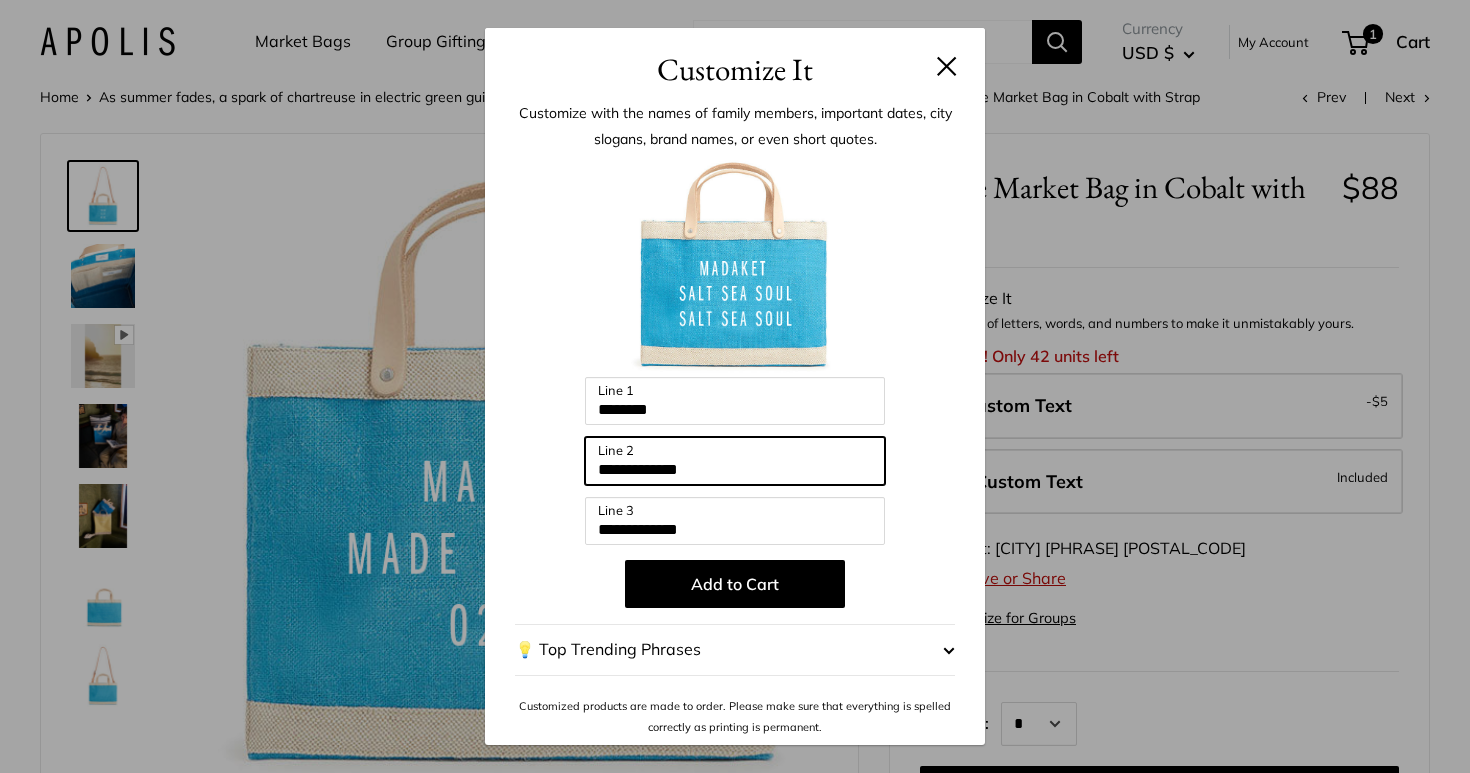 type on "**********" 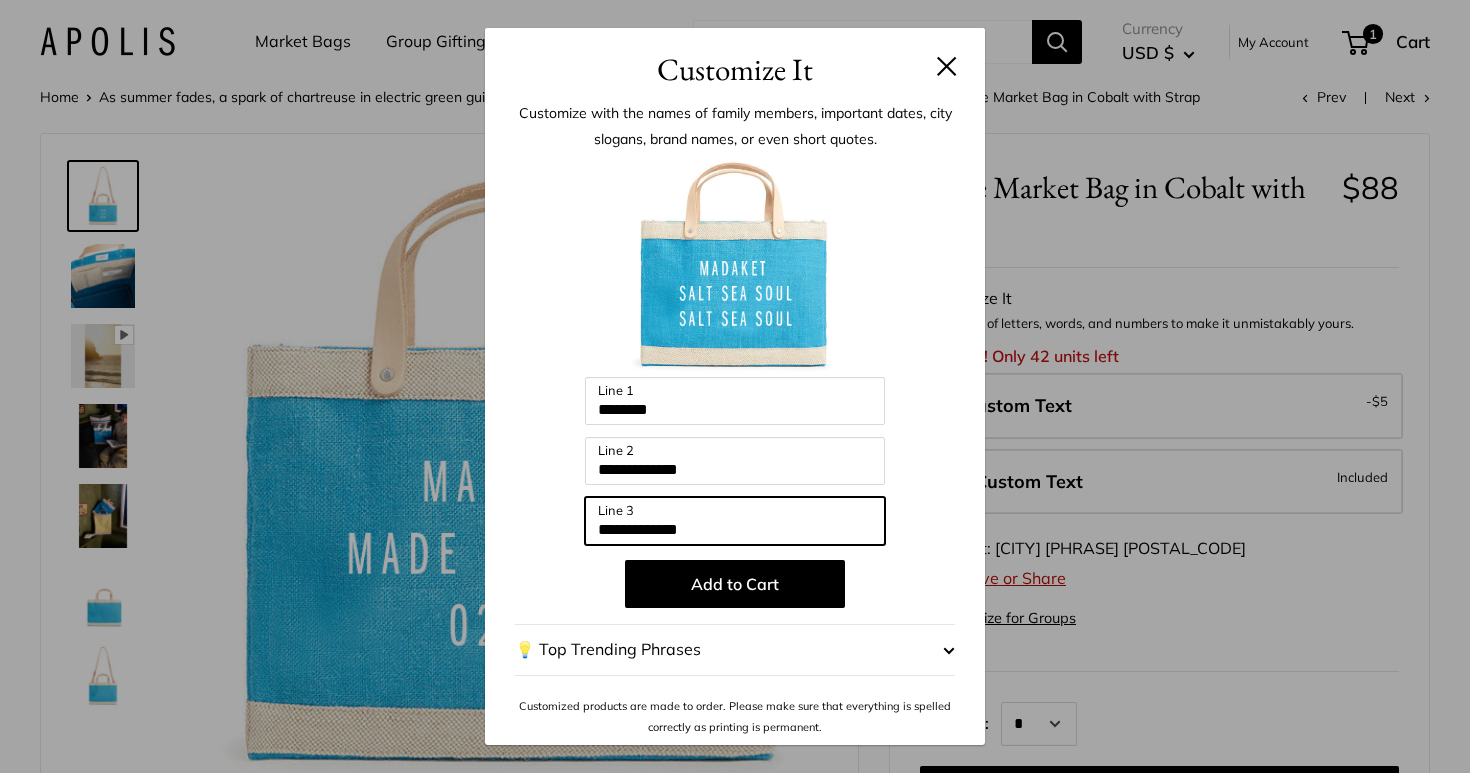 click on "**********" at bounding box center (735, 521) 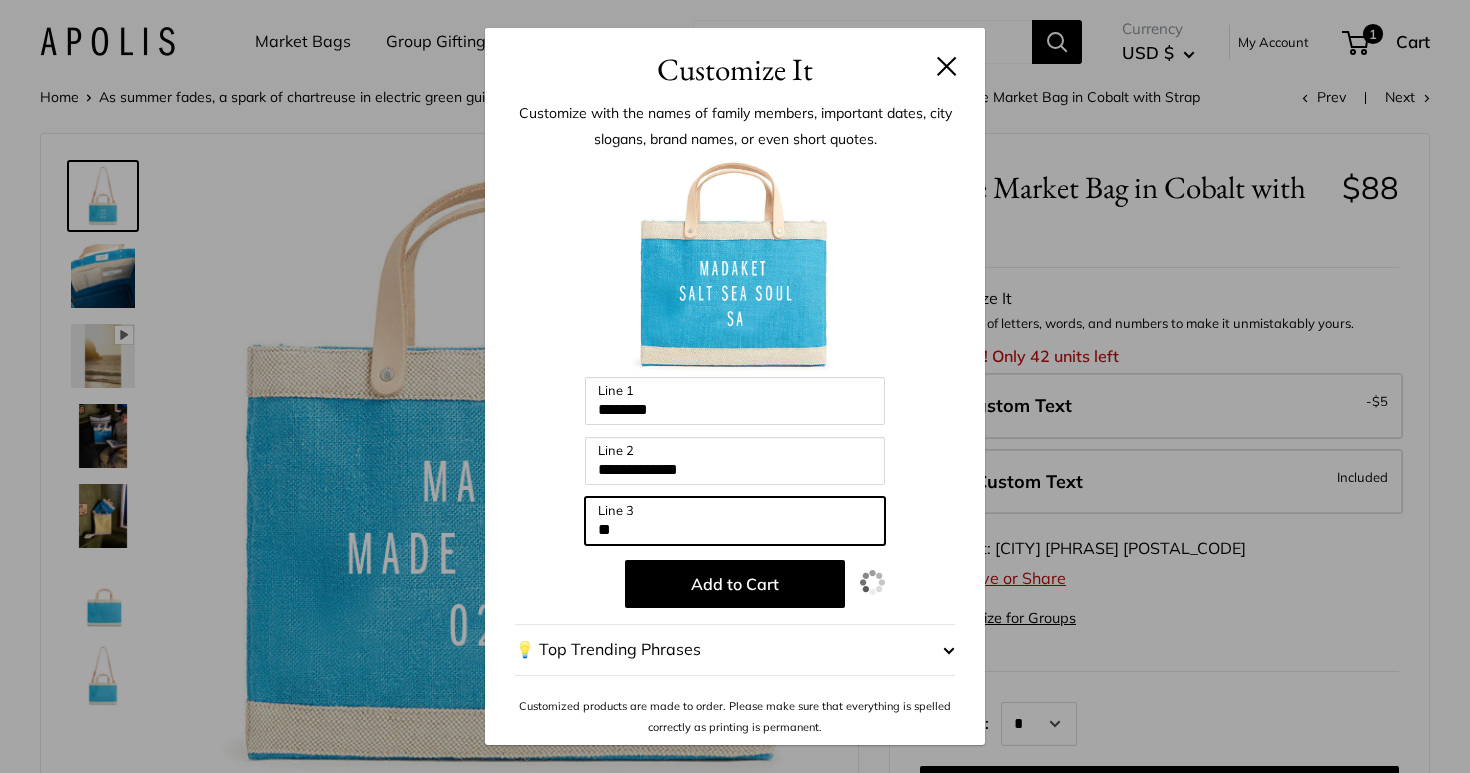 type on "*" 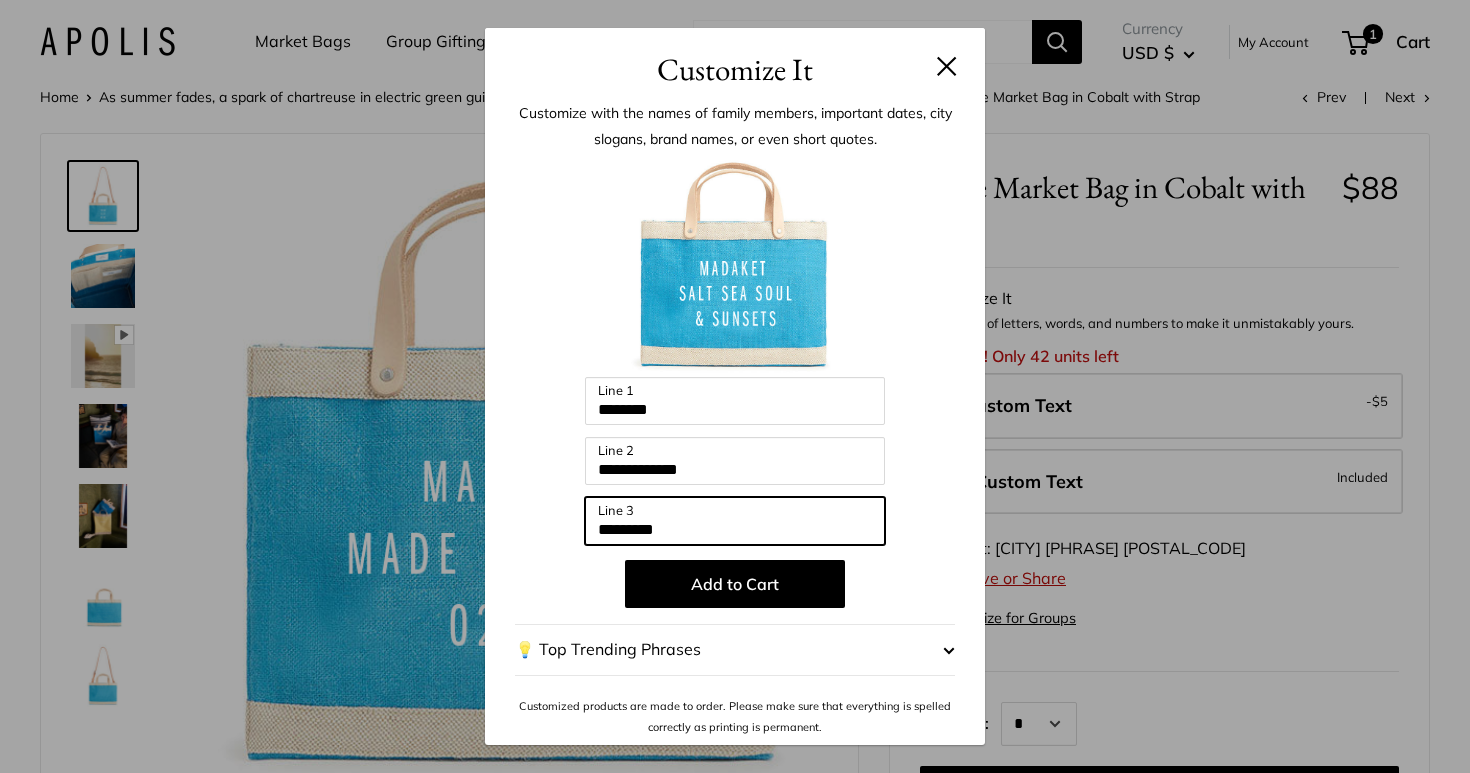 click on "*********" at bounding box center (735, 521) 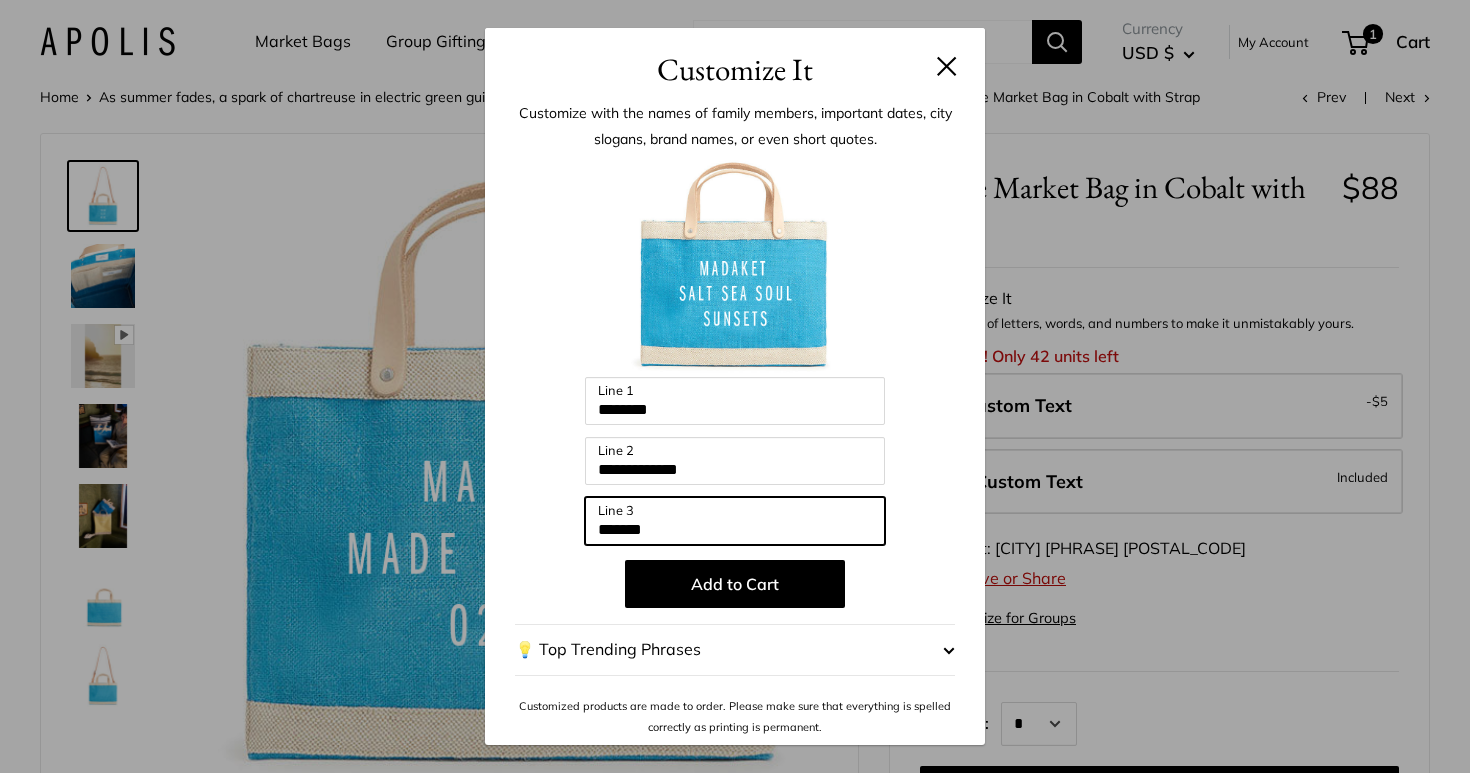 click on "*******" at bounding box center (735, 521) 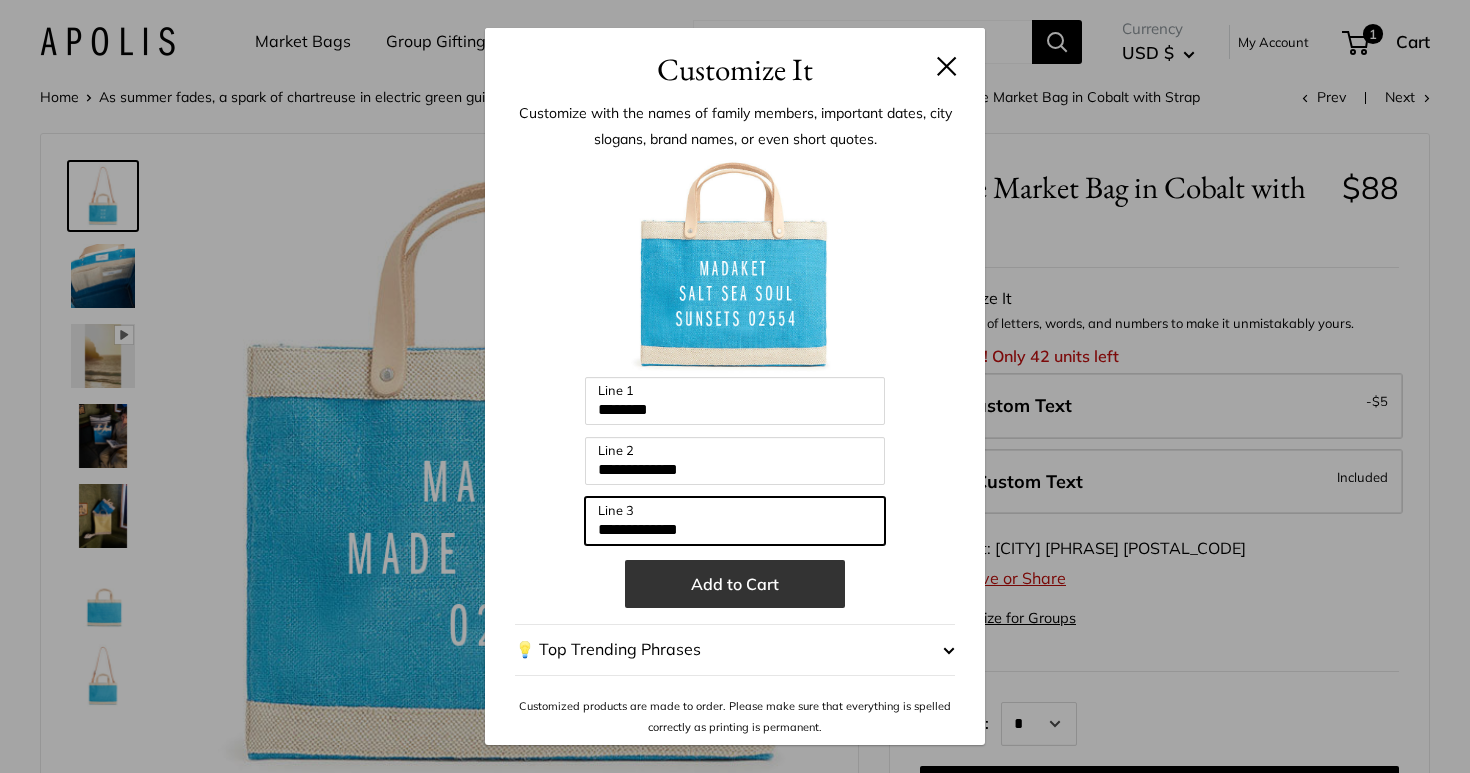 type on "**********" 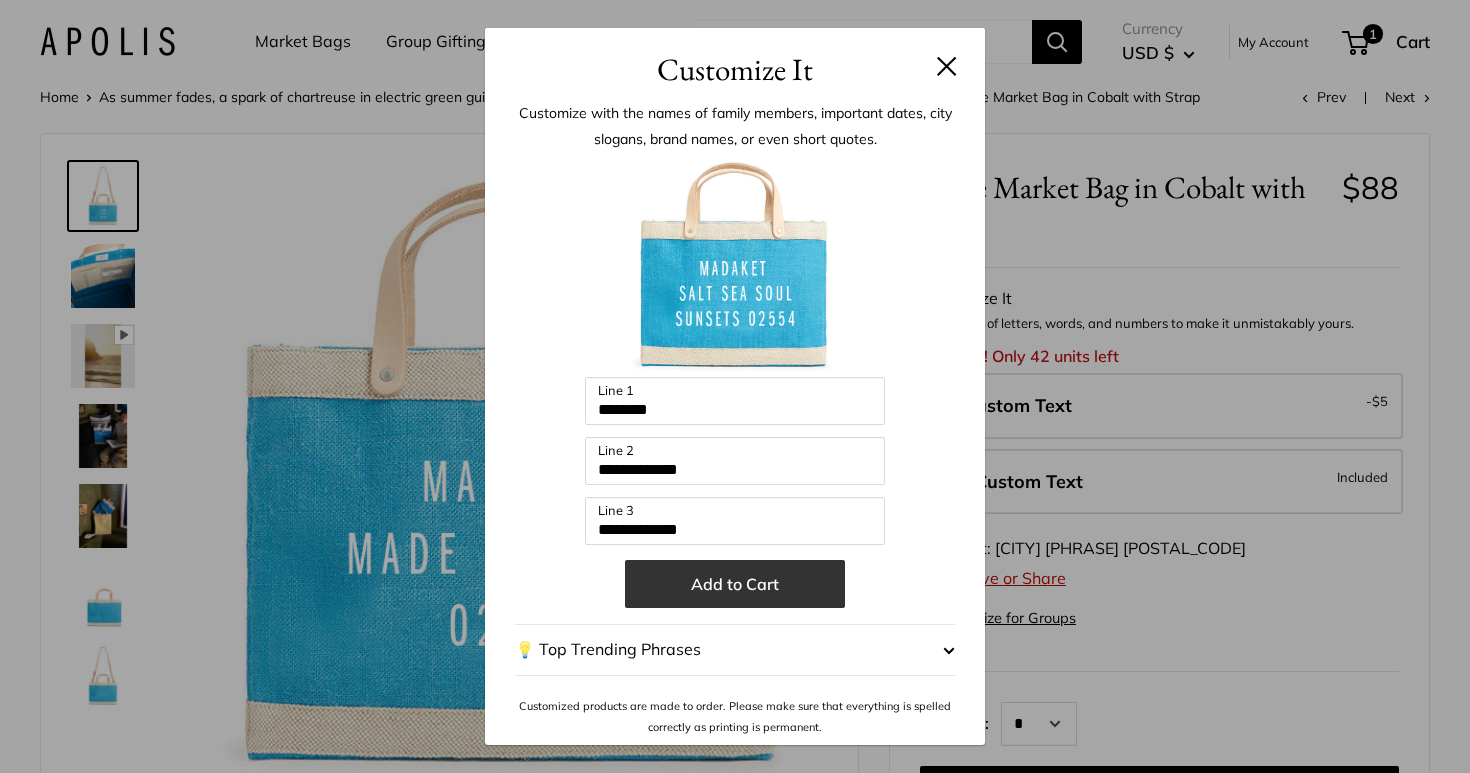click on "Add to Cart" at bounding box center (735, 584) 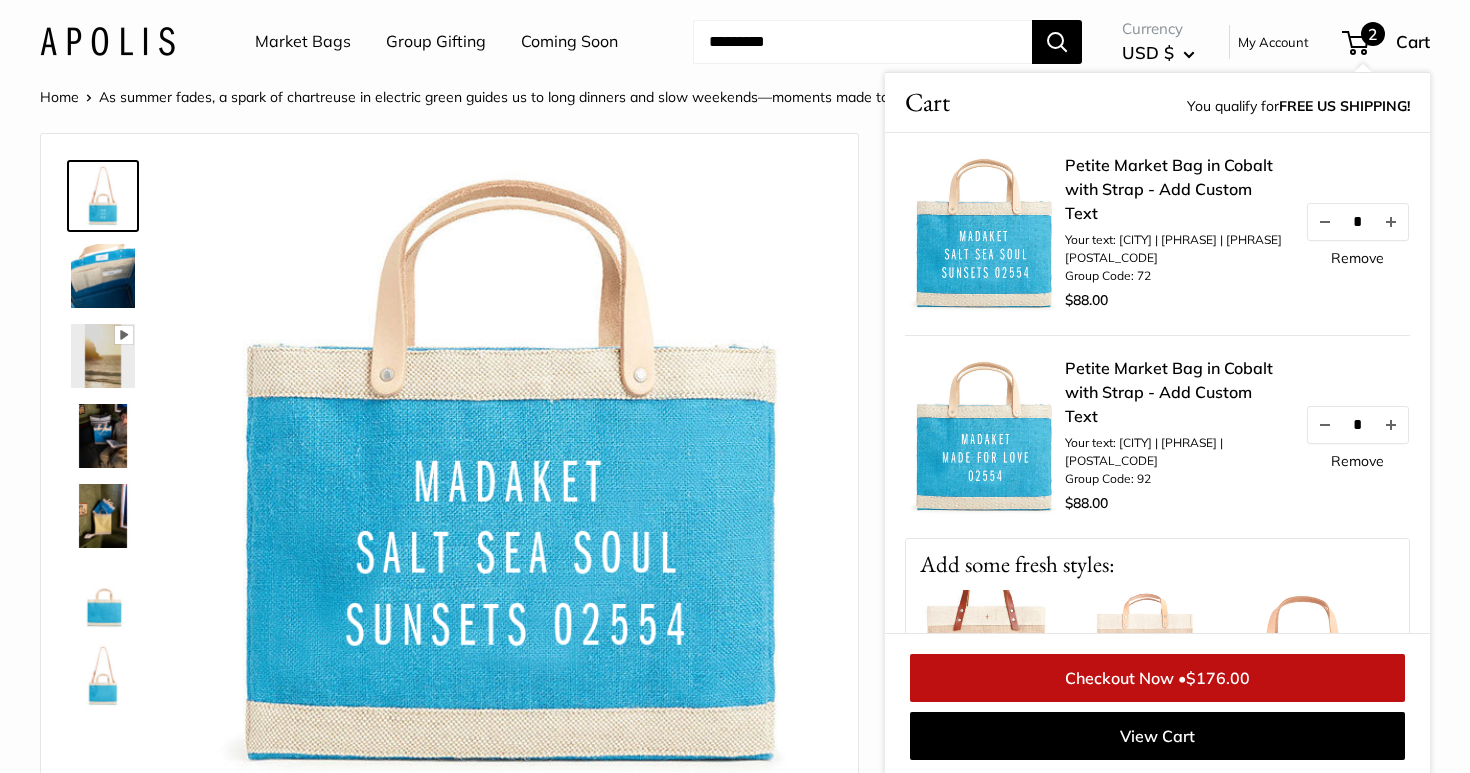 click on "Pause Play % buffered 00:00 Unmute Mute Exit fullscreen Enter fullscreen Play
Roll over image to zoom in
+" at bounding box center [735, 965] 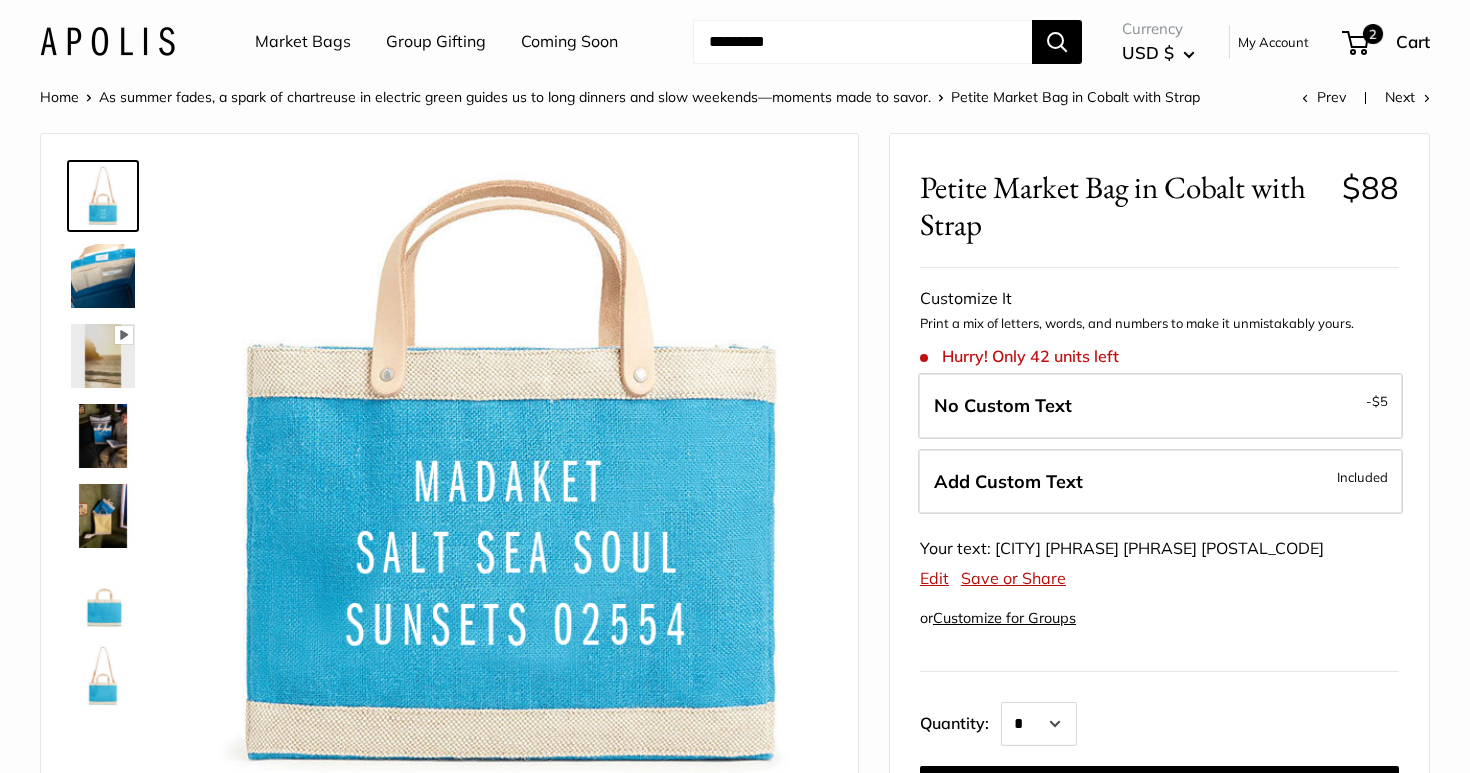 scroll, scrollTop: 0, scrollLeft: 0, axis: both 